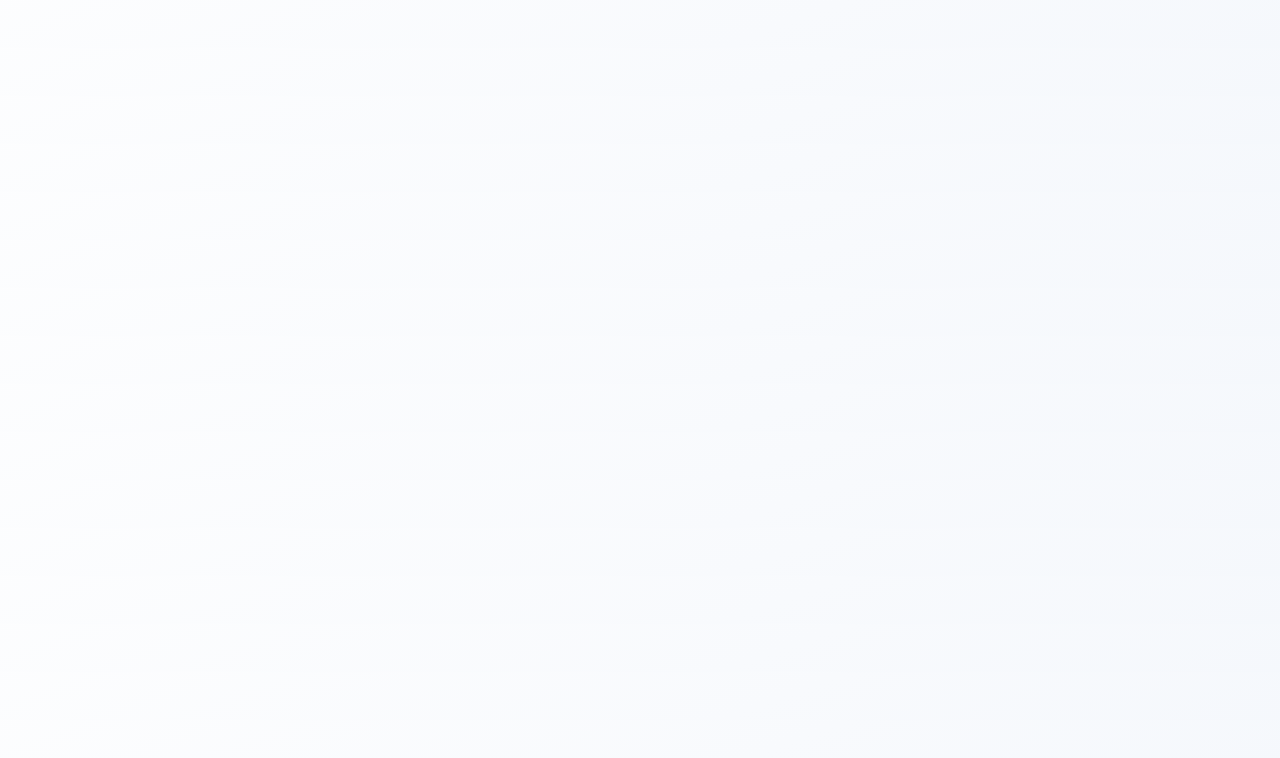 scroll, scrollTop: 0, scrollLeft: 0, axis: both 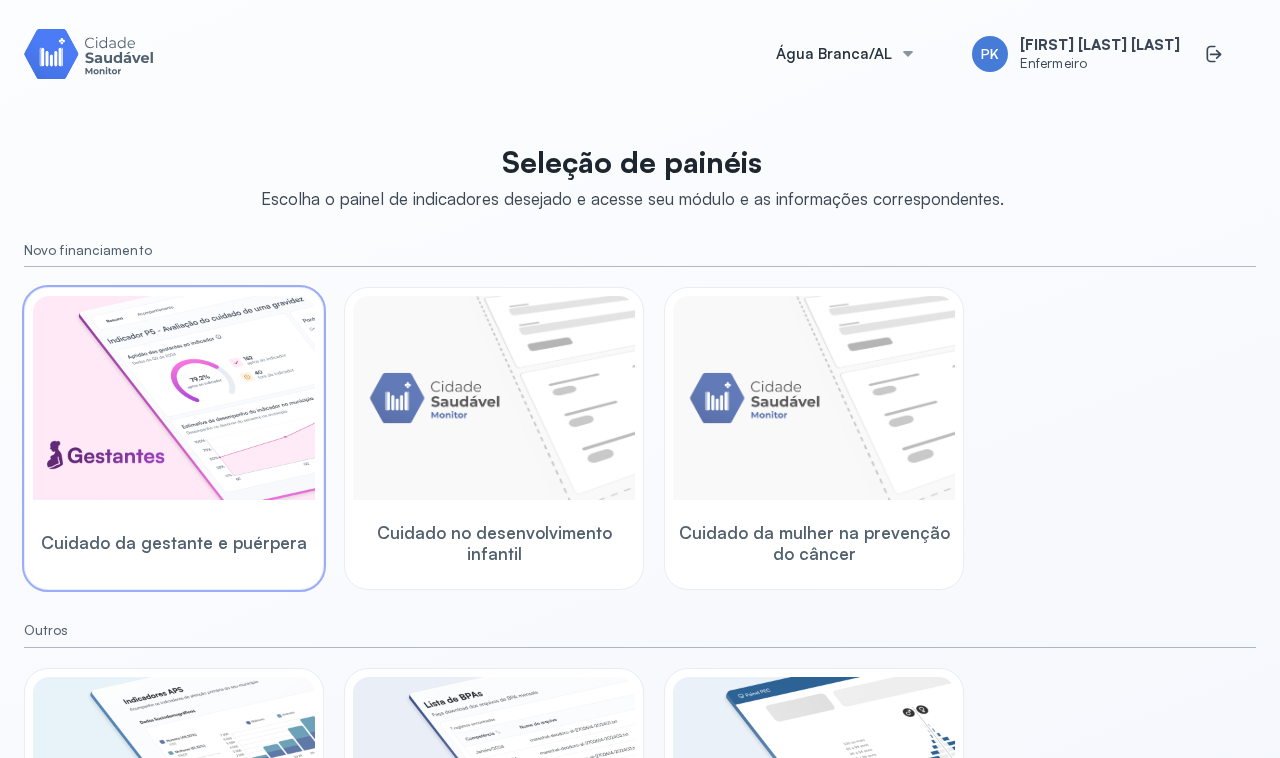 click at bounding box center [174, 398] 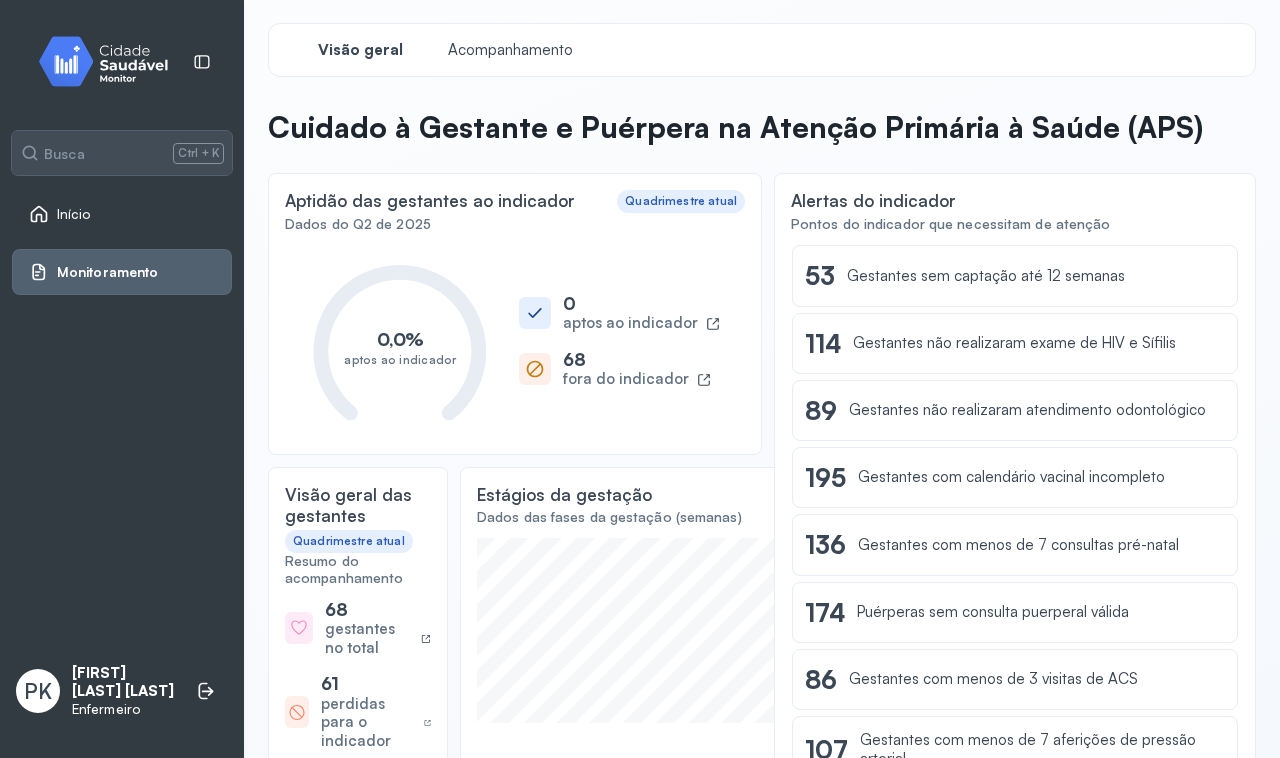 scroll, scrollTop: 0, scrollLeft: 0, axis: both 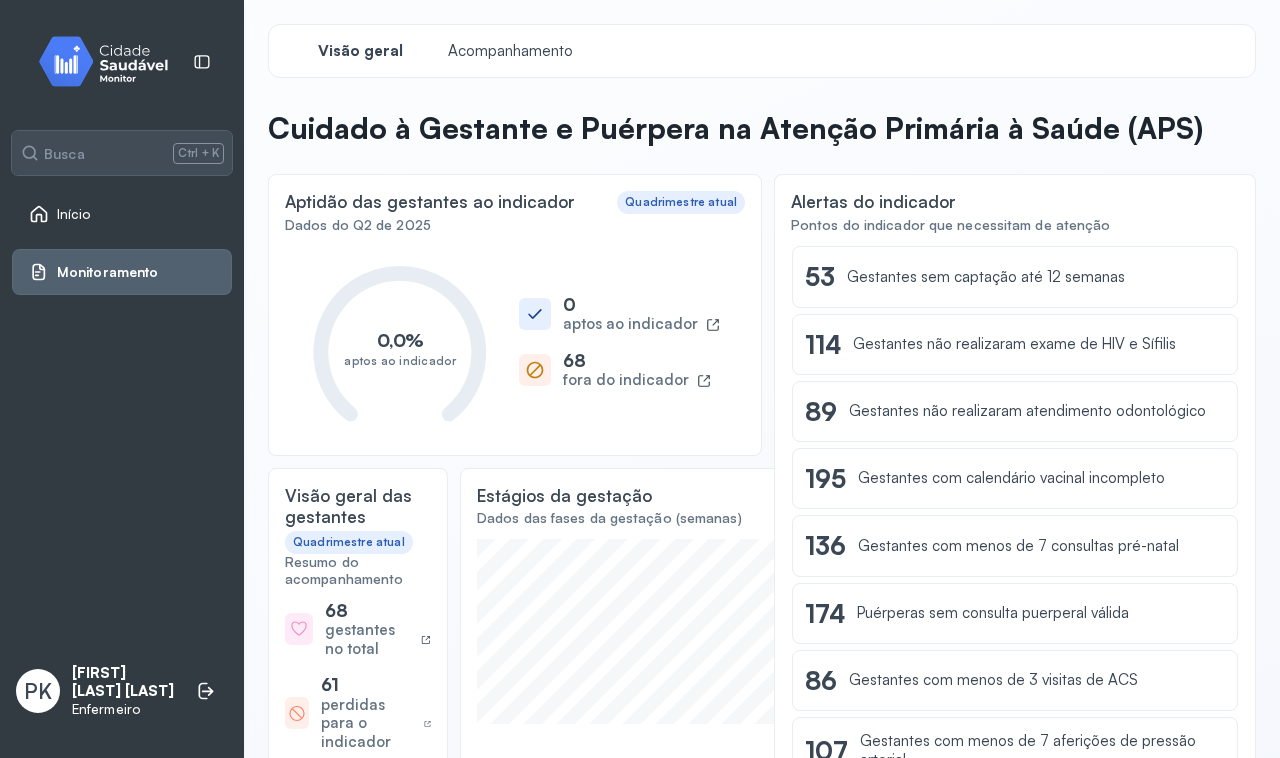 click on "Início" at bounding box center (74, 214) 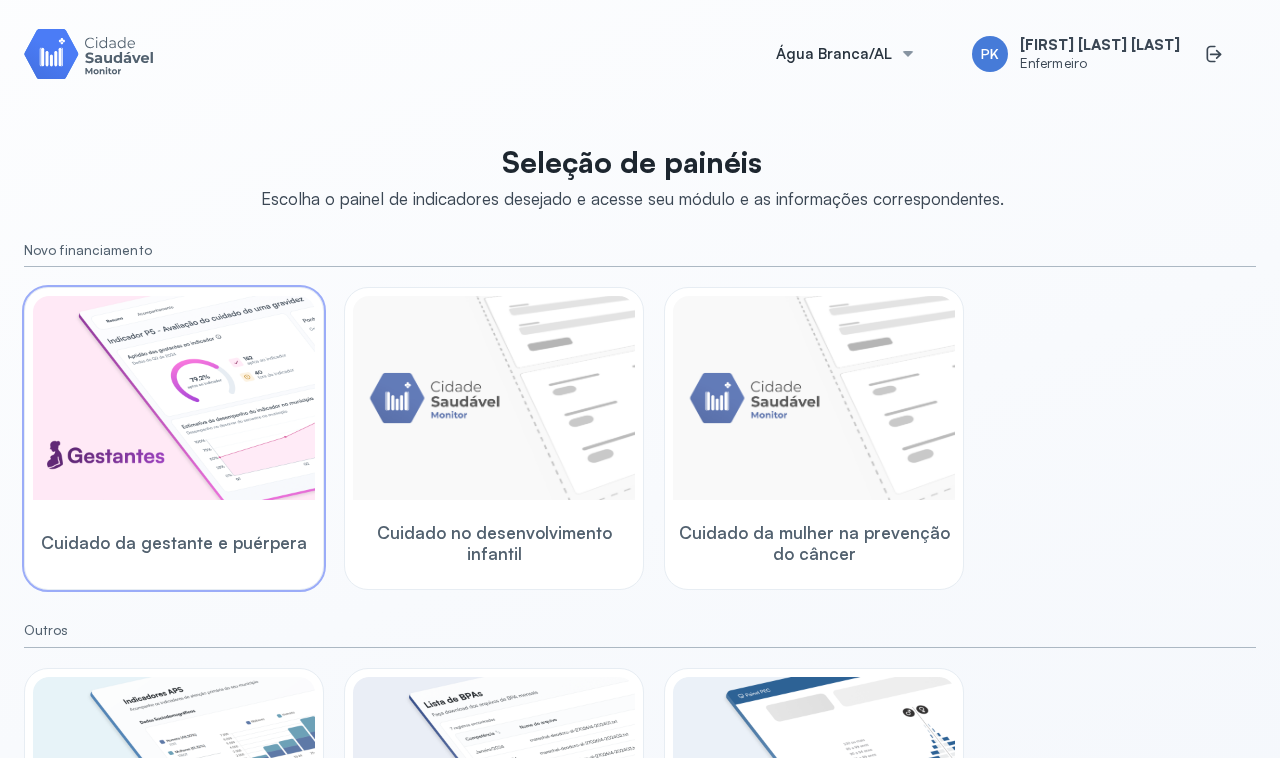 click at bounding box center (174, 398) 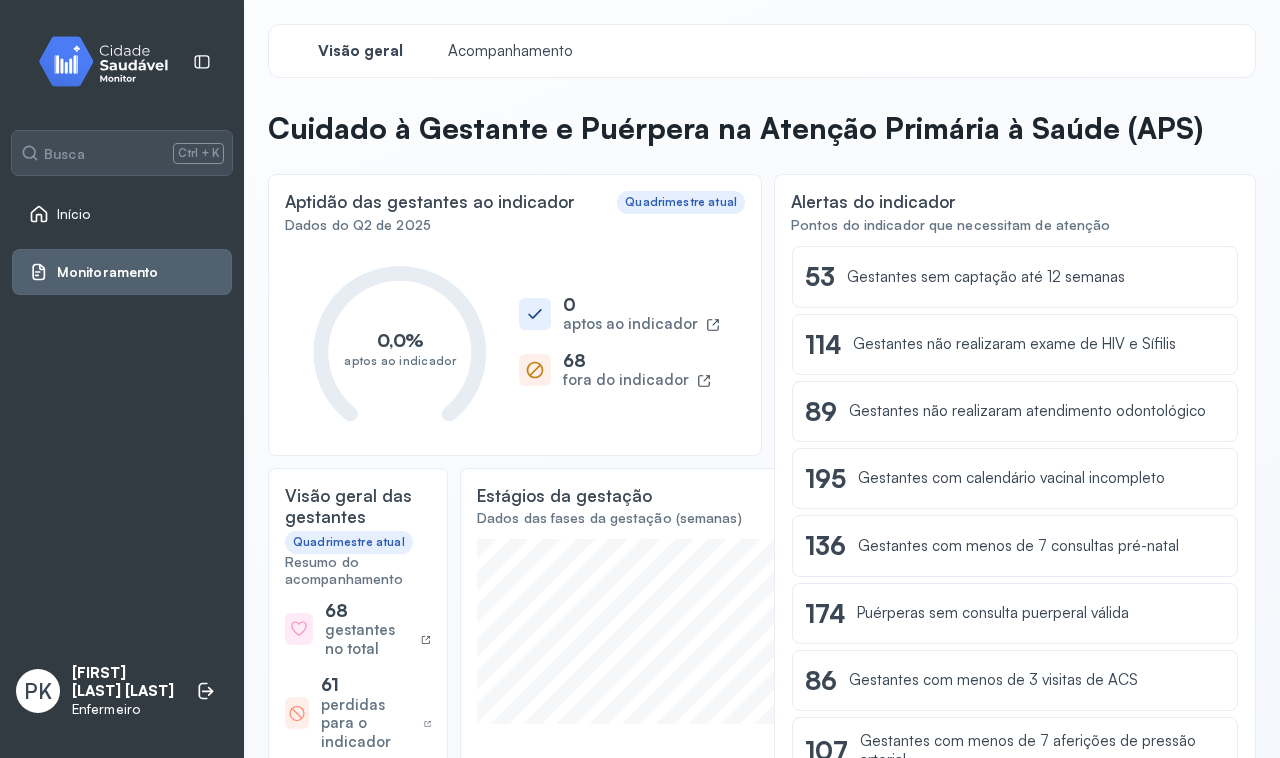 click on "Monitoramento" at bounding box center (107, 272) 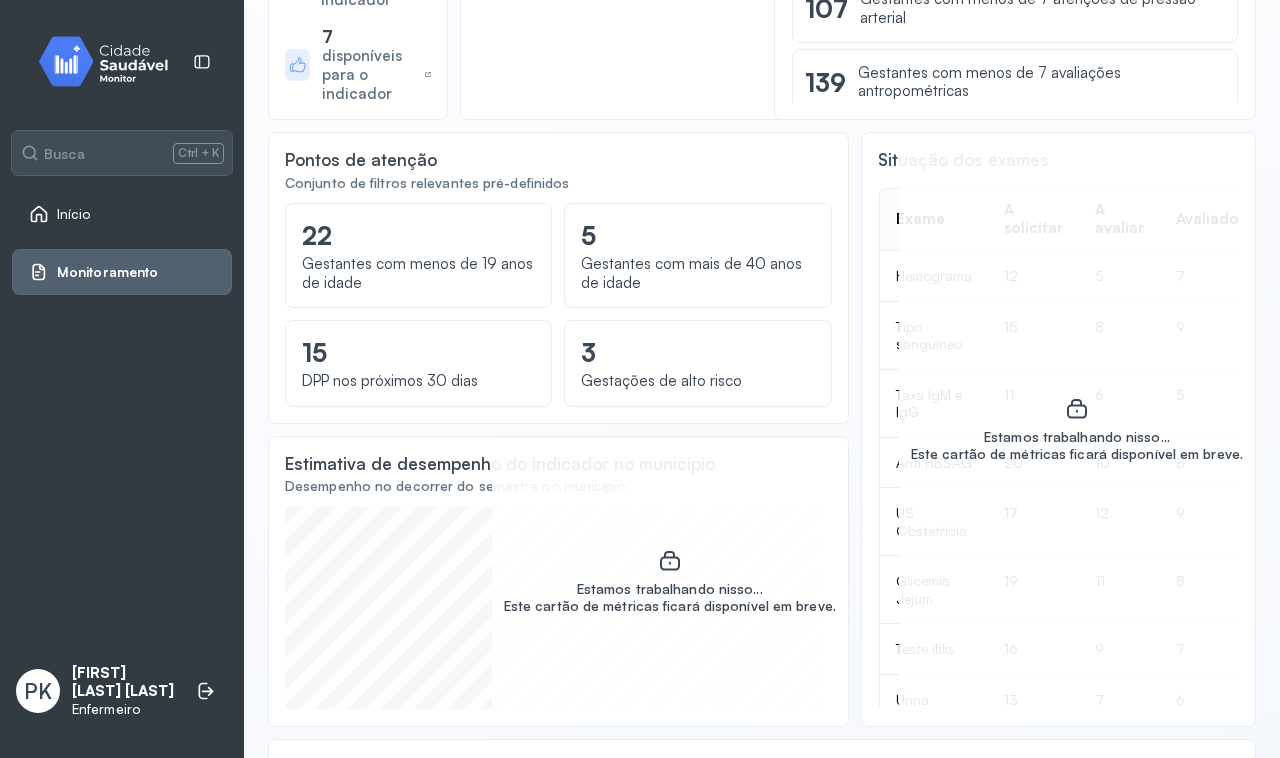 scroll, scrollTop: 750, scrollLeft: 0, axis: vertical 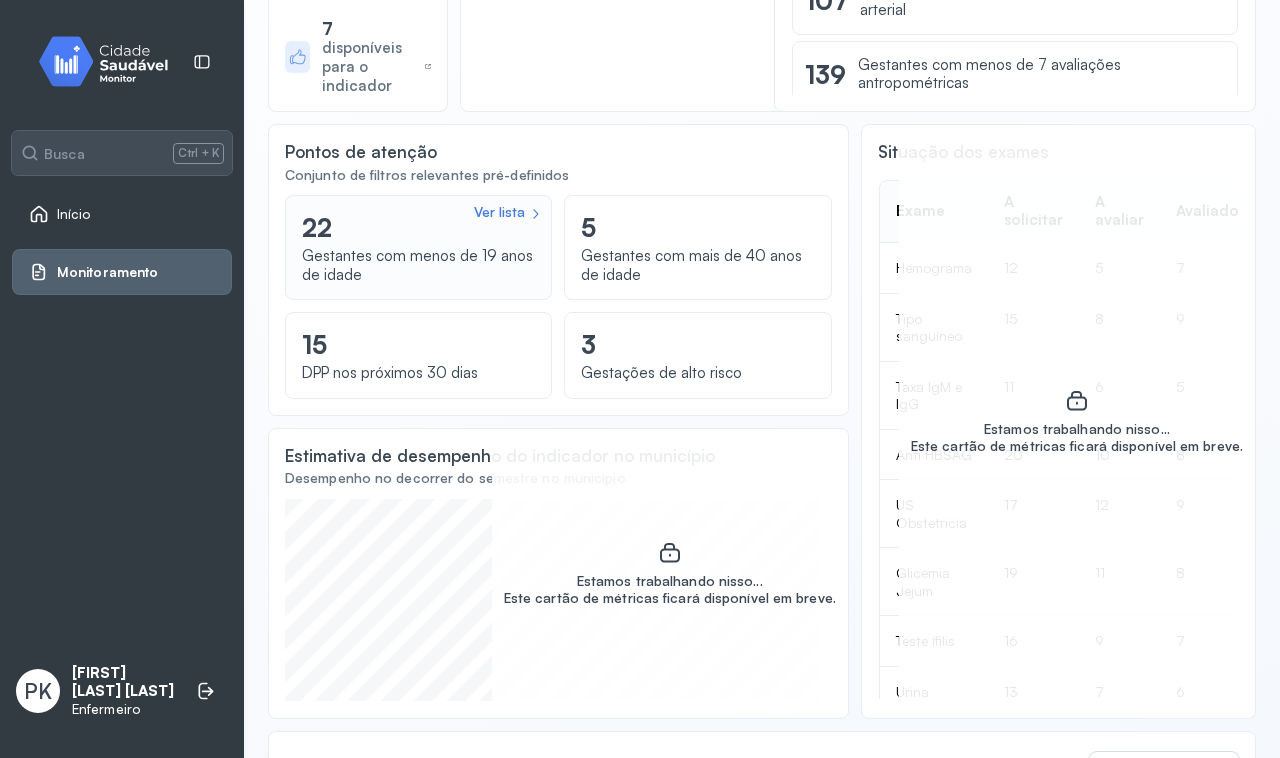 click on "Ver lista  22 Gestantes com menos de 19 anos de idade" at bounding box center (418, 247) 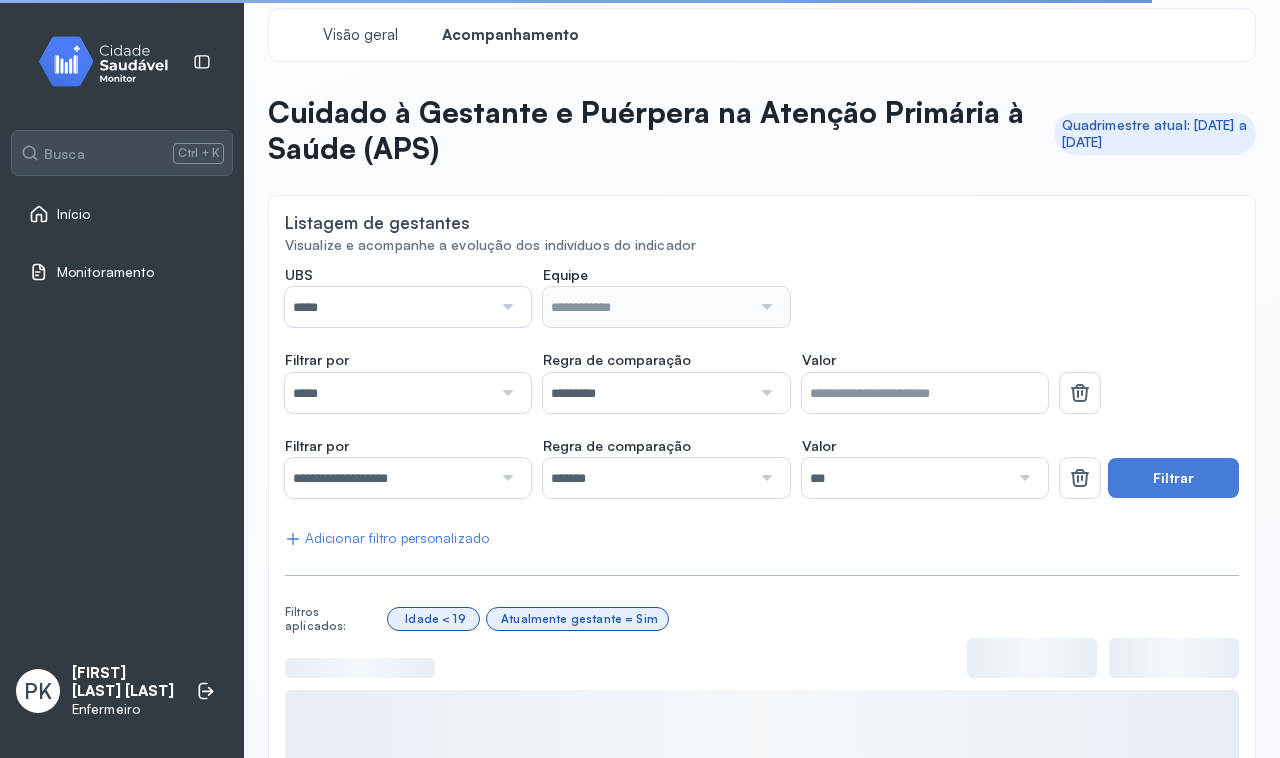 scroll, scrollTop: 0, scrollLeft: 0, axis: both 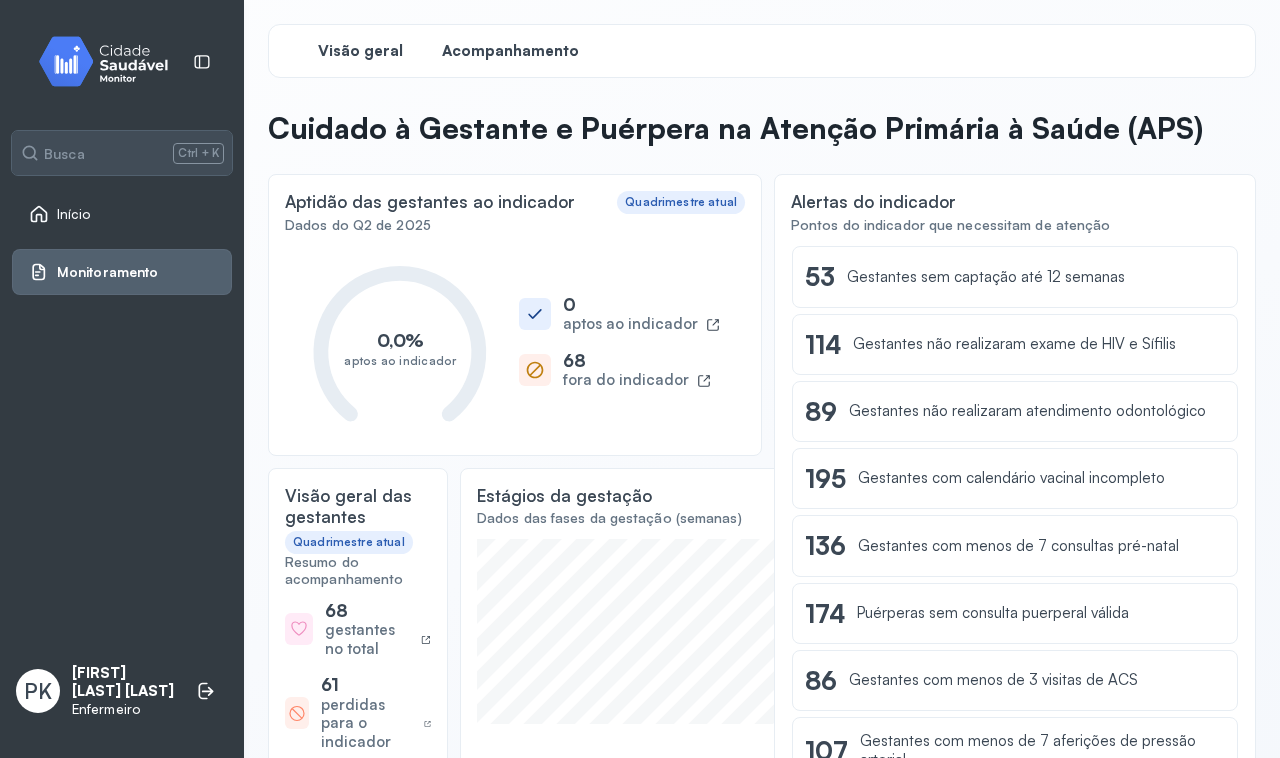 click on "Acompanhamento" at bounding box center (510, 51) 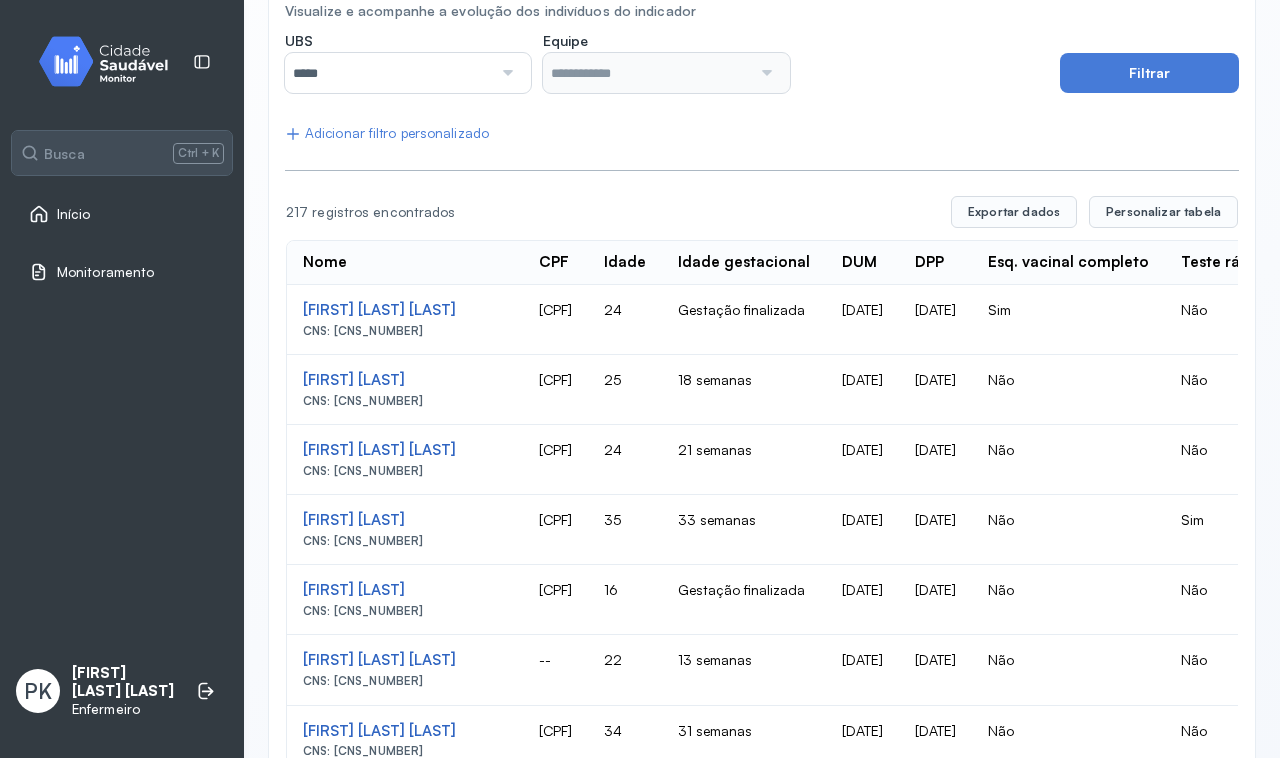 scroll, scrollTop: 0, scrollLeft: 0, axis: both 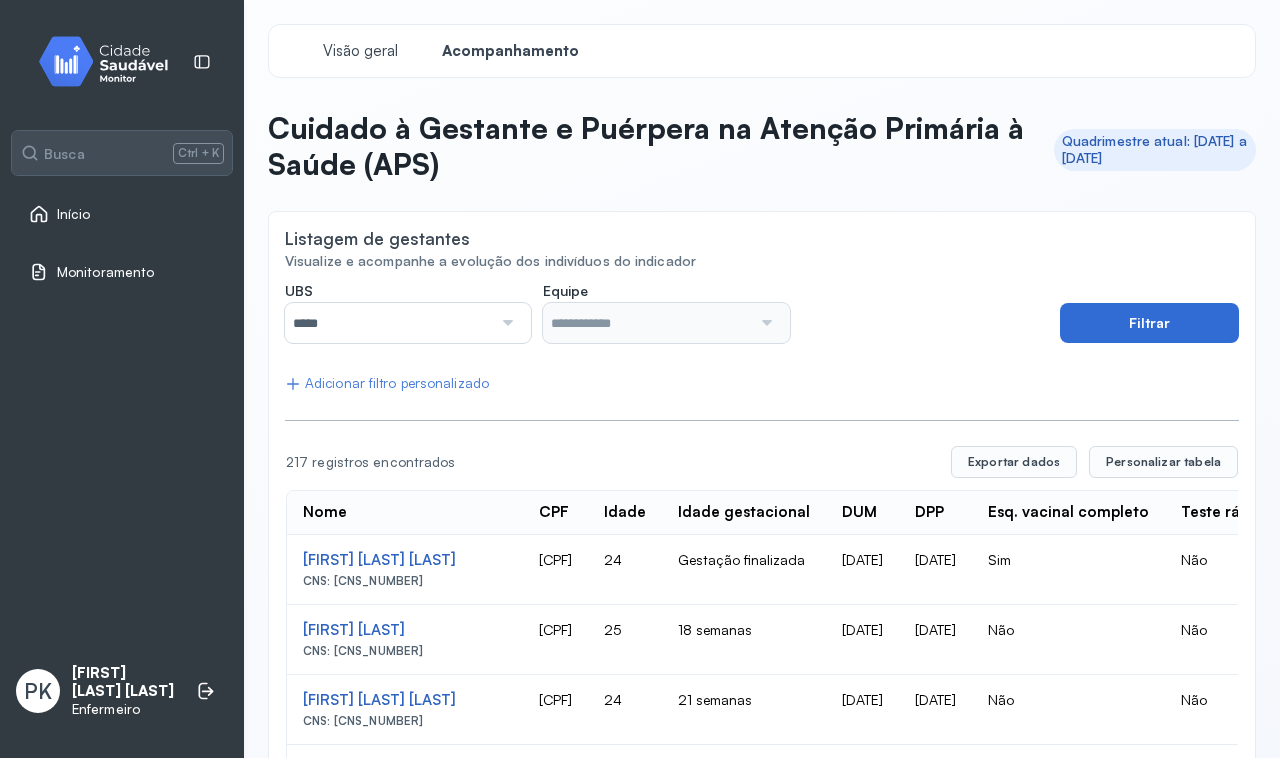 click on "Filtrar" at bounding box center (1149, 323) 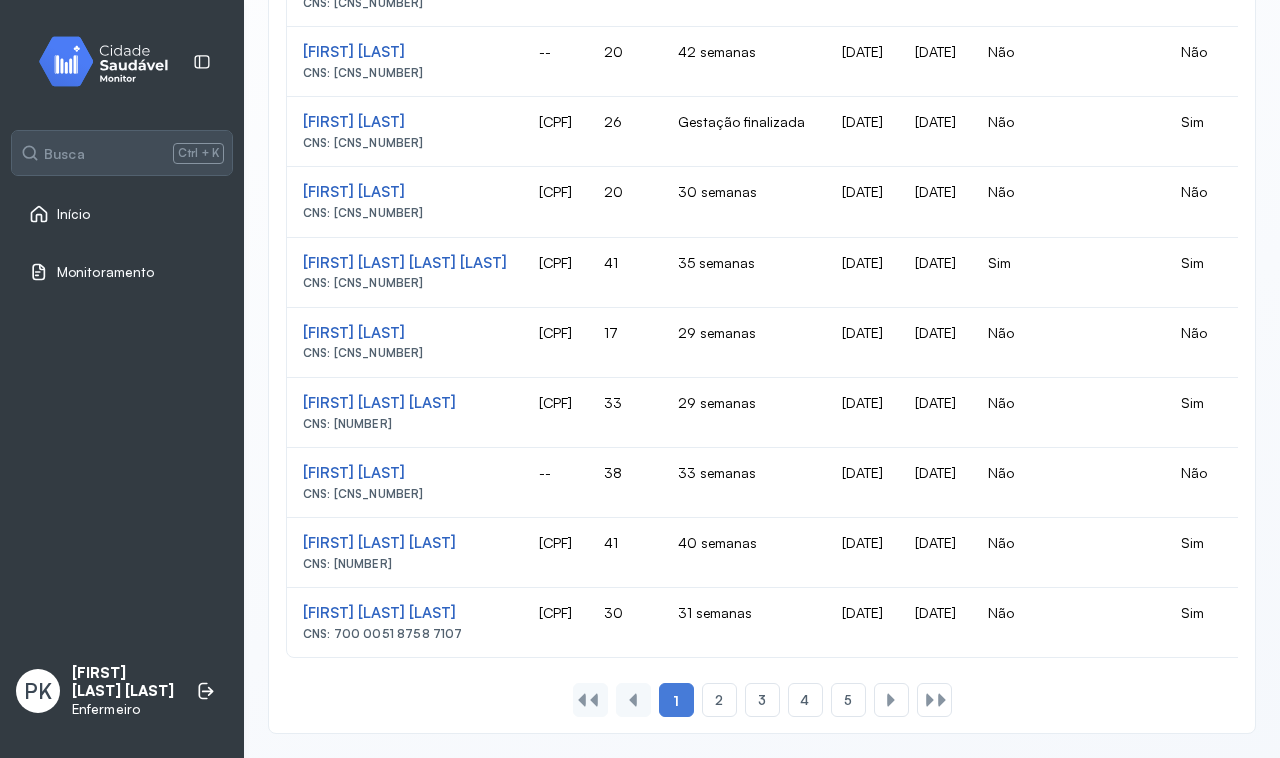 scroll, scrollTop: 1302, scrollLeft: 0, axis: vertical 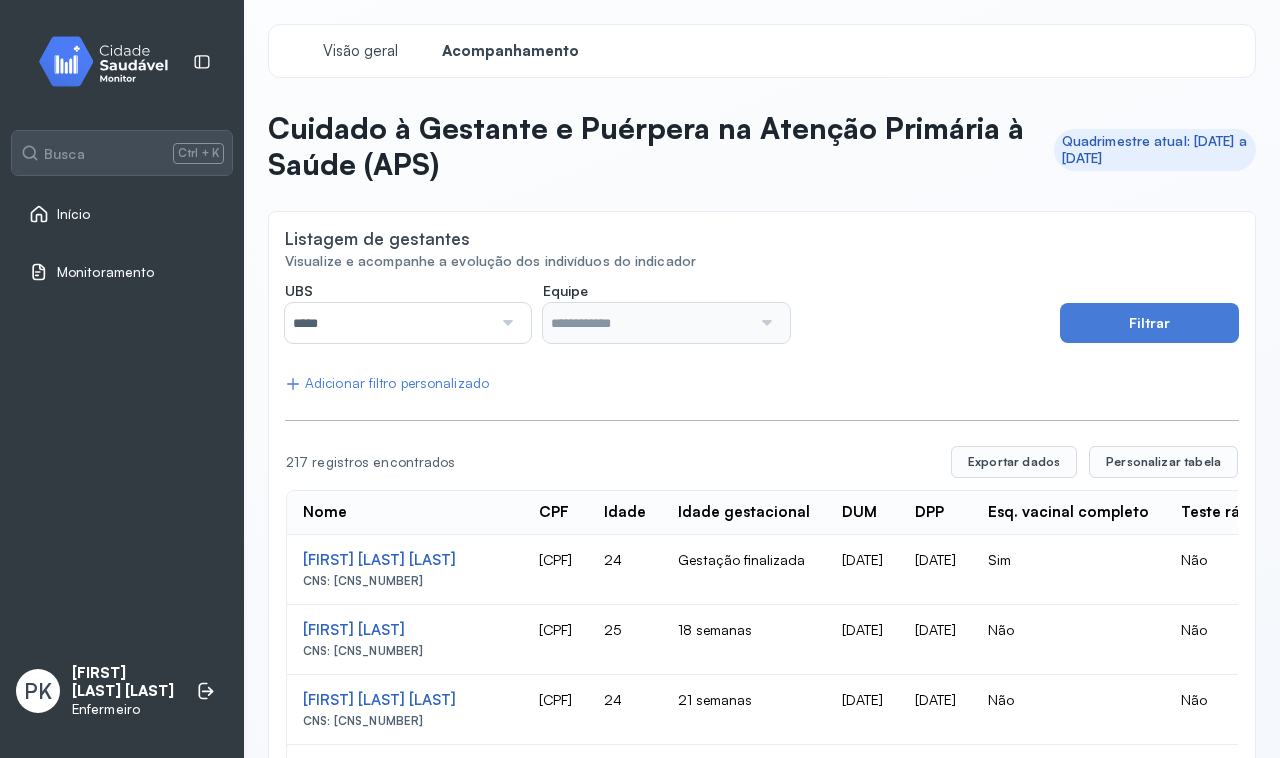 click on "*****" at bounding box center [388, 323] 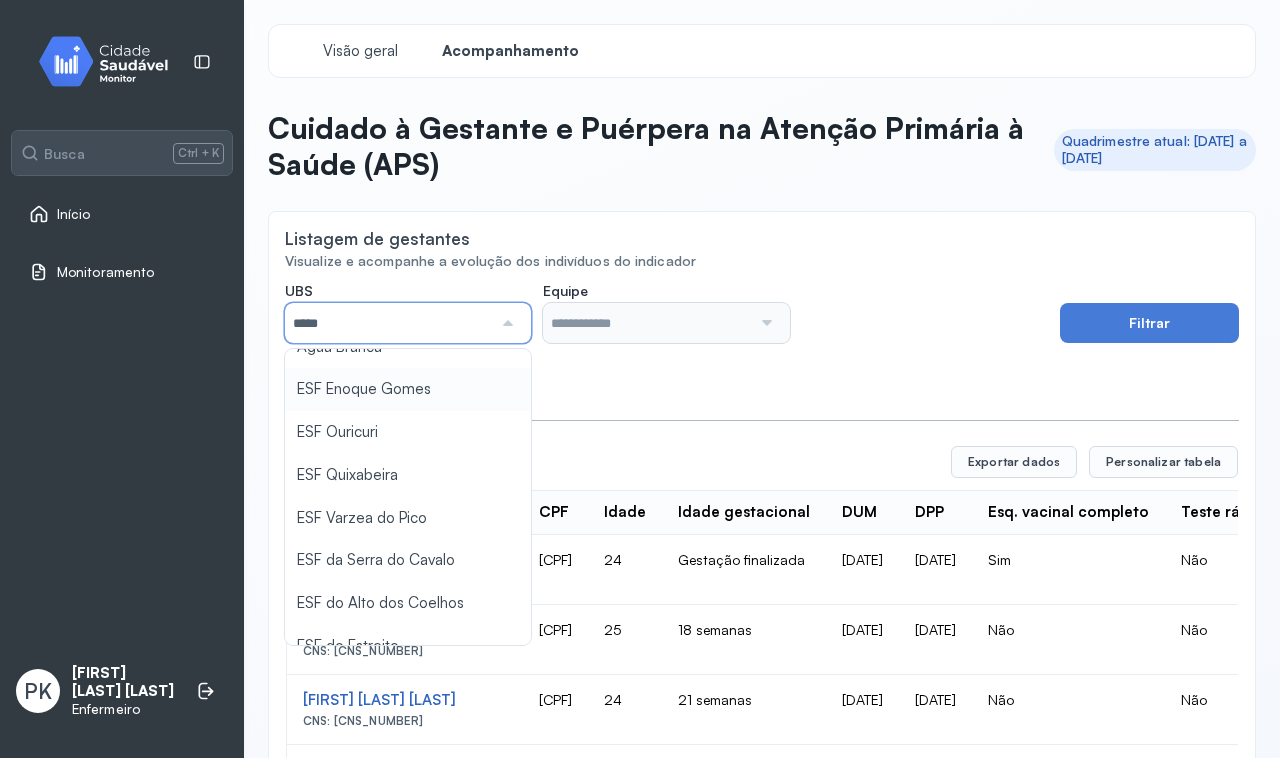 scroll, scrollTop: 125, scrollLeft: 0, axis: vertical 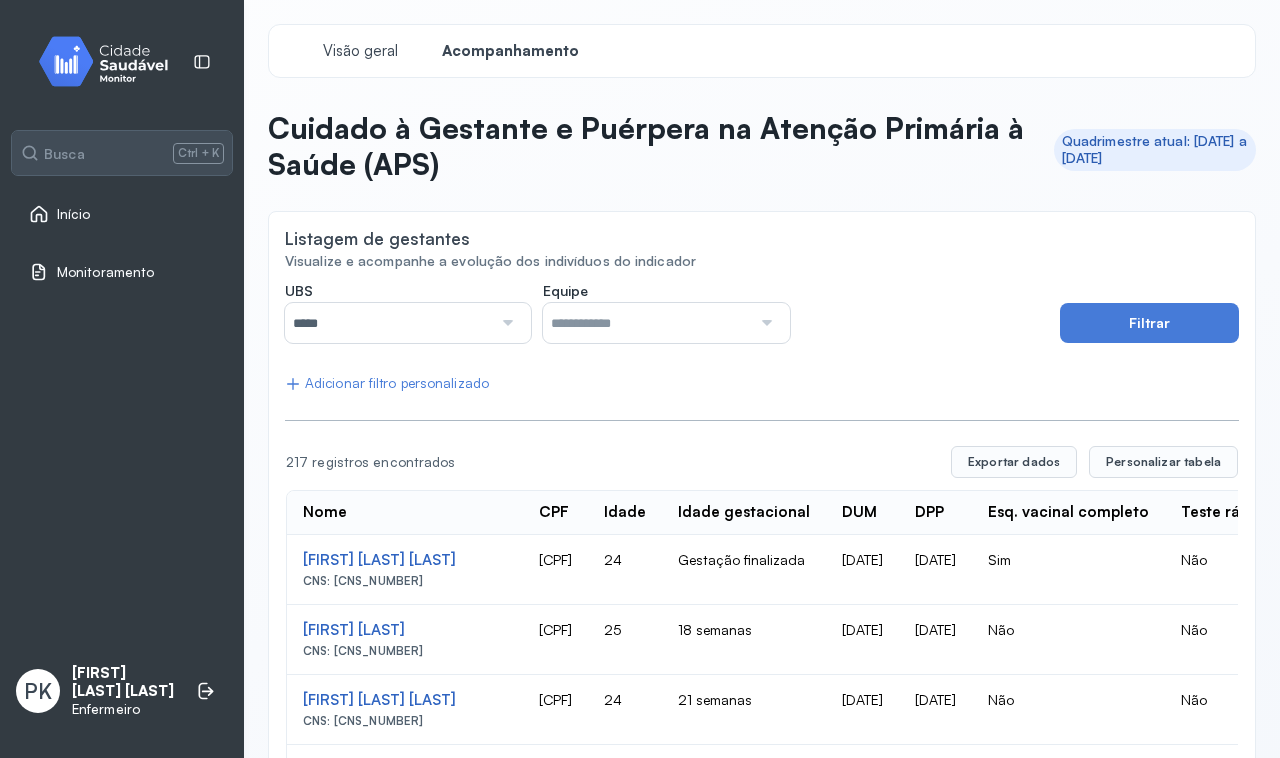 type on "**********" 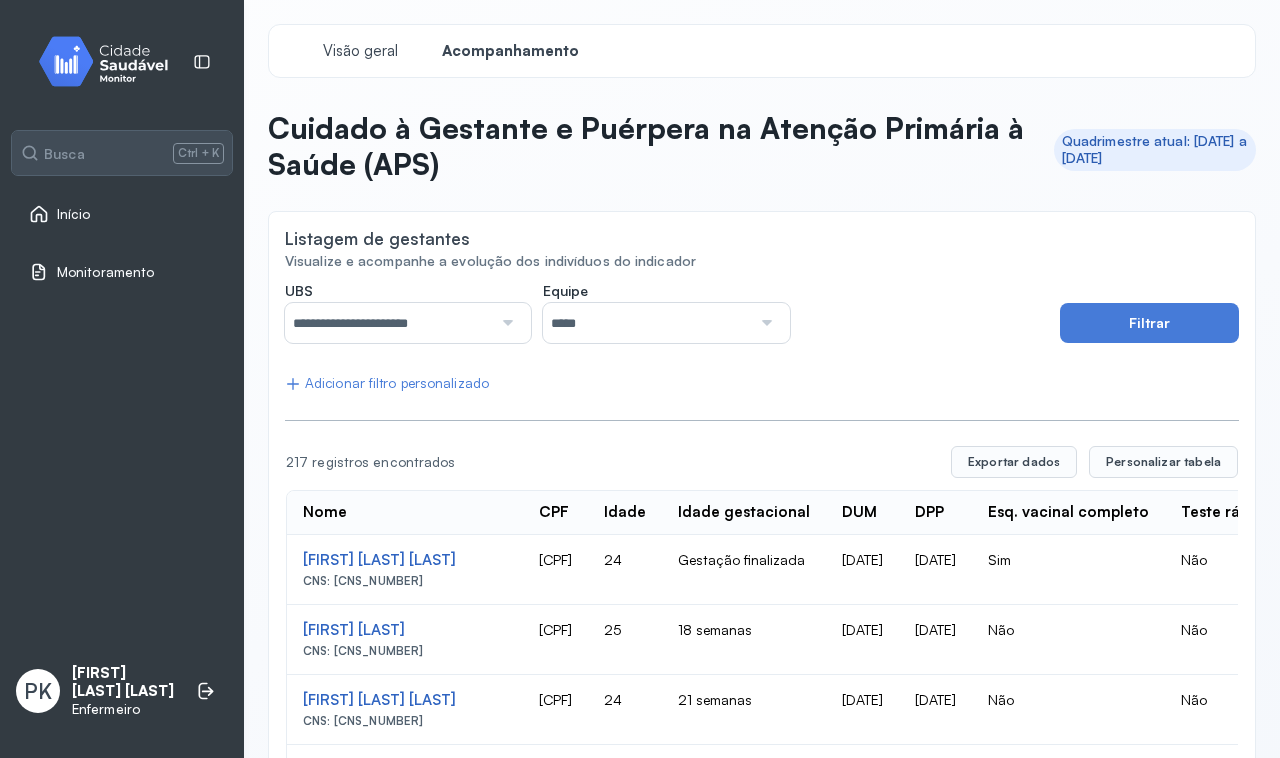 click on "**********" 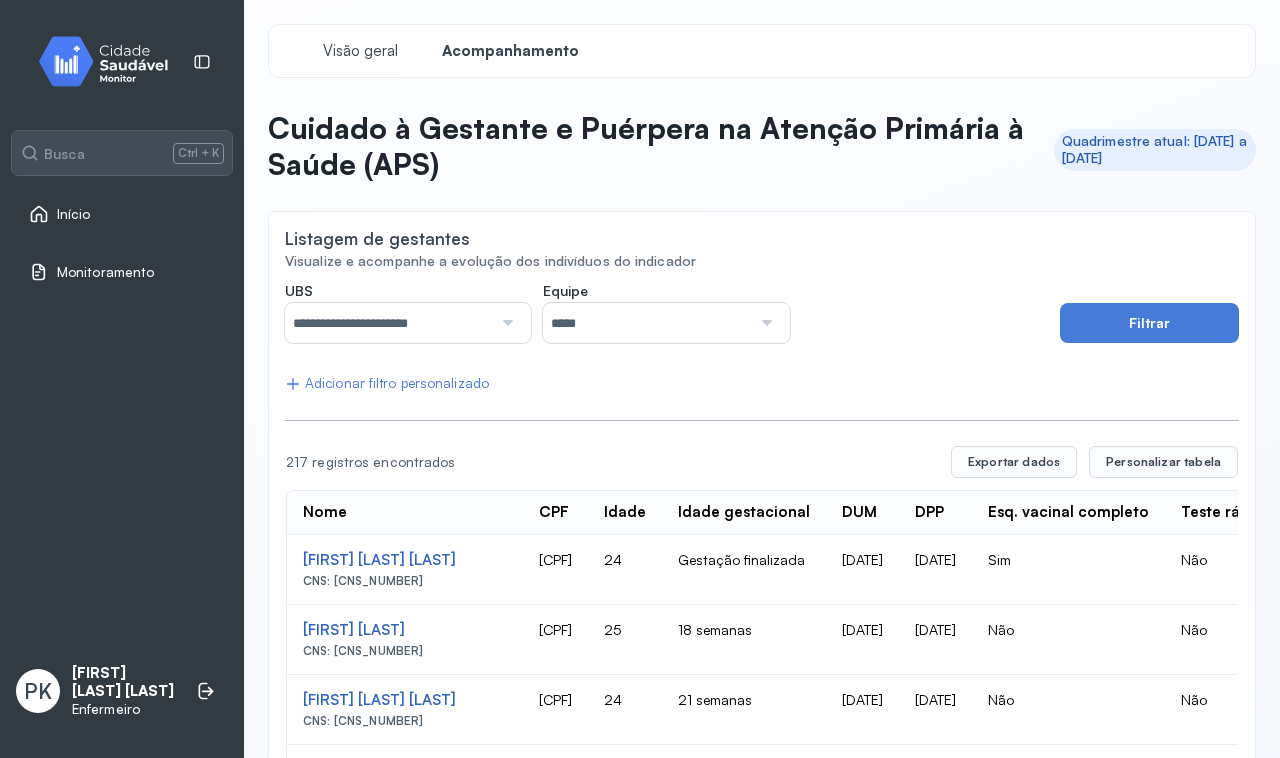 click on "*****" at bounding box center (646, 323) 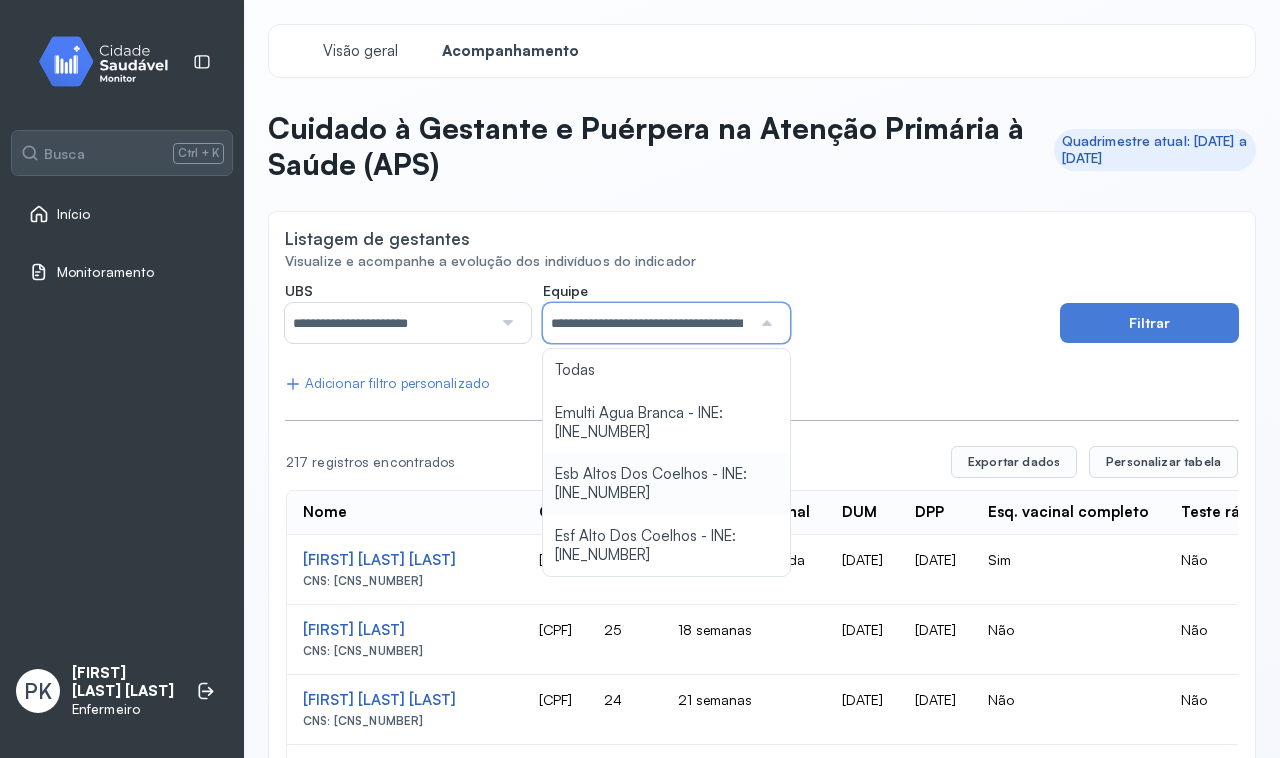 click on "**********" 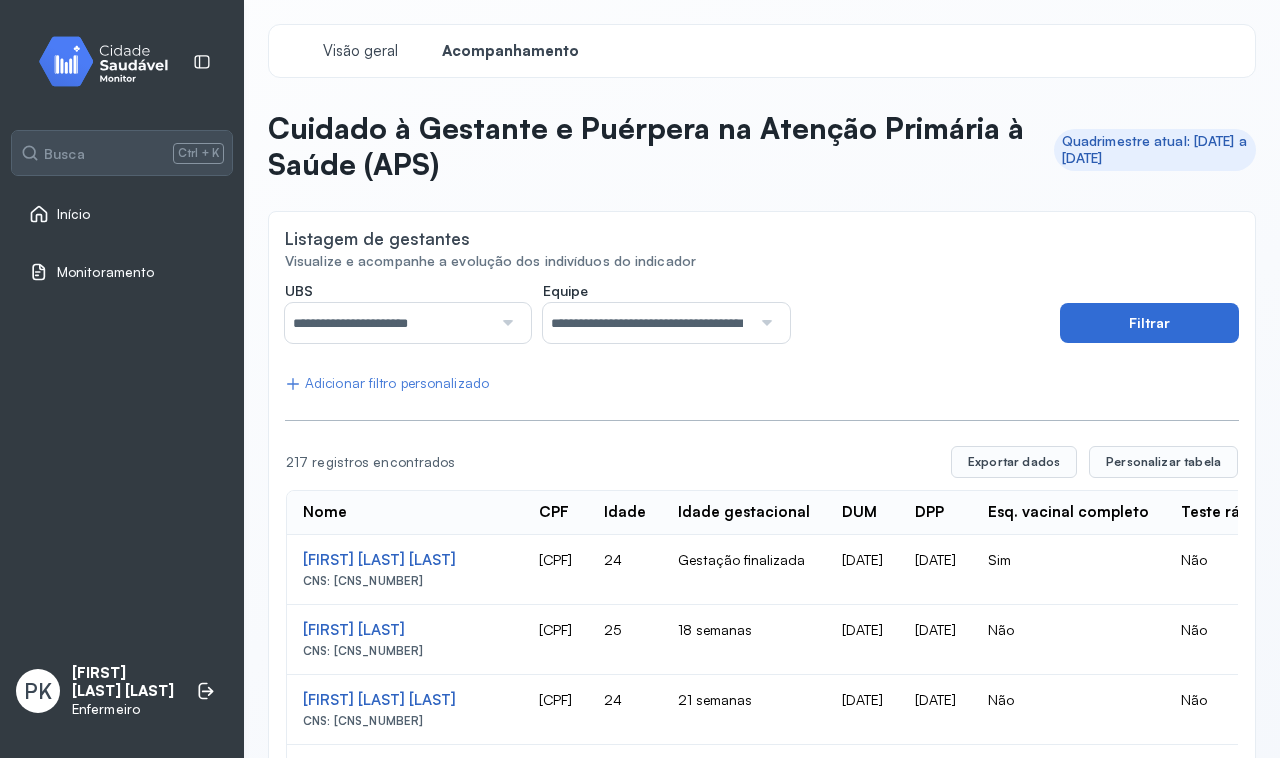click on "Filtrar" at bounding box center (1149, 323) 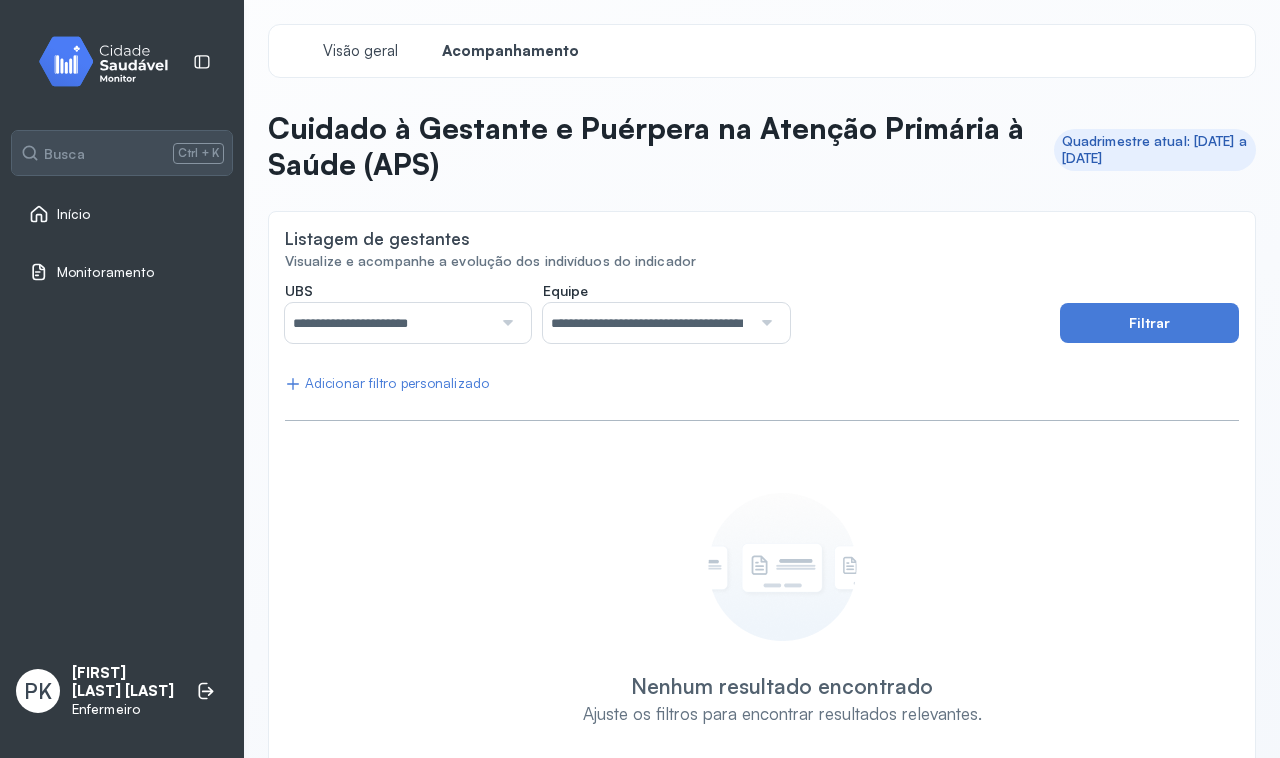 click on "**********" at bounding box center [646, 323] 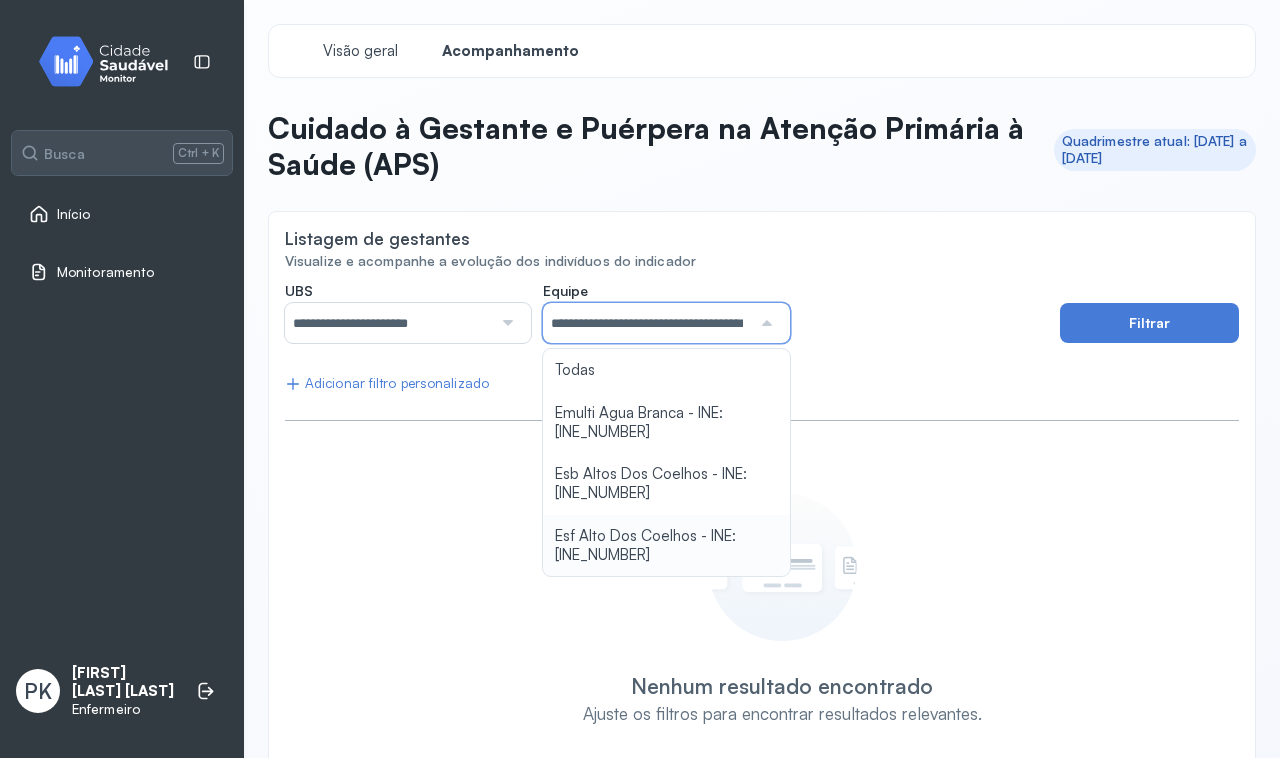 type on "**********" 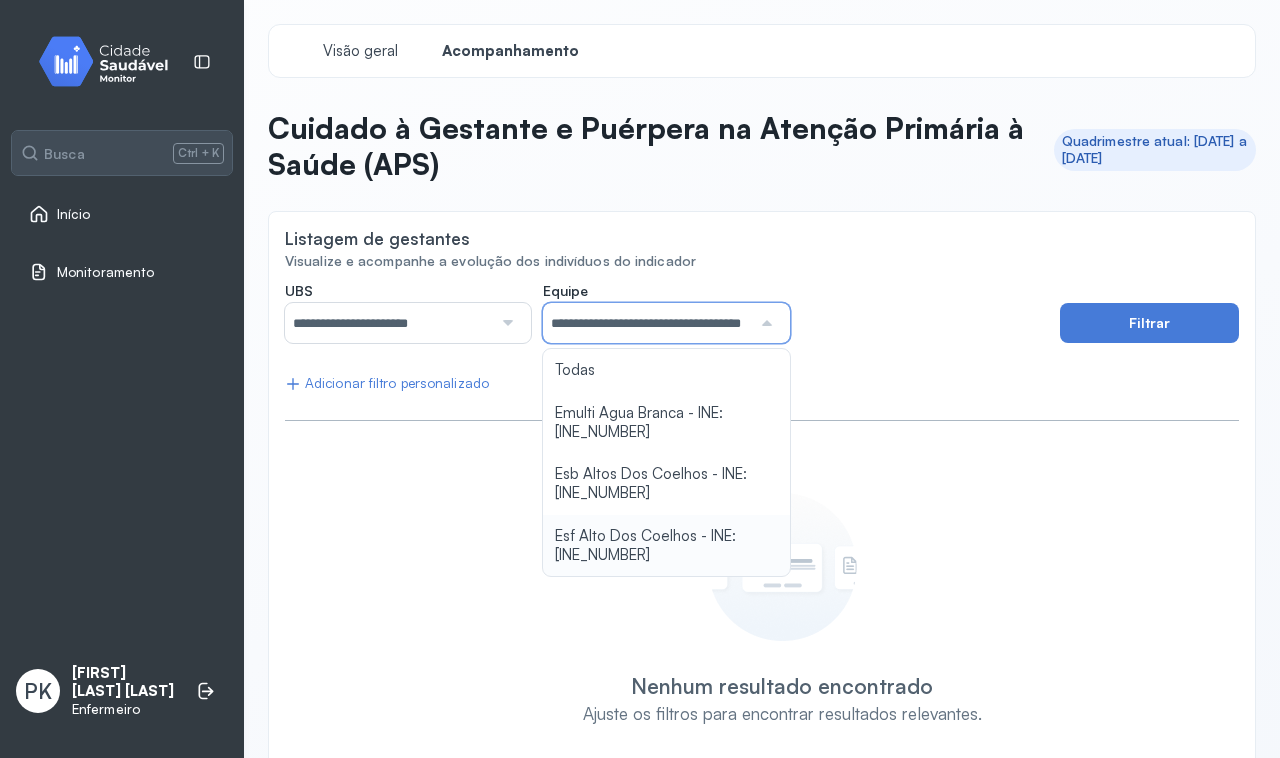 click on "**********" 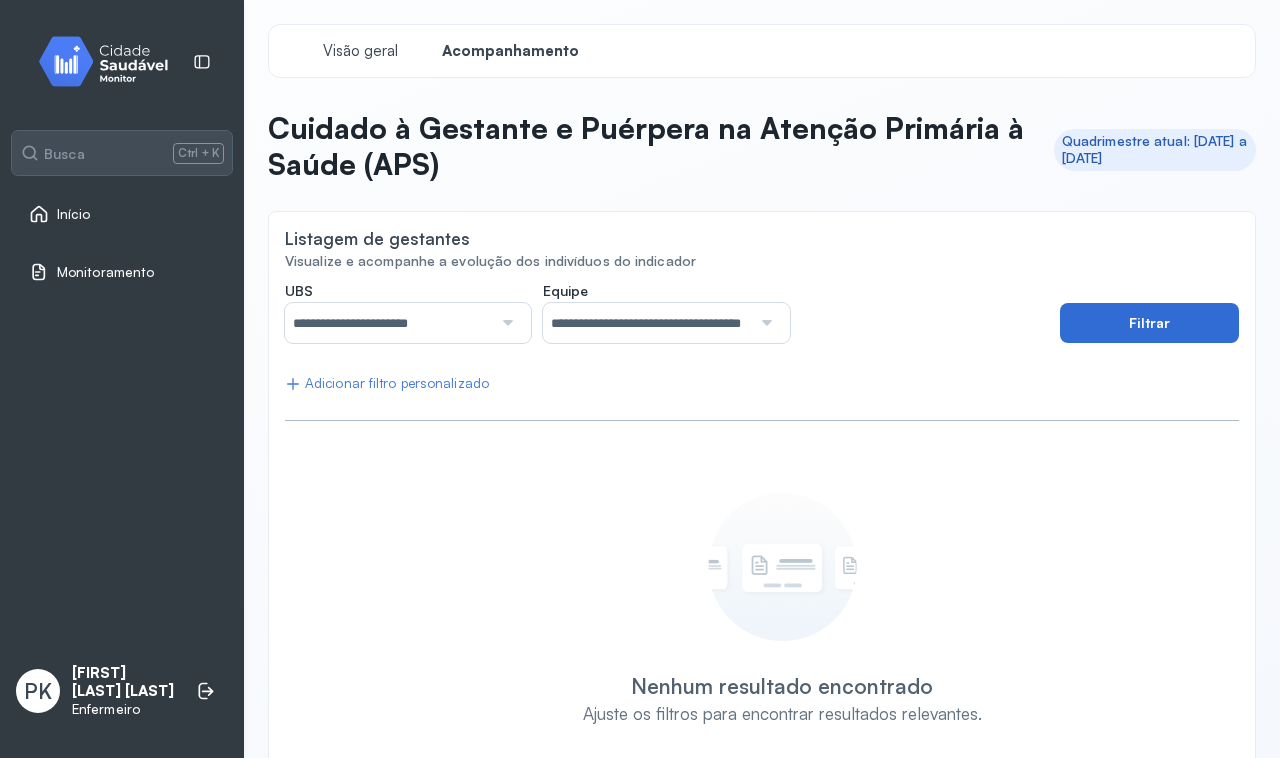 click on "Filtrar" at bounding box center [1149, 323] 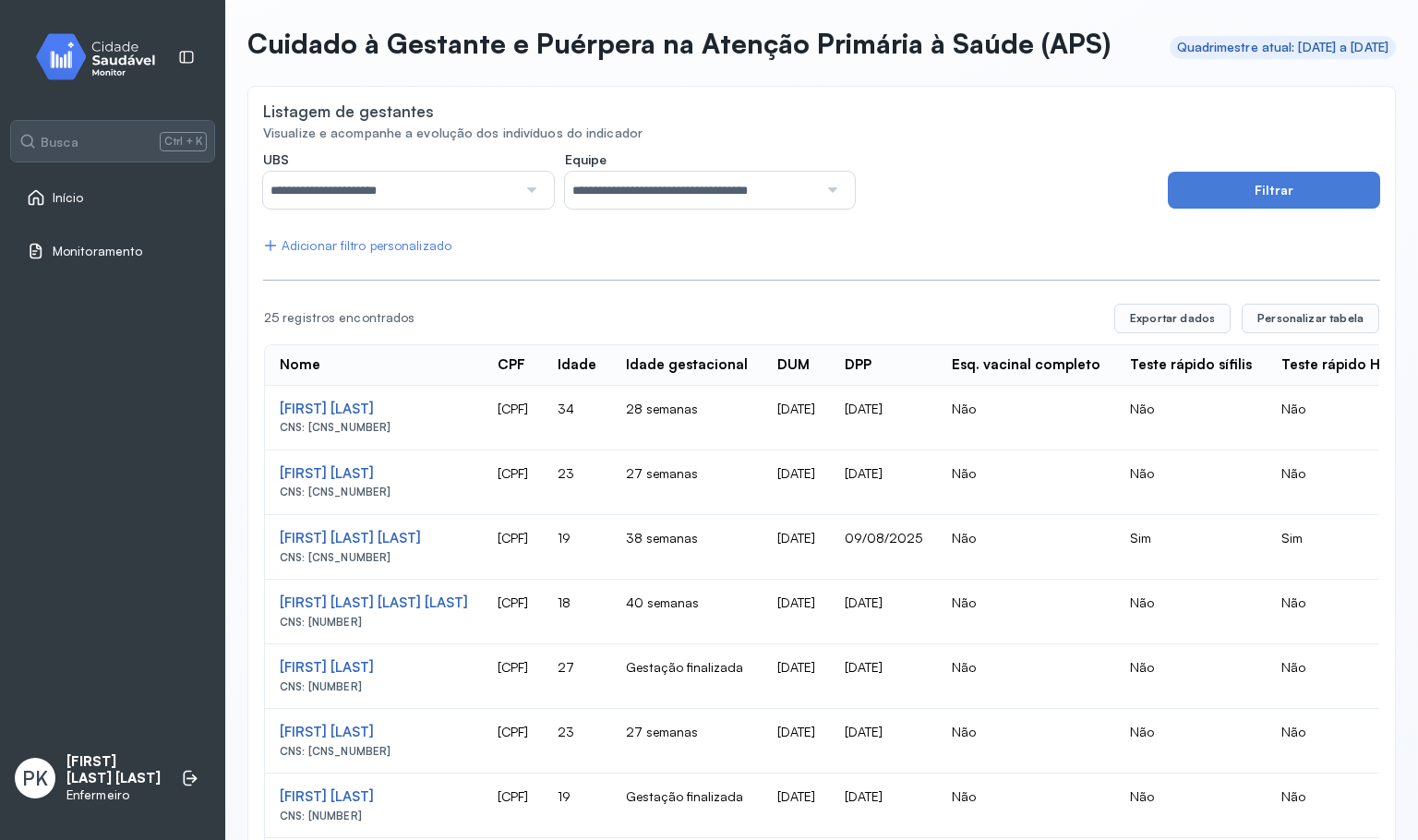 scroll, scrollTop: 70, scrollLeft: 0, axis: vertical 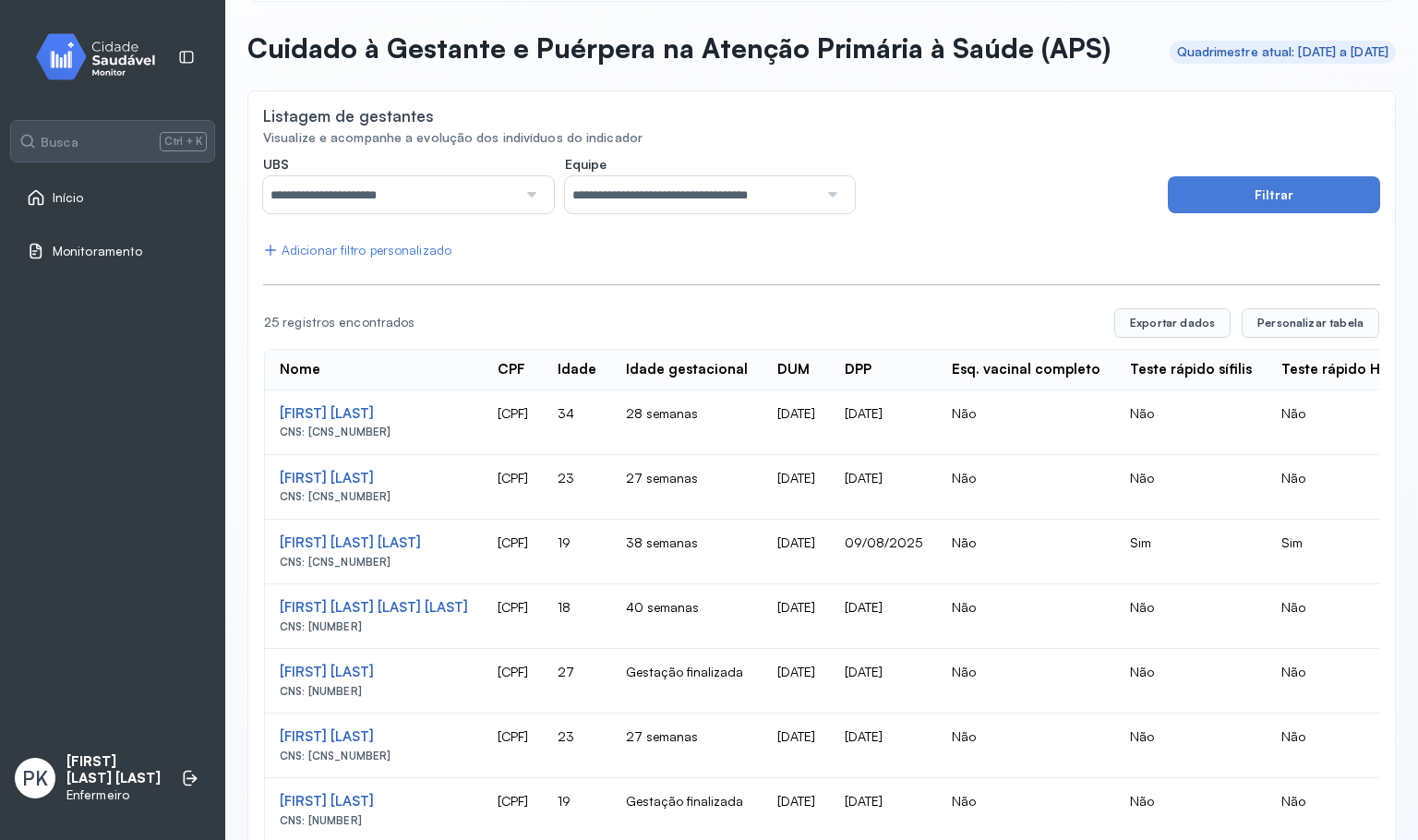 drag, startPoint x: 989, startPoint y: 335, endPoint x: 707, endPoint y: 335, distance: 282 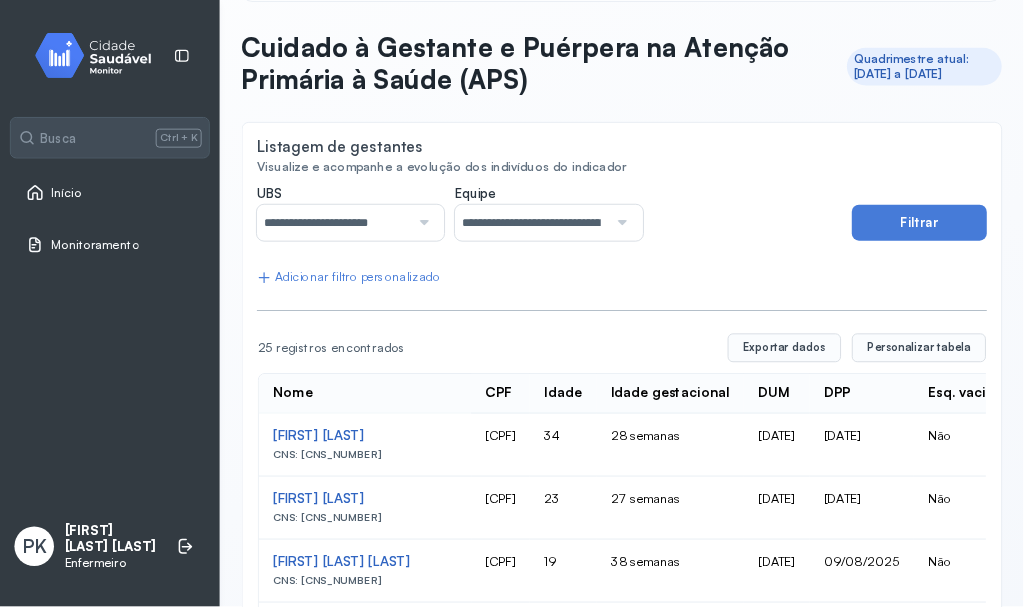 scroll, scrollTop: 77, scrollLeft: 0, axis: vertical 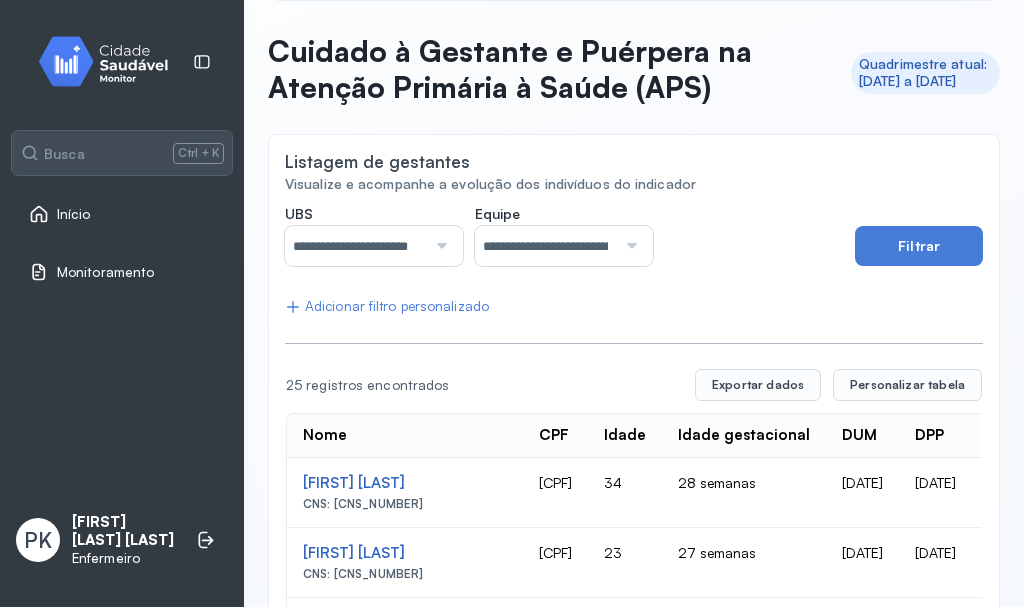 drag, startPoint x: 1446, startPoint y: 0, endPoint x: 568, endPoint y: 295, distance: 926.23376 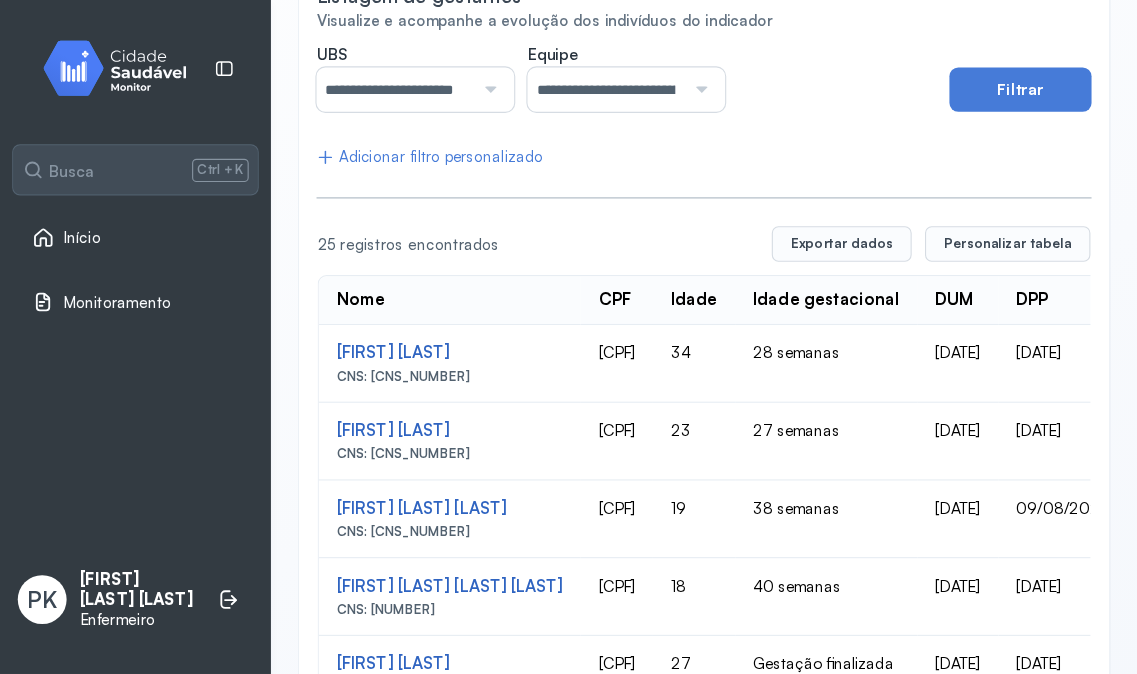 scroll, scrollTop: 277, scrollLeft: 0, axis: vertical 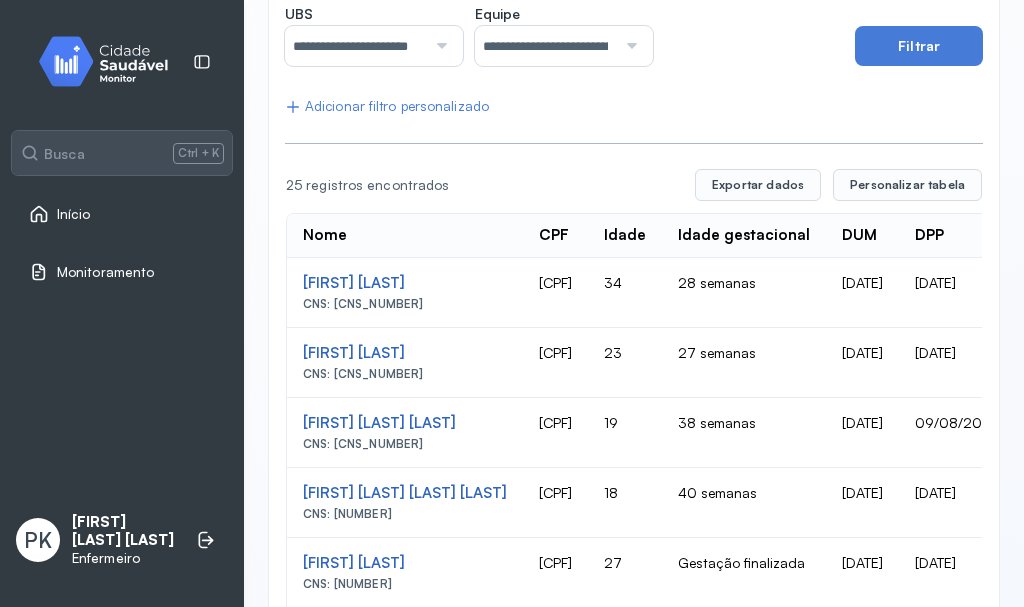 drag, startPoint x: 703, startPoint y: 104, endPoint x: 530, endPoint y: 109, distance: 173.07224 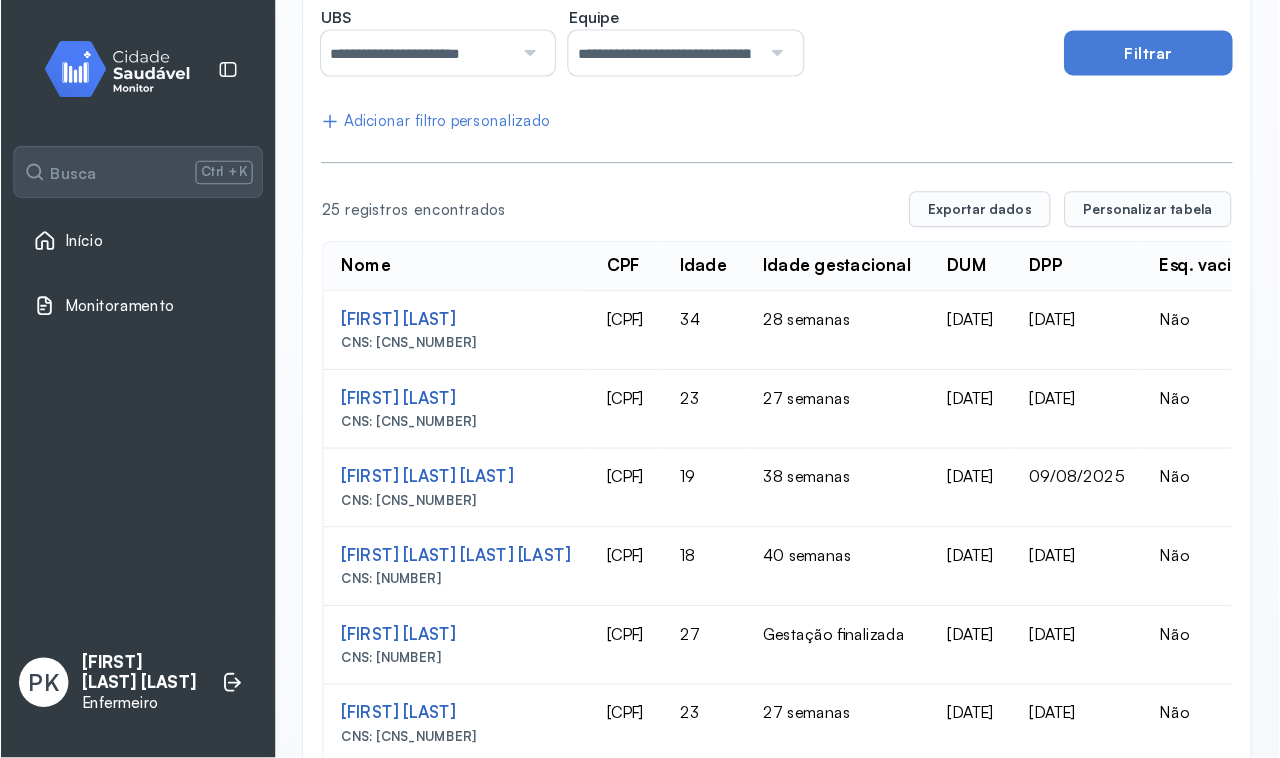 scroll, scrollTop: 276, scrollLeft: 0, axis: vertical 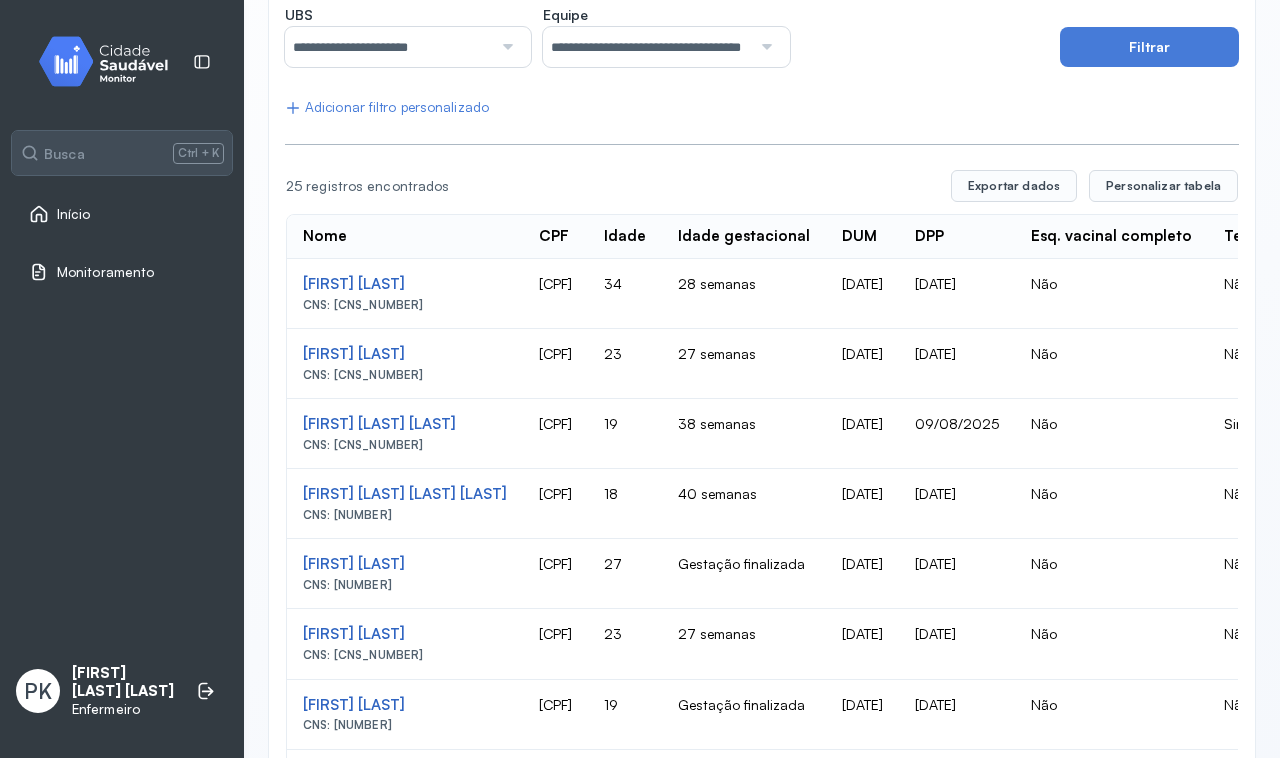 drag, startPoint x: 1012, startPoint y: 3, endPoint x: 658, endPoint y: 123, distance: 373.78604 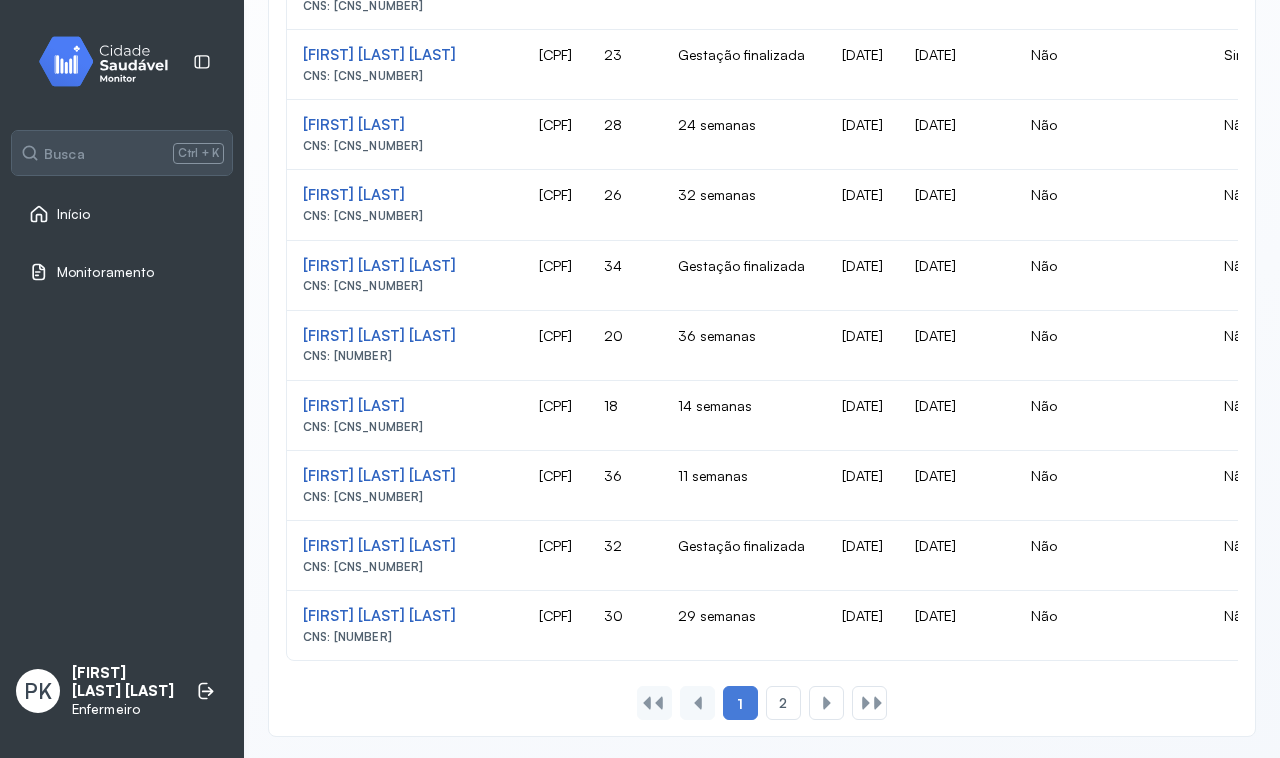 scroll, scrollTop: 1302, scrollLeft: 0, axis: vertical 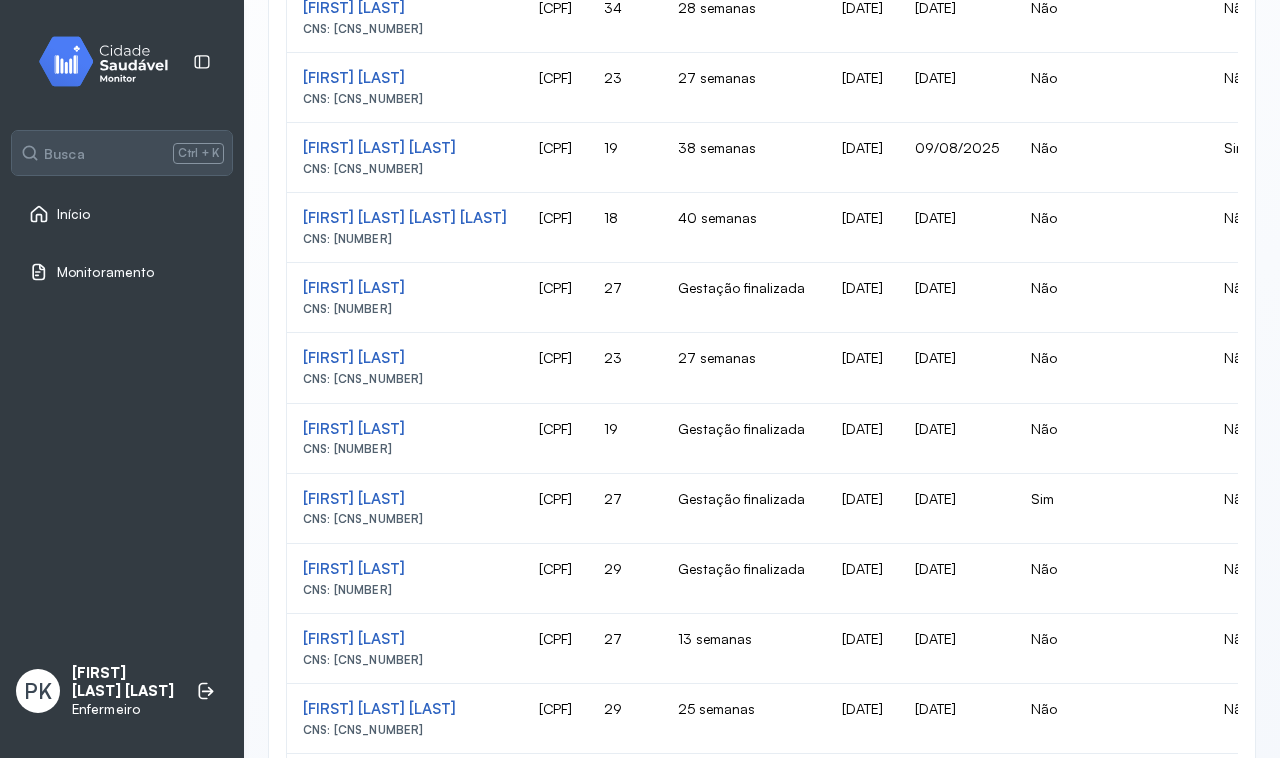 click on "CNS: 706 0048 8253 3549" at bounding box center [405, 519] 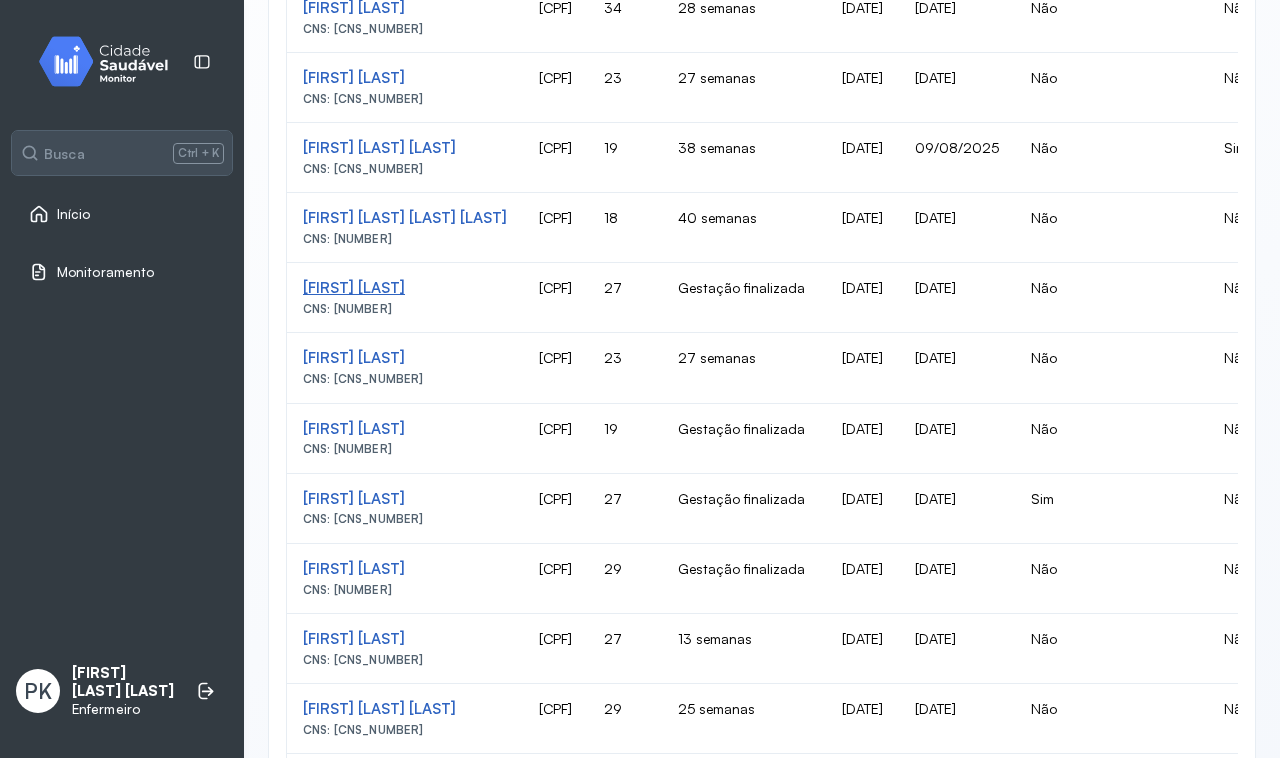 click on "Cláudia Luclécia Silva Santos" at bounding box center [405, 288] 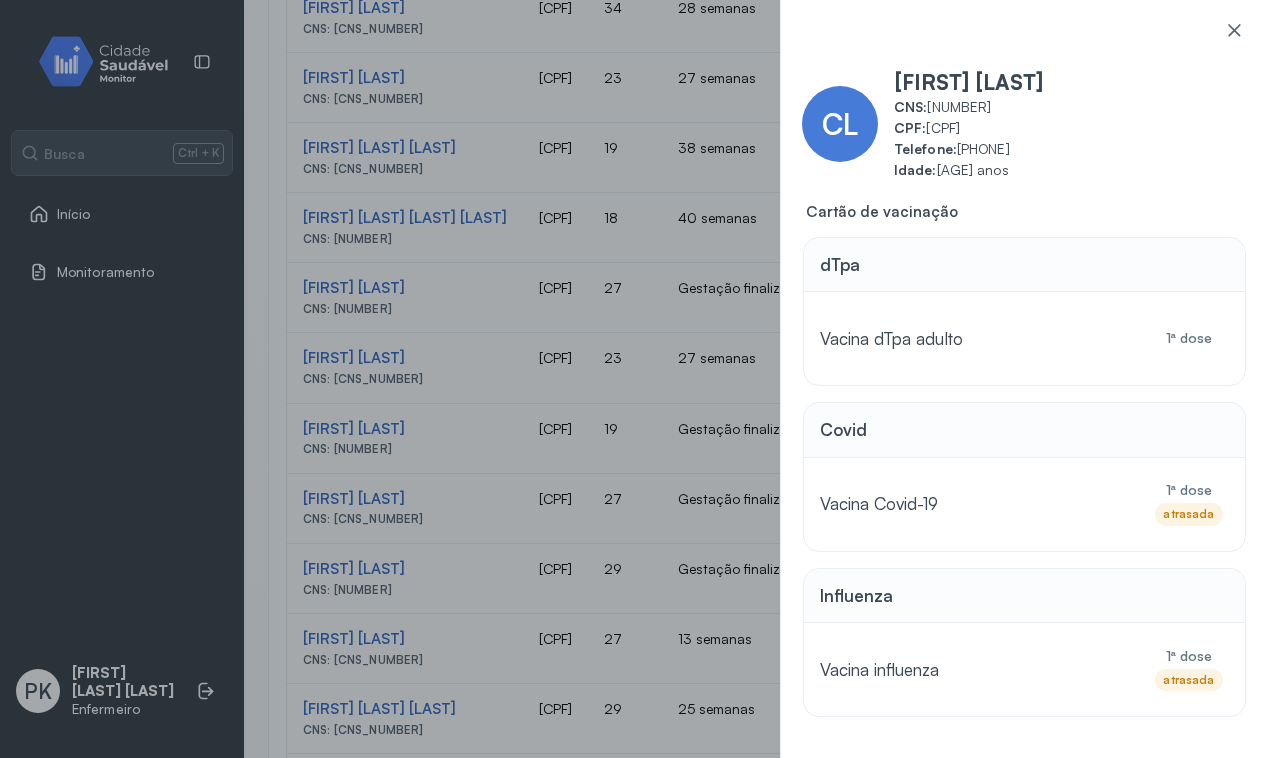 scroll, scrollTop: 0, scrollLeft: 0, axis: both 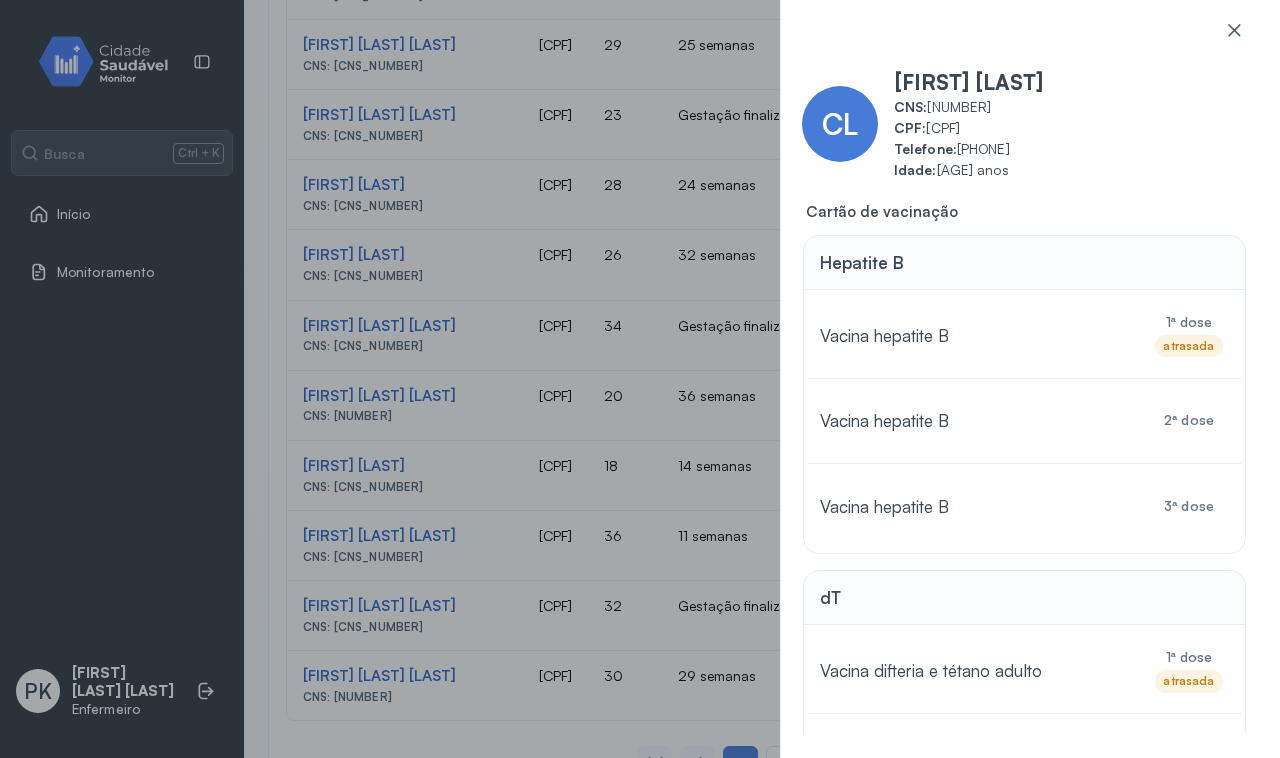 click on "2ª dose" at bounding box center [1189, 420] 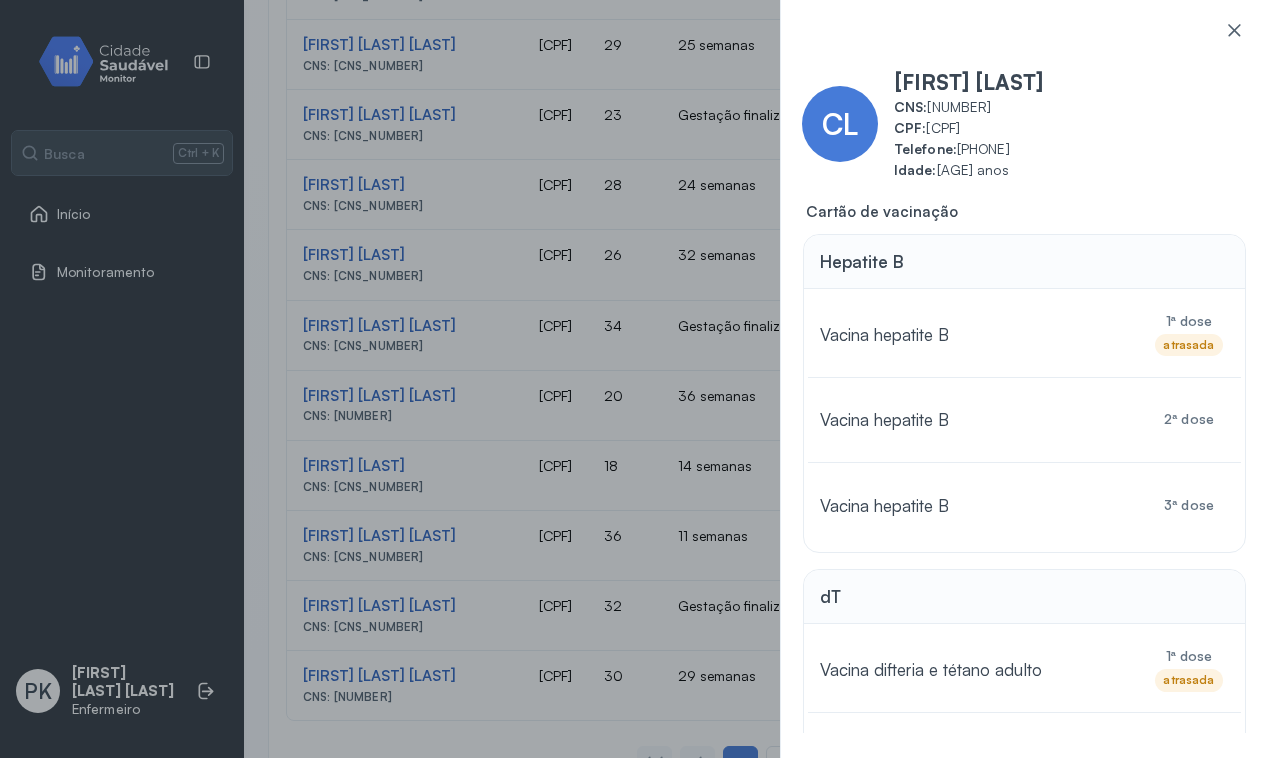 scroll, scrollTop: 0, scrollLeft: 0, axis: both 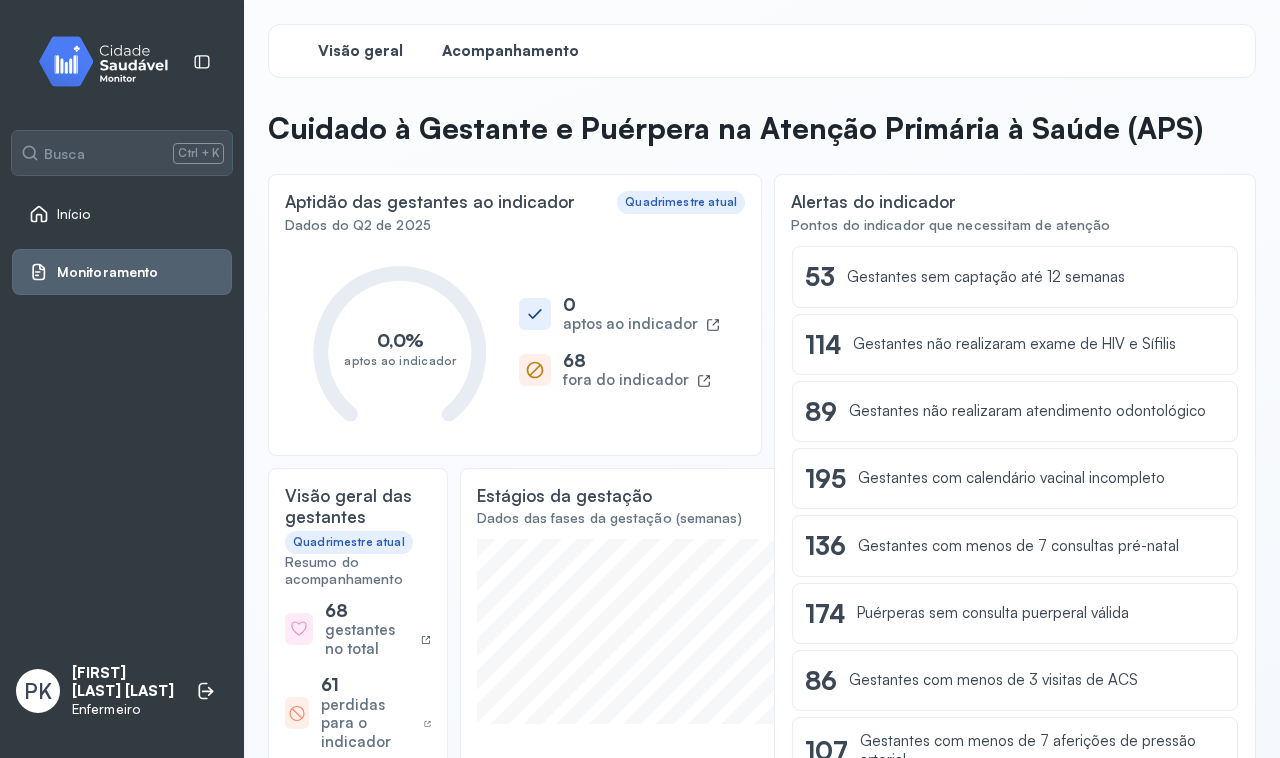click on "Acompanhamento" at bounding box center [510, 51] 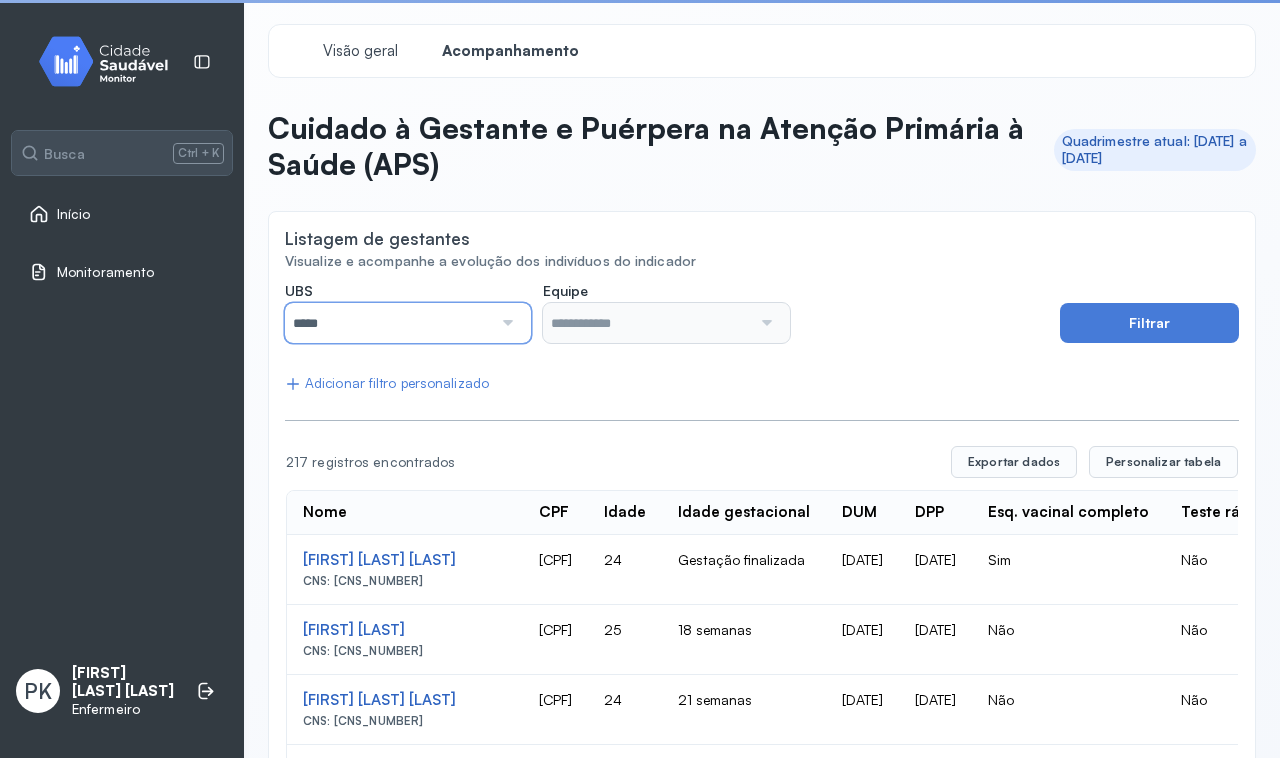 click on "*****" at bounding box center [388, 323] 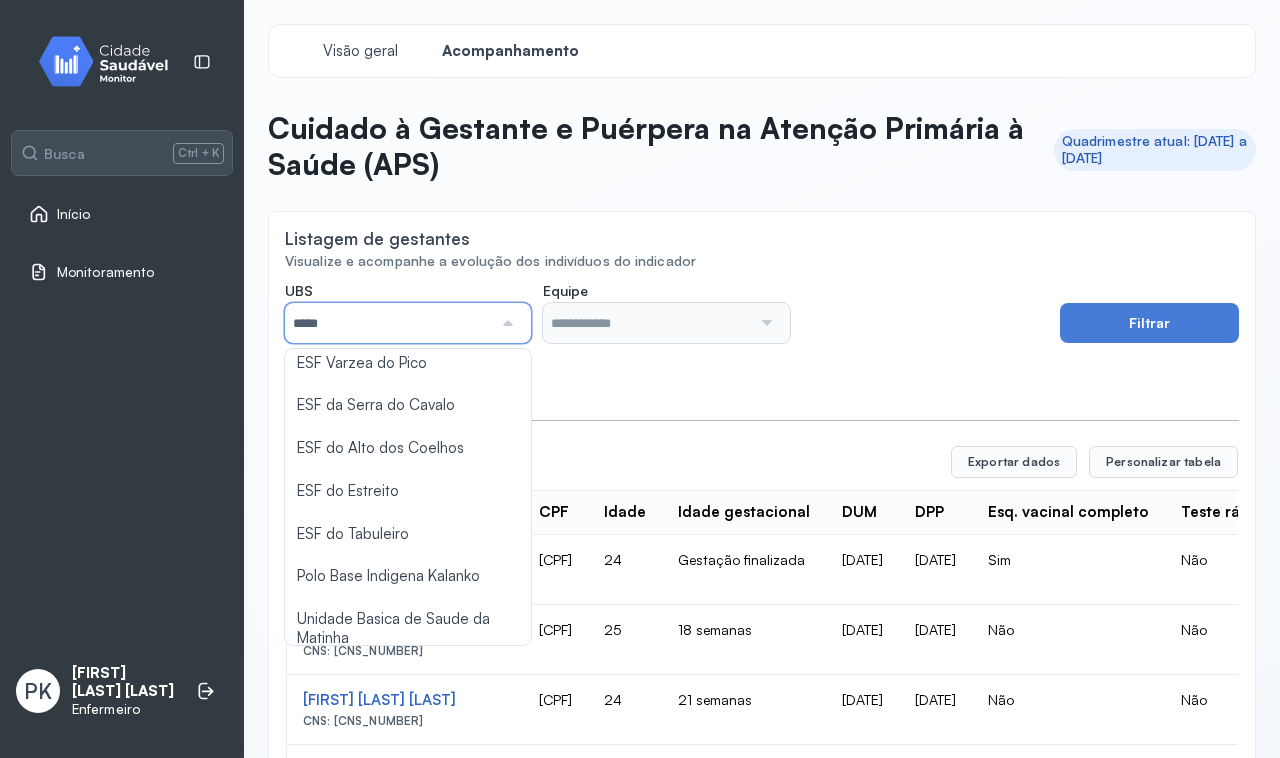 scroll, scrollTop: 253, scrollLeft: 0, axis: vertical 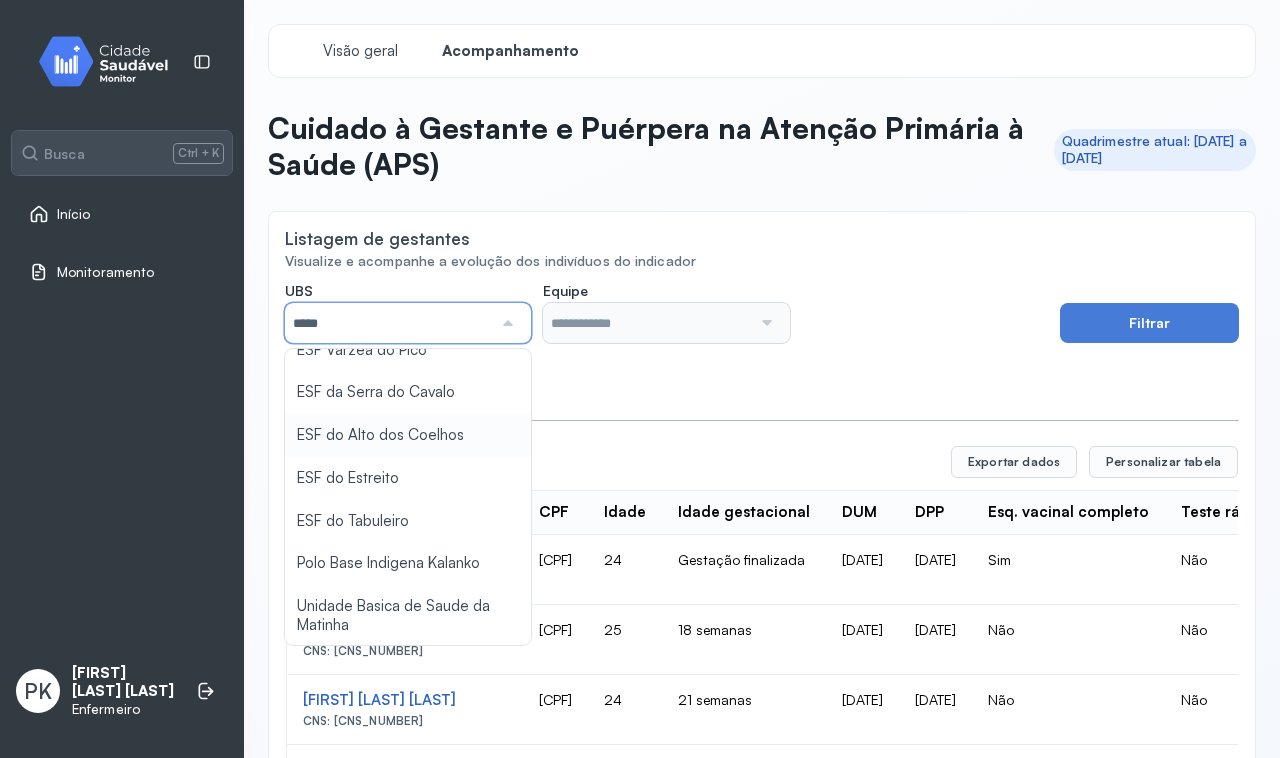 type on "**********" 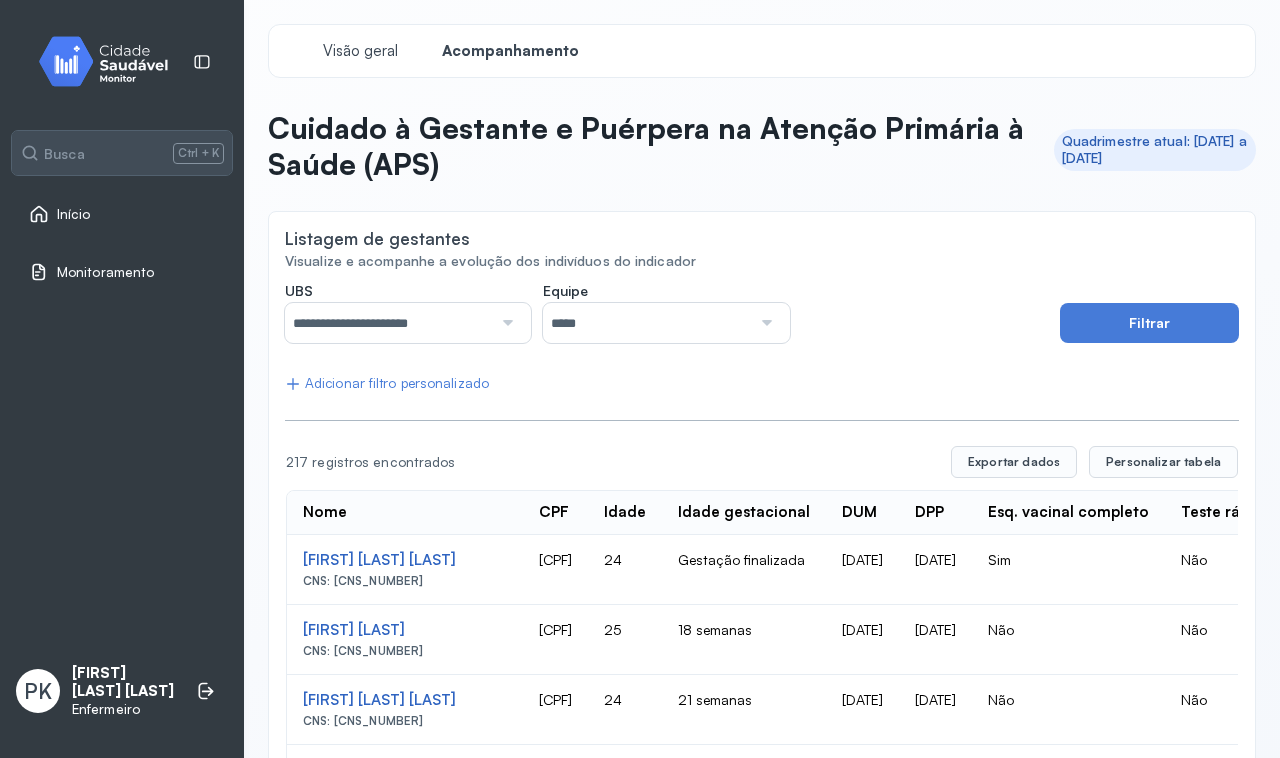 click on "**********" 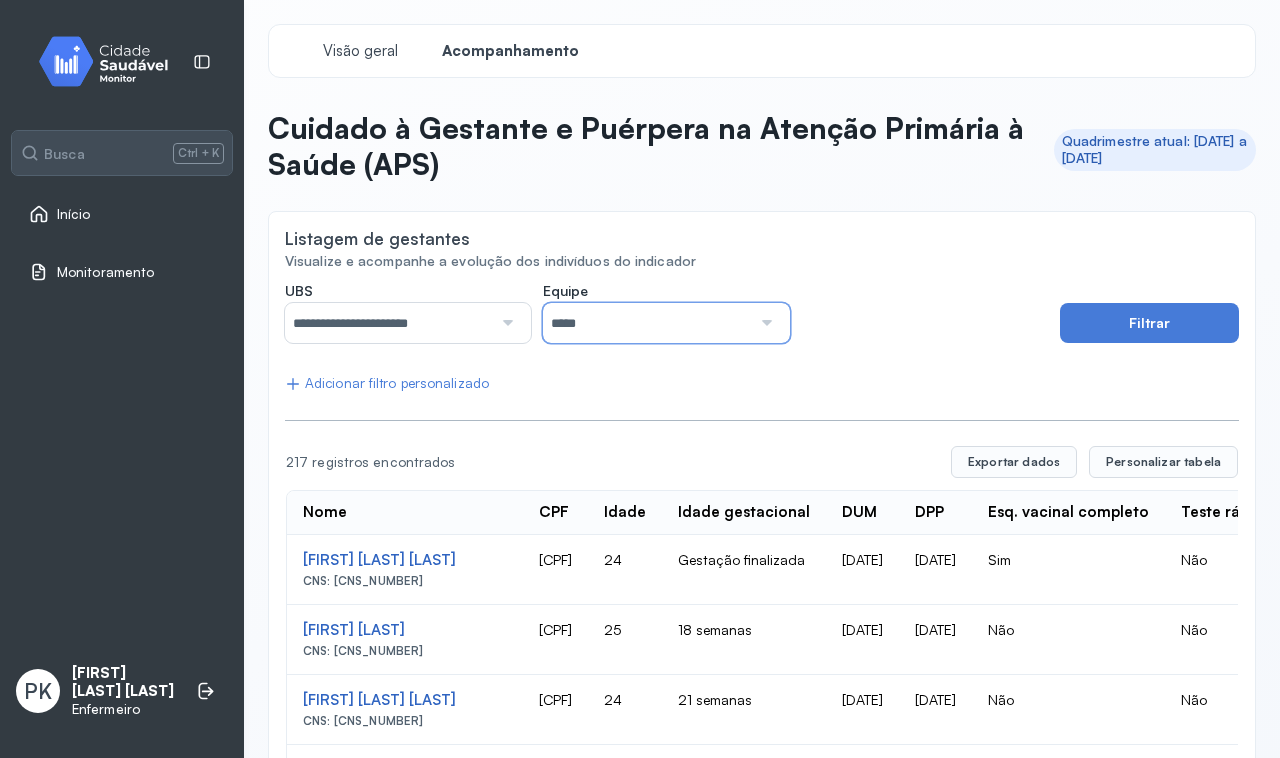 click on "*****" at bounding box center (646, 323) 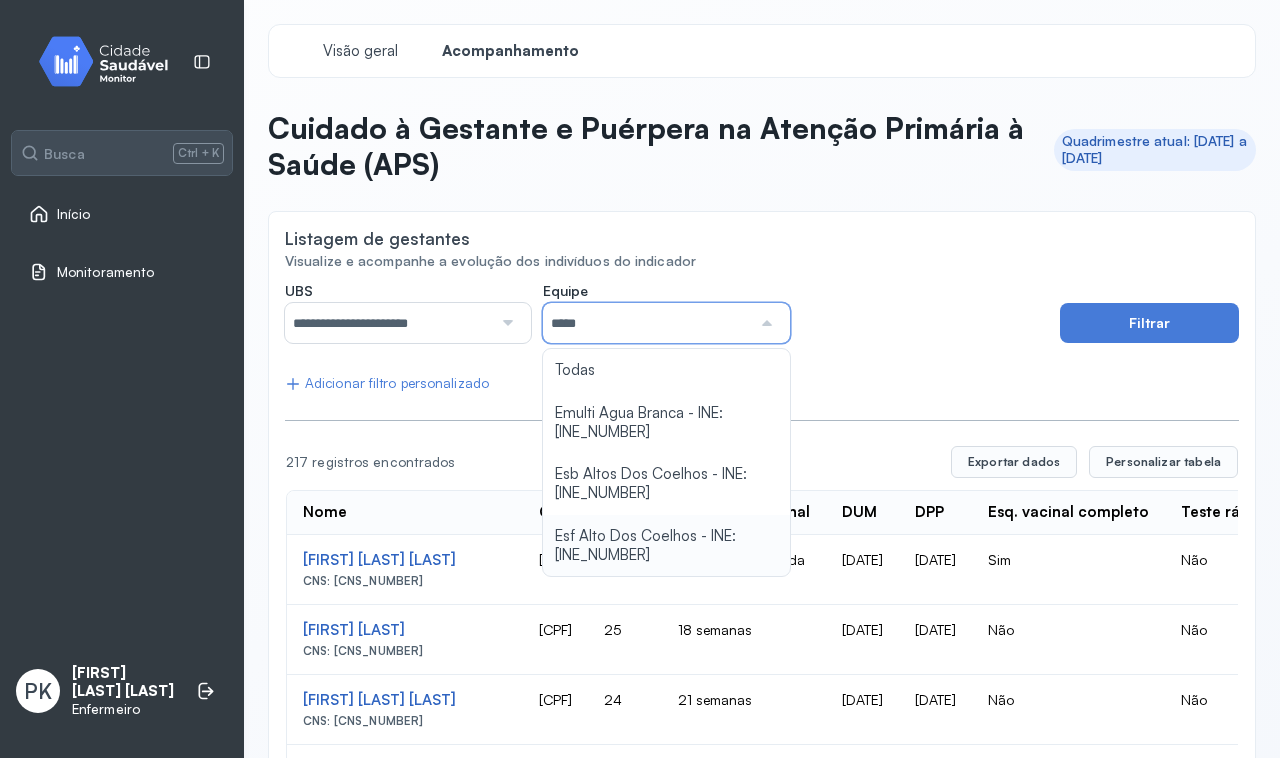 type on "**********" 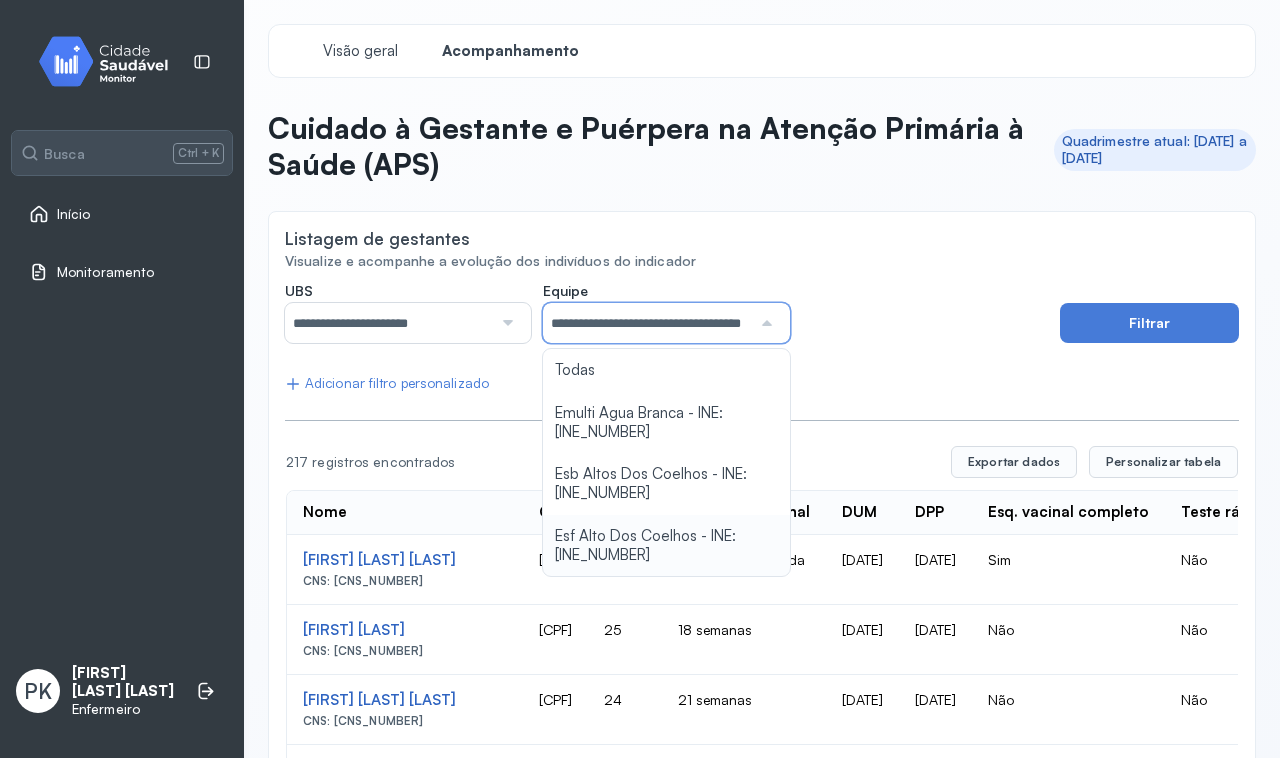 click on "**********" 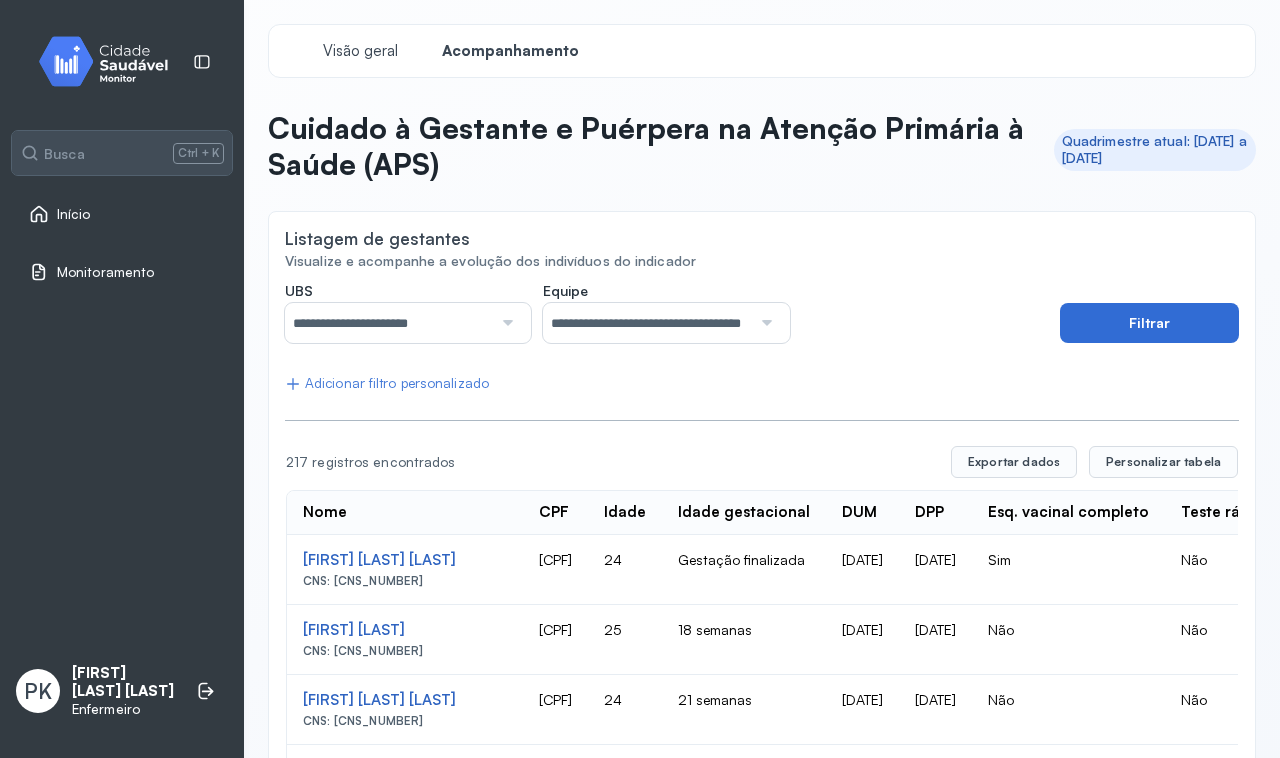 click on "Filtrar" at bounding box center [1149, 323] 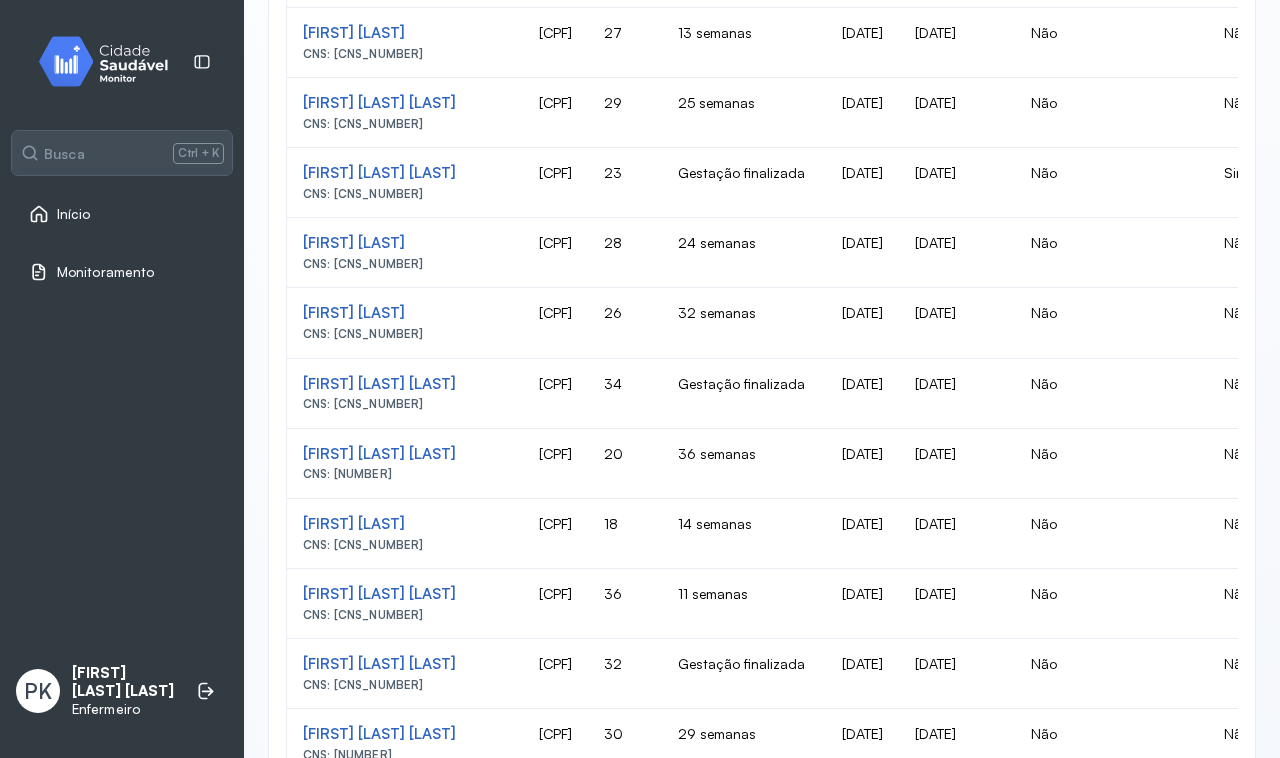 scroll, scrollTop: 1302, scrollLeft: 0, axis: vertical 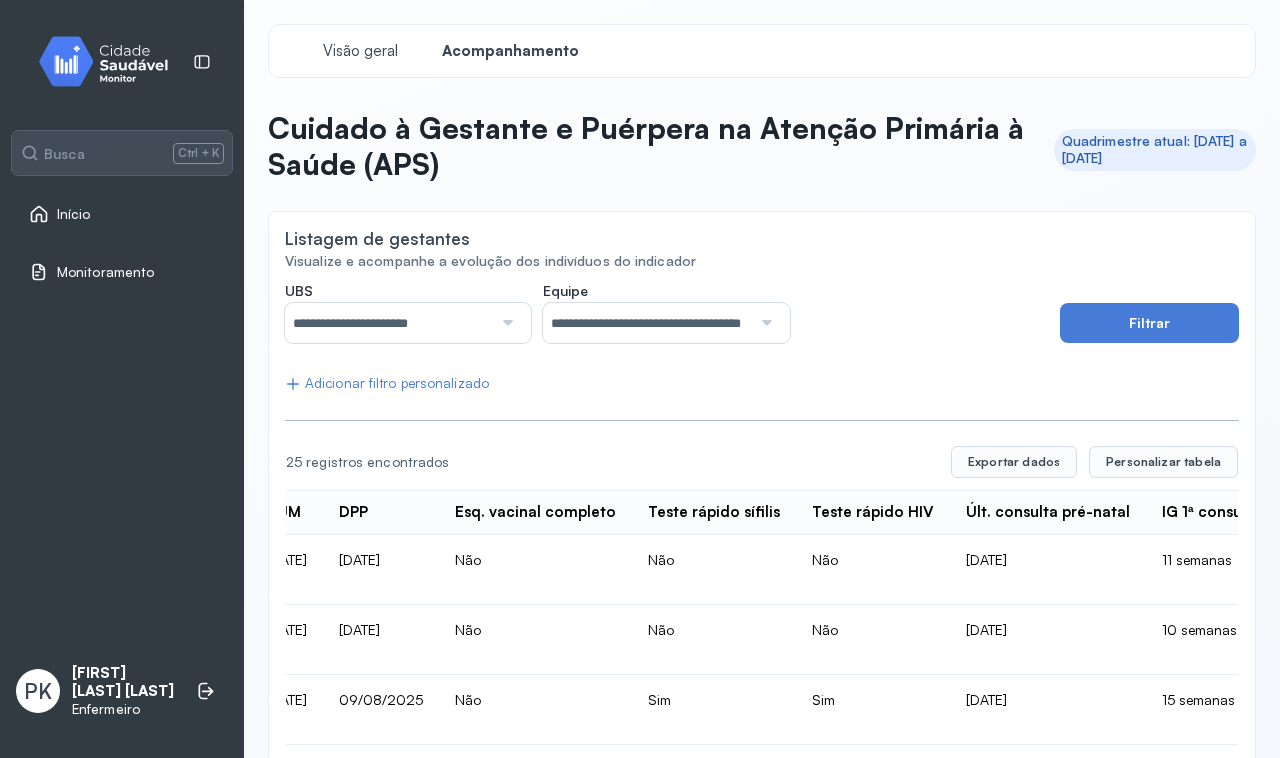 drag, startPoint x: 542, startPoint y: 463, endPoint x: 631, endPoint y: 467, distance: 89.08984 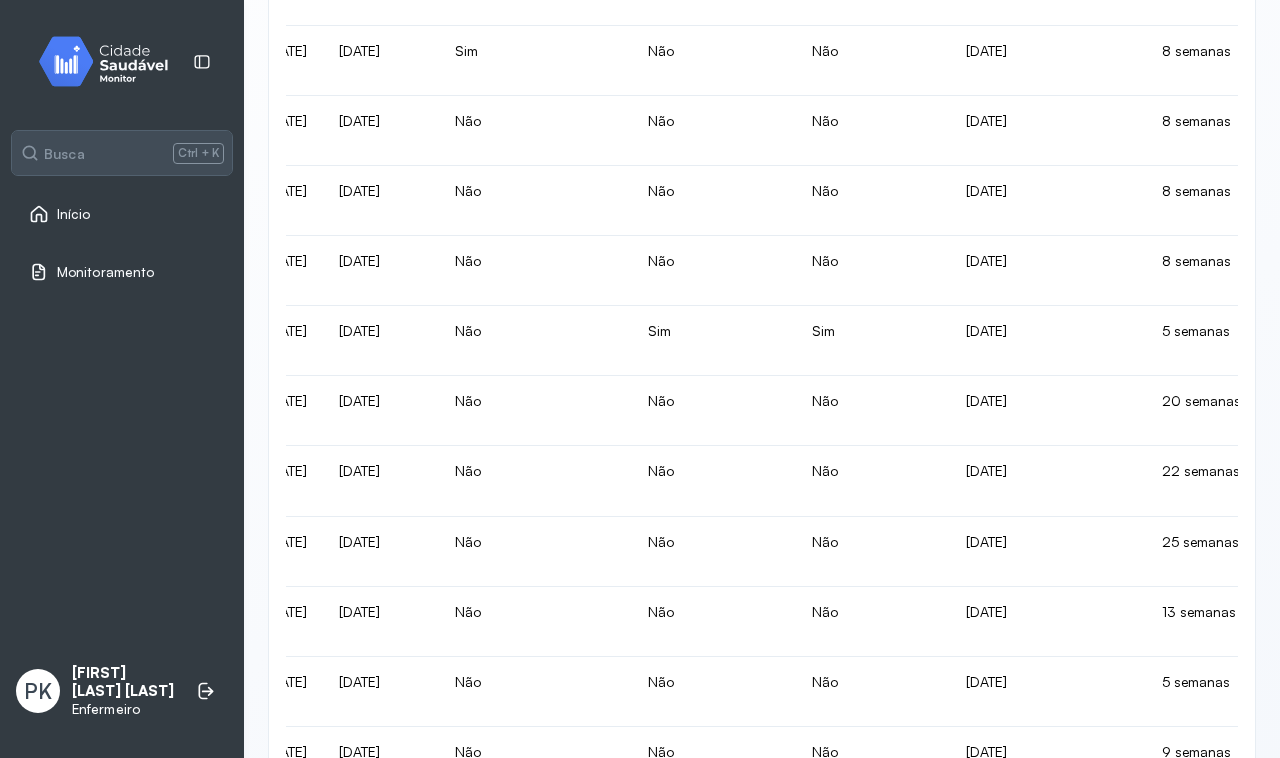 scroll, scrollTop: 1302, scrollLeft: 0, axis: vertical 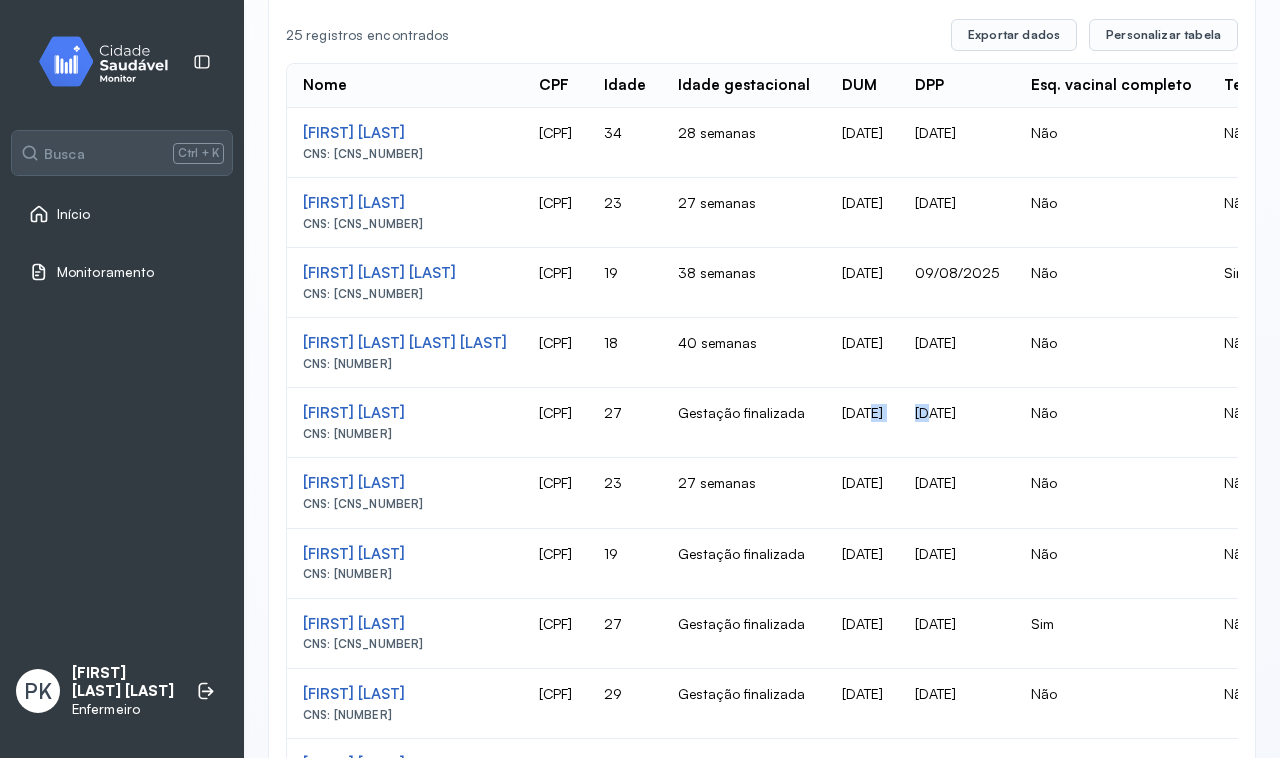 drag, startPoint x: 1072, startPoint y: 421, endPoint x: 968, endPoint y: 428, distance: 104.23531 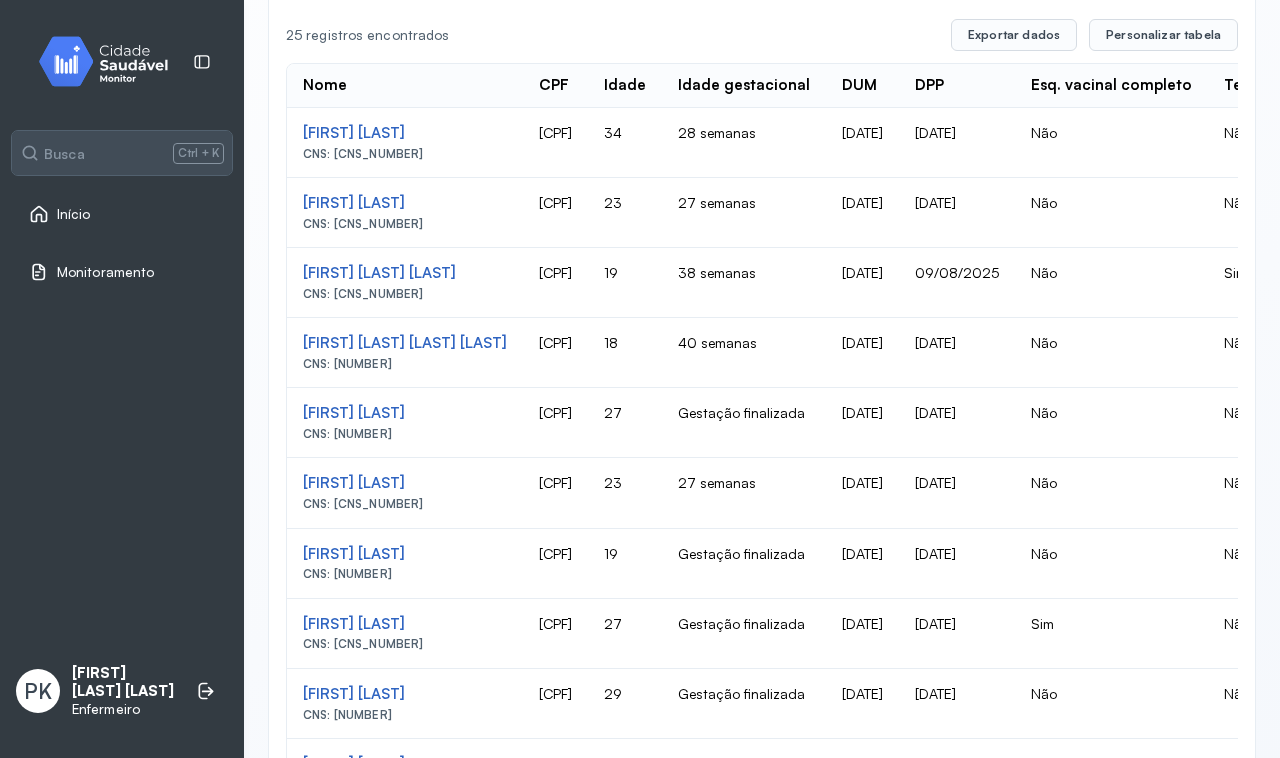 click on "DPP" at bounding box center [929, 85] 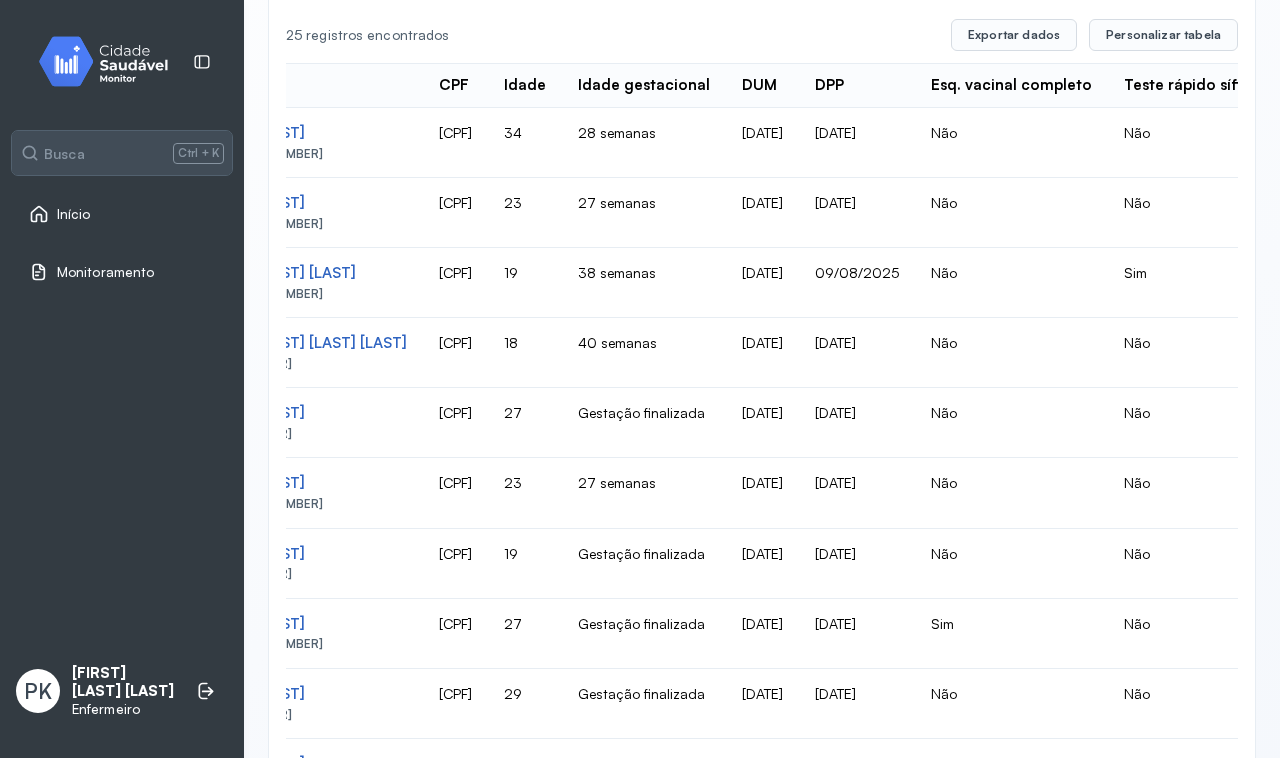 scroll, scrollTop: 0, scrollLeft: 0, axis: both 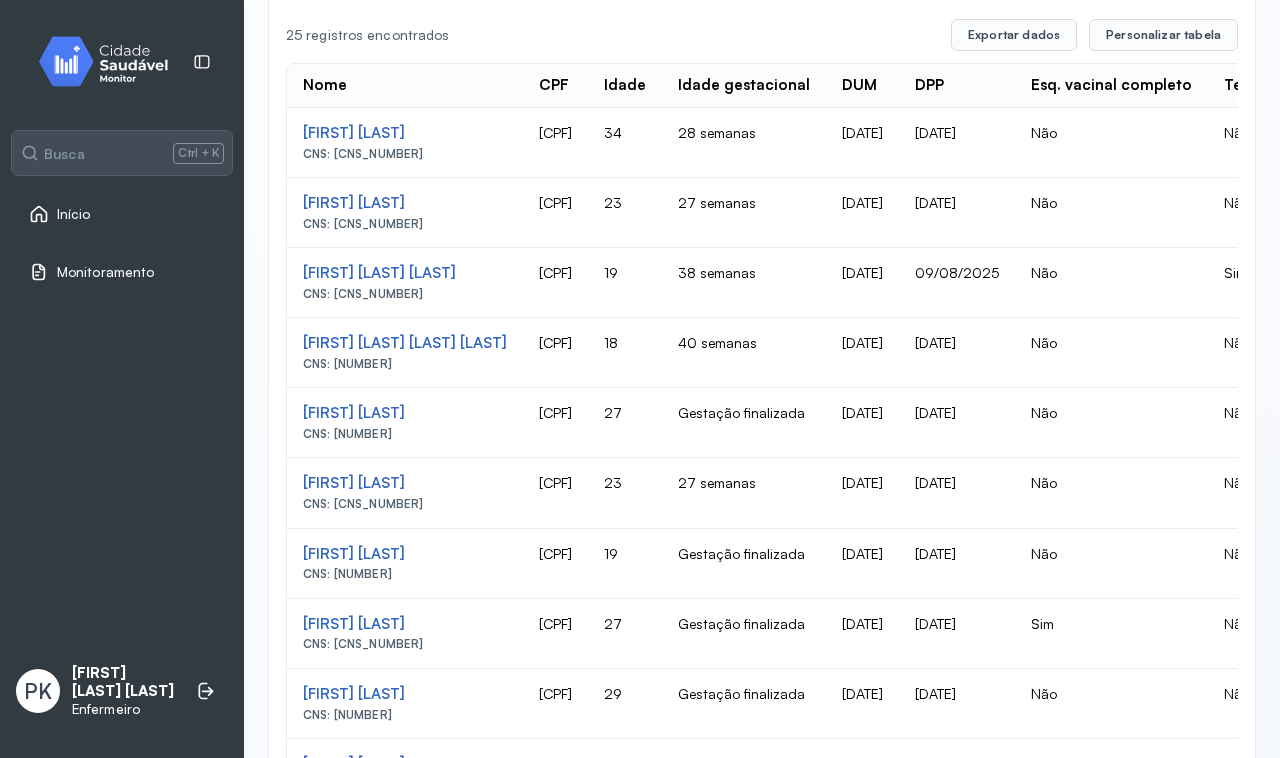 click on "Cláudia Luclécia Silva Santos  CNS: 700 2099 8454 9820" 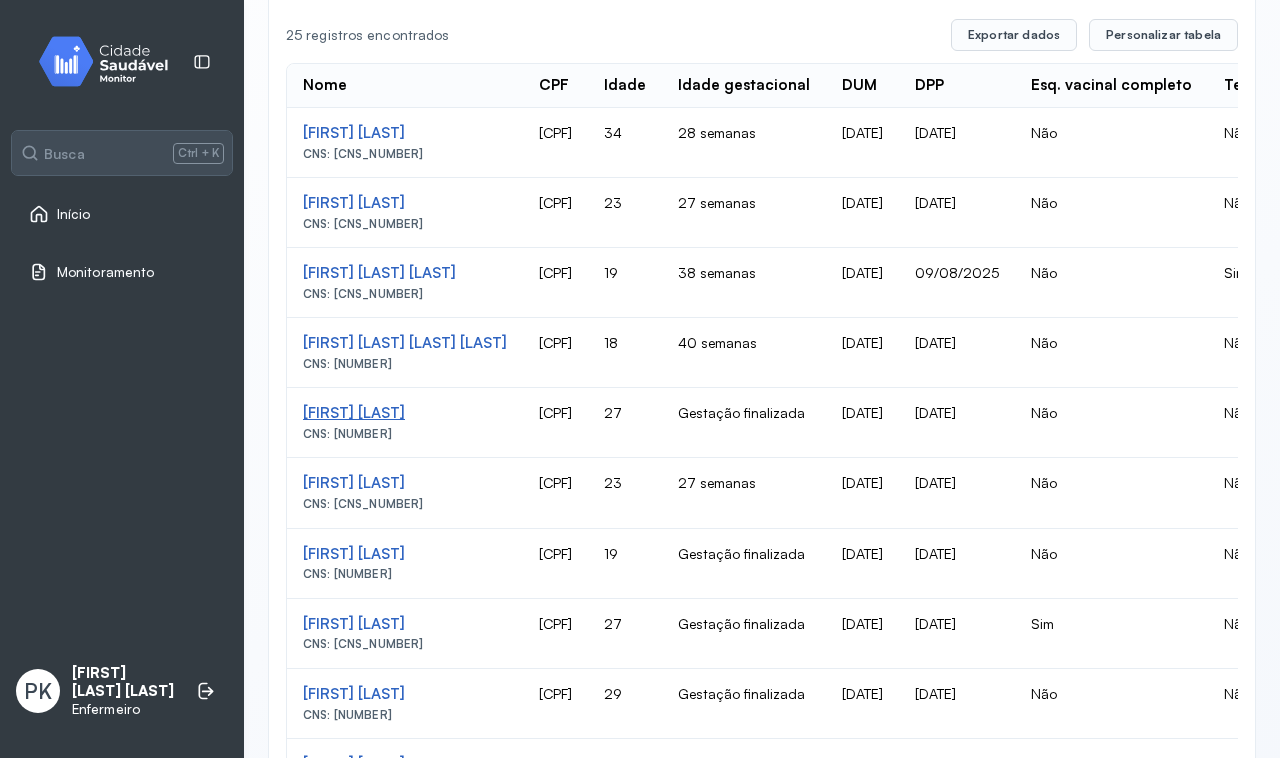 click on "Cláudia Luclécia Silva Santos" at bounding box center [405, 413] 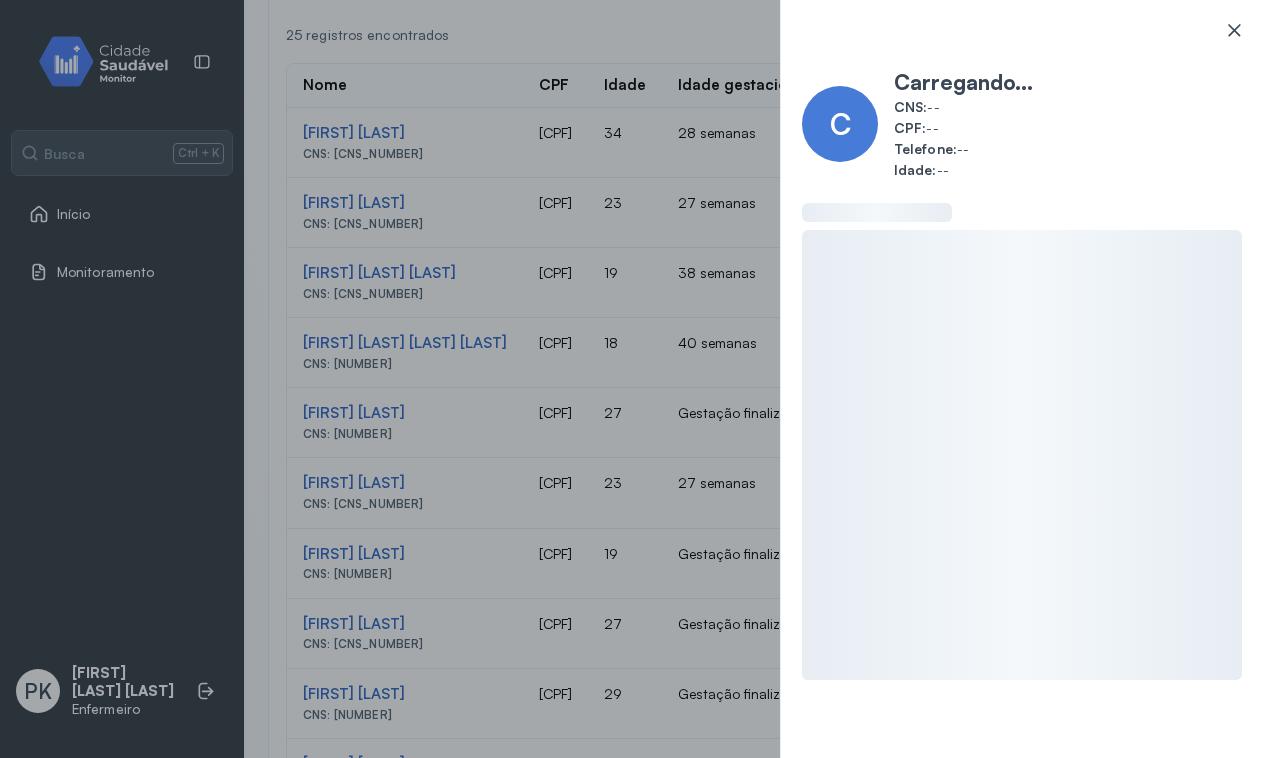 click 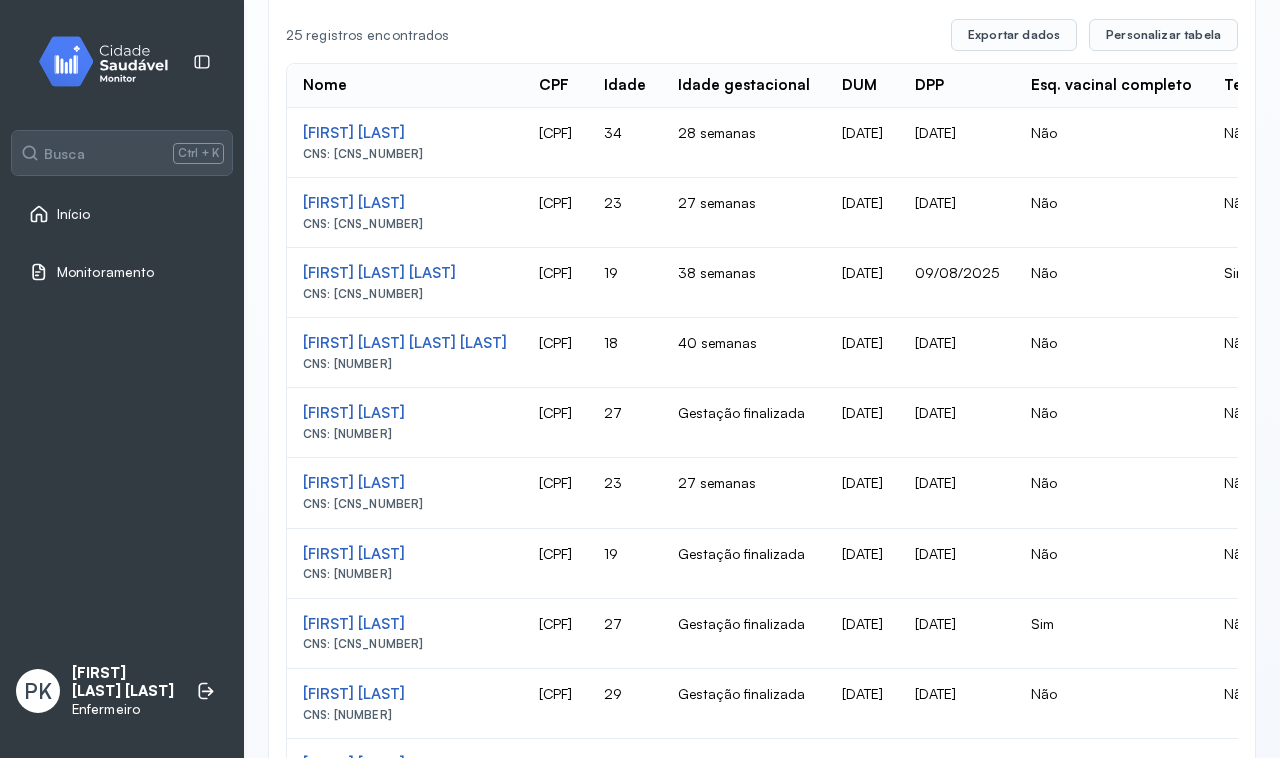 click on "128.520.104-37" 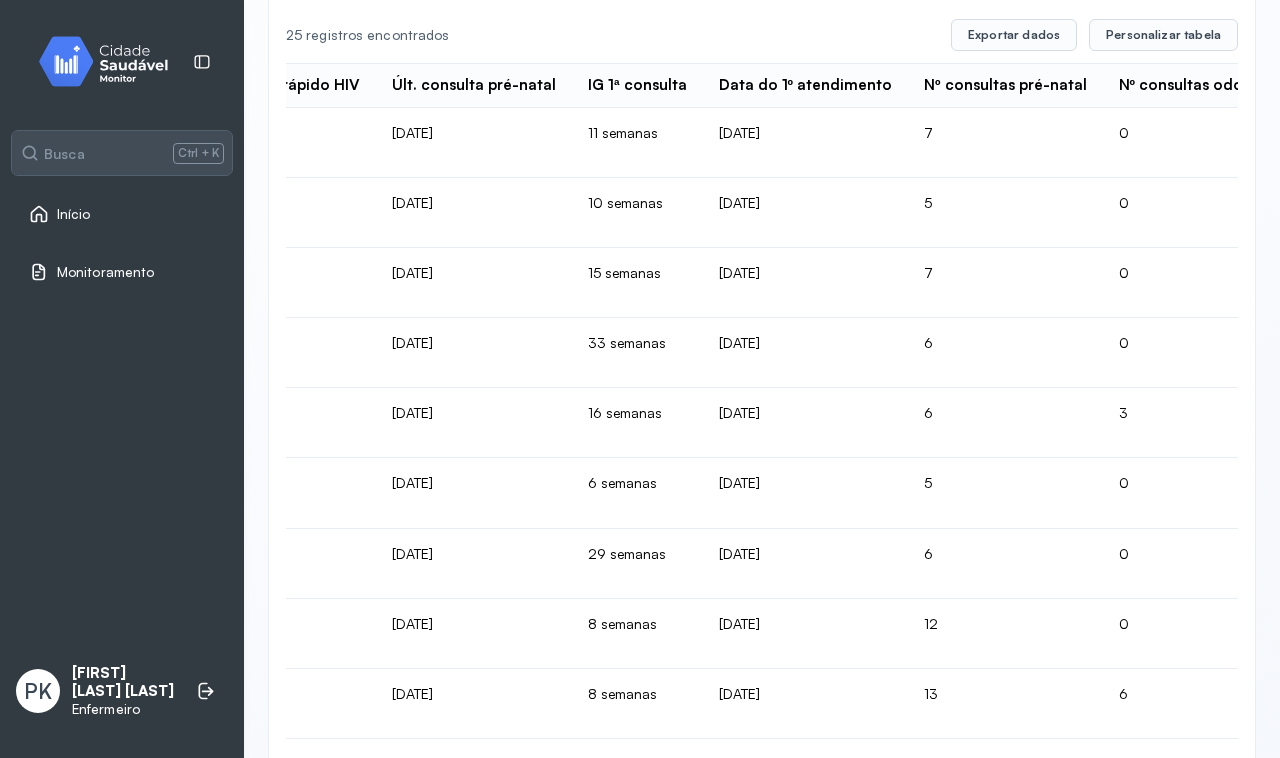 scroll, scrollTop: 0, scrollLeft: 1100, axis: horizontal 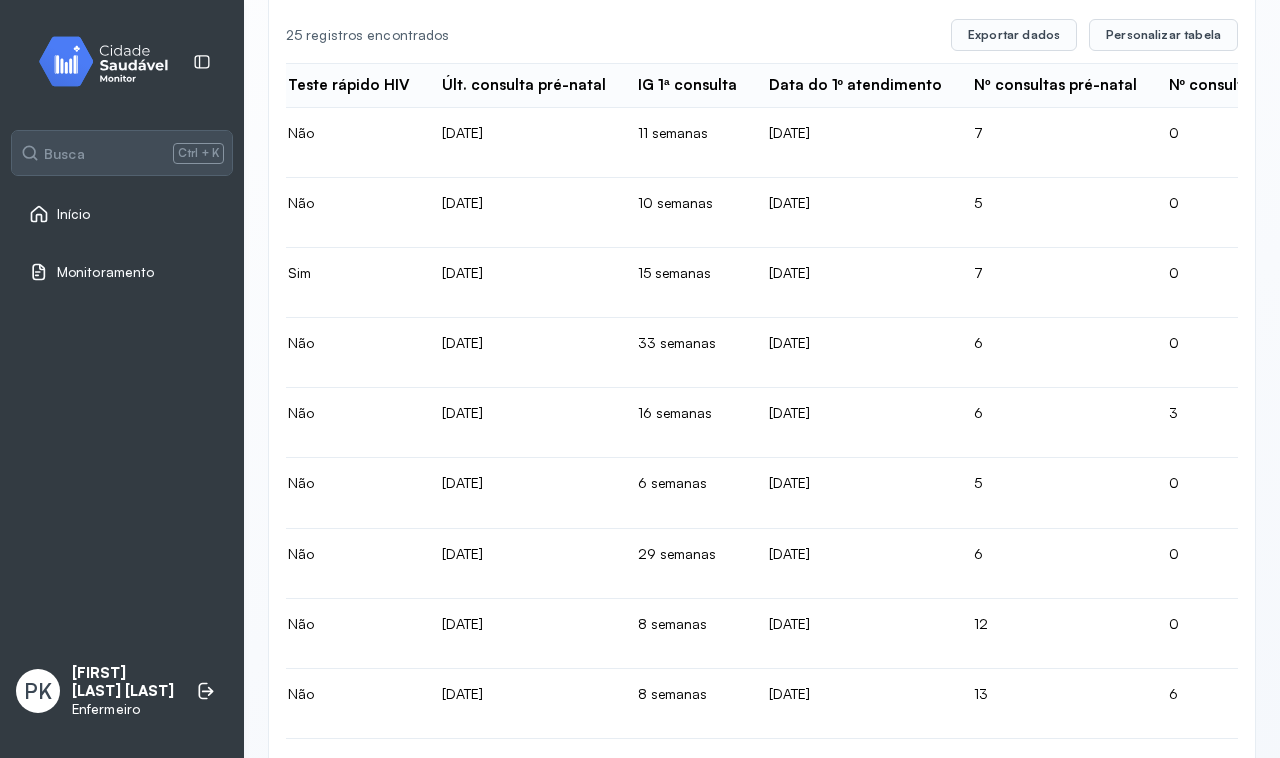 click on "11/06/2025" 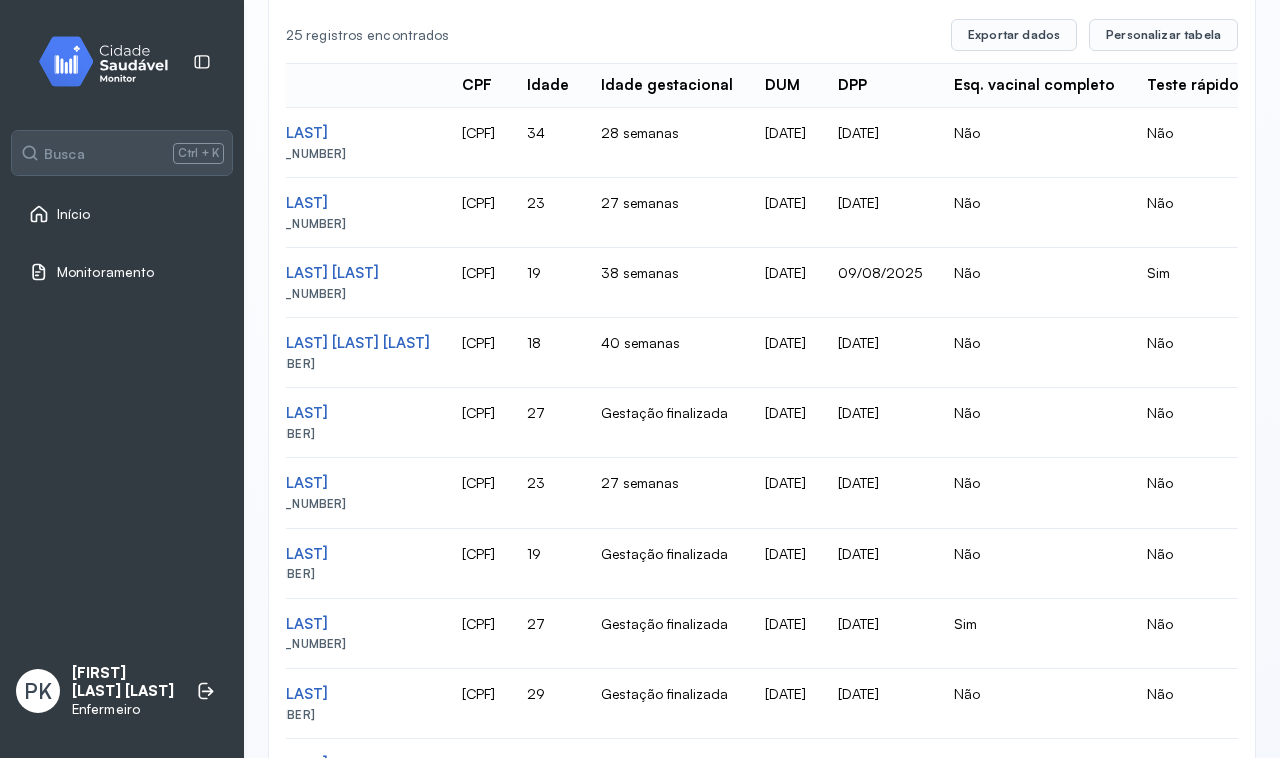 scroll, scrollTop: 0, scrollLeft: 0, axis: both 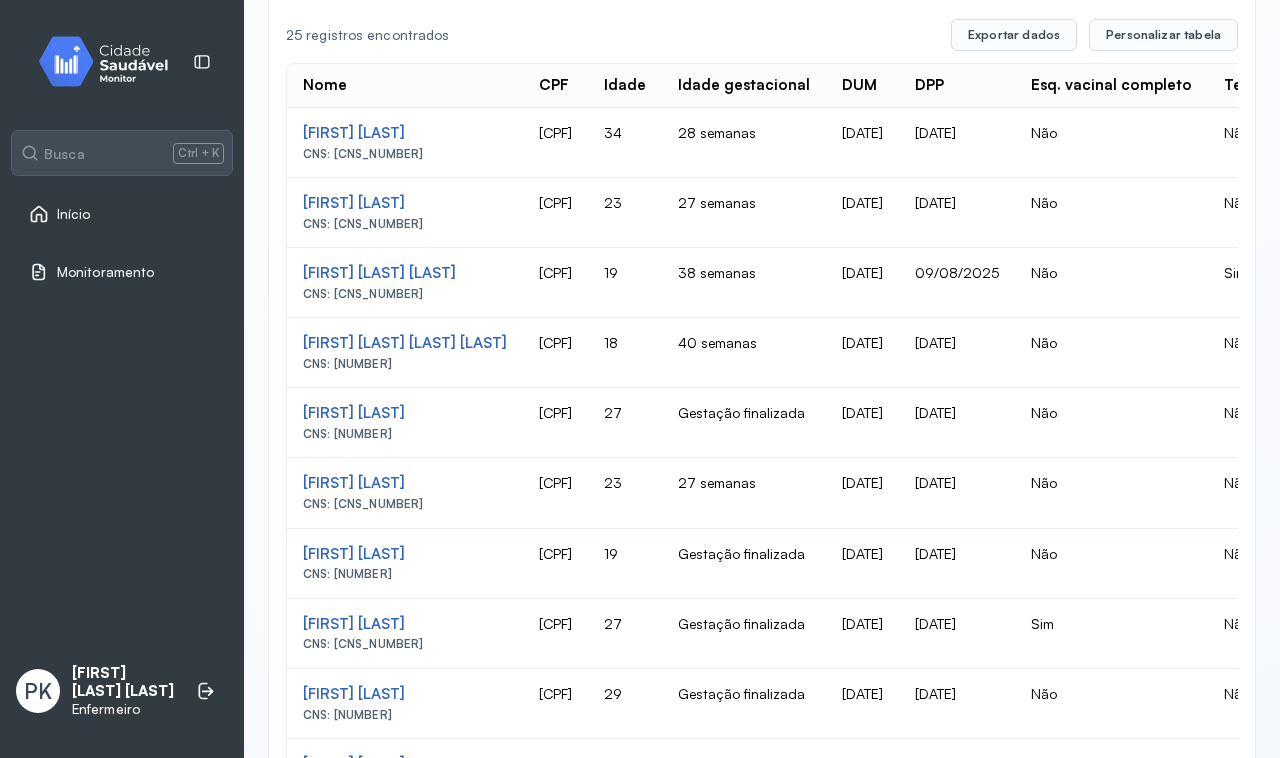 click on "128.520.104-37" 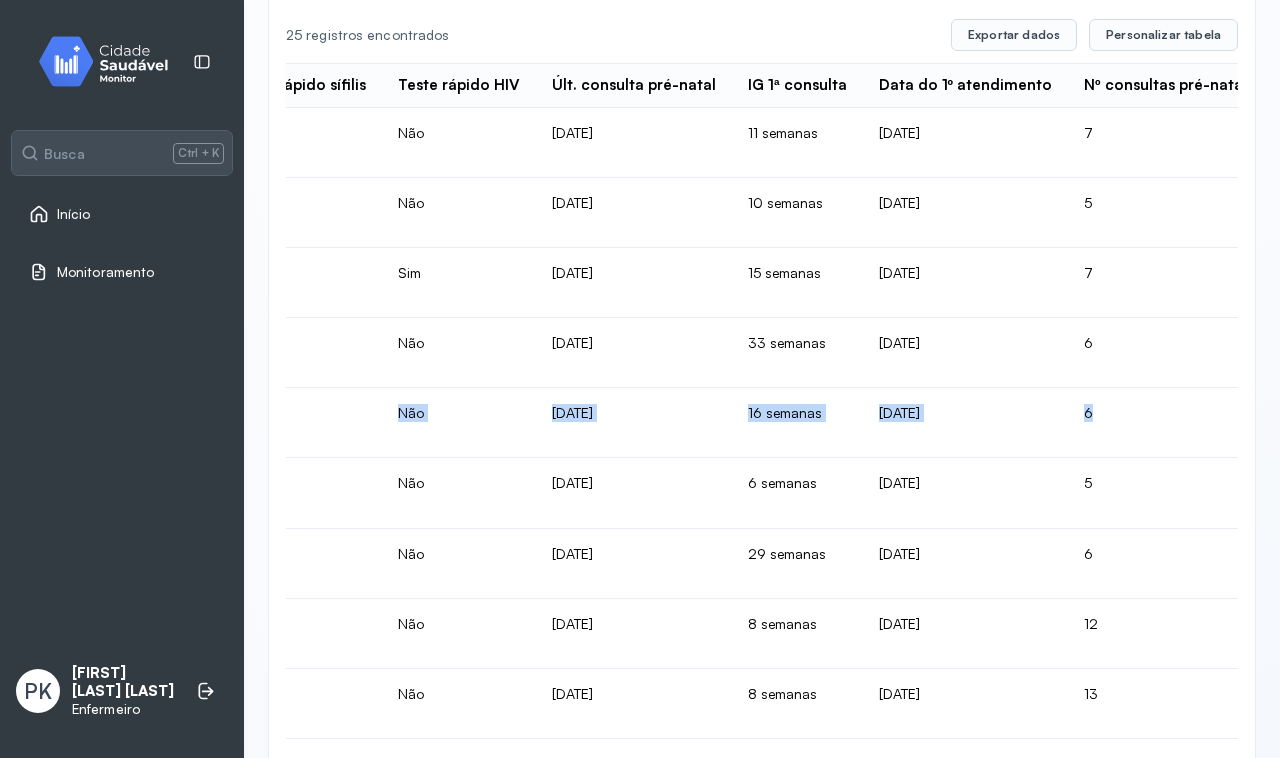 scroll, scrollTop: 0, scrollLeft: 1065, axis: horizontal 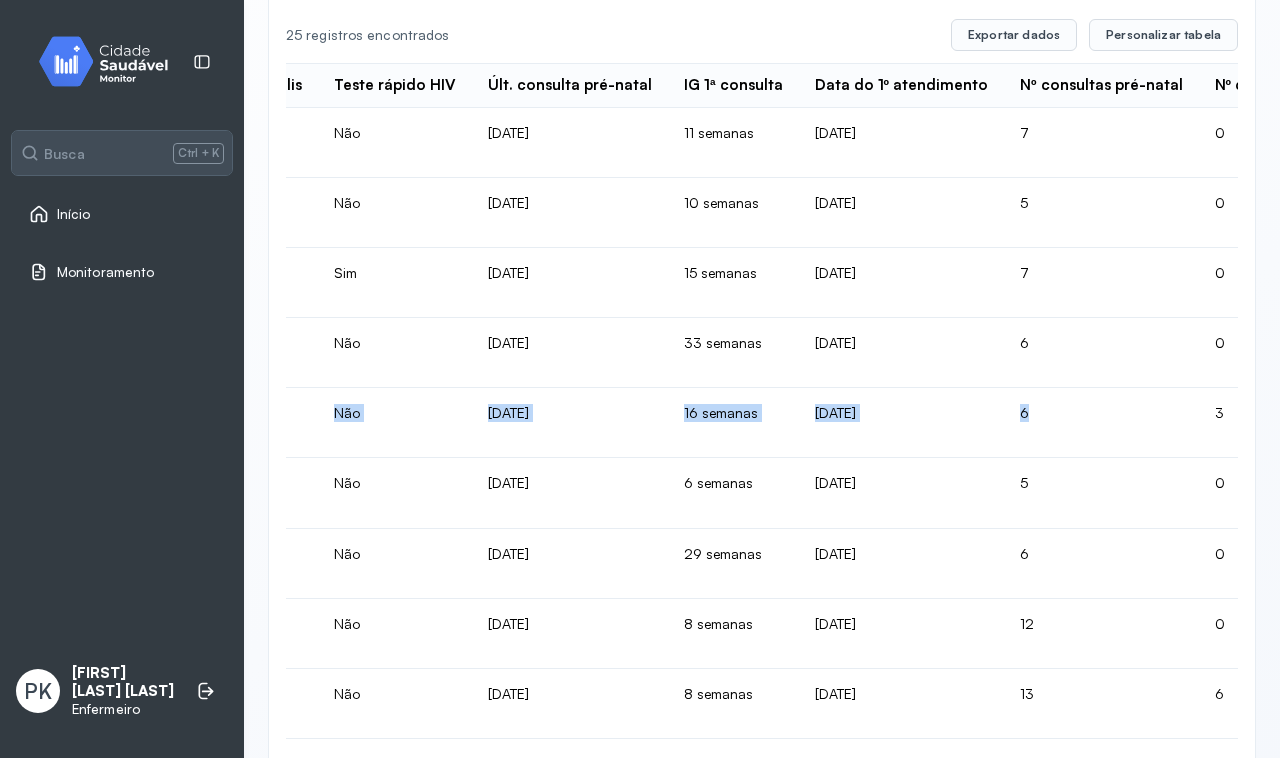 drag, startPoint x: 585, startPoint y: 417, endPoint x: 1205, endPoint y: 420, distance: 620.00726 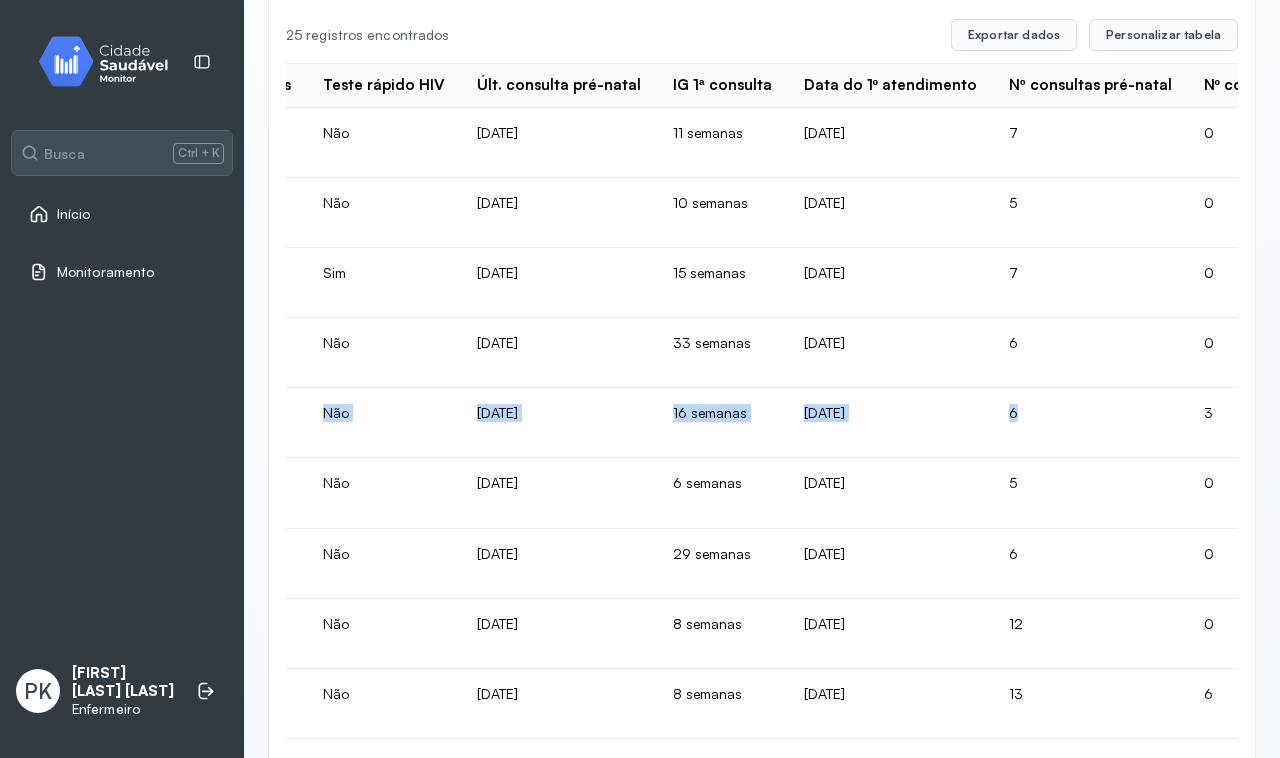 click on "05/11/2024" 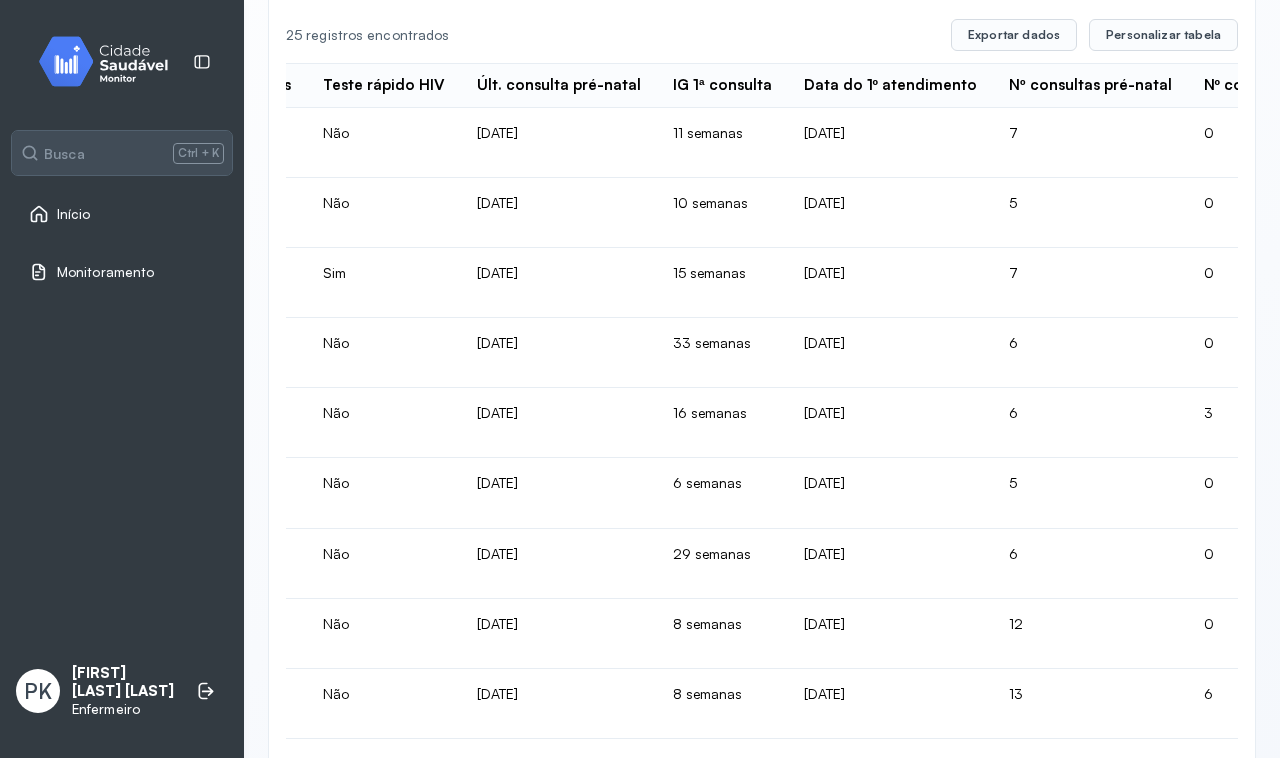 drag, startPoint x: 772, startPoint y: 416, endPoint x: 987, endPoint y: 410, distance: 215.08371 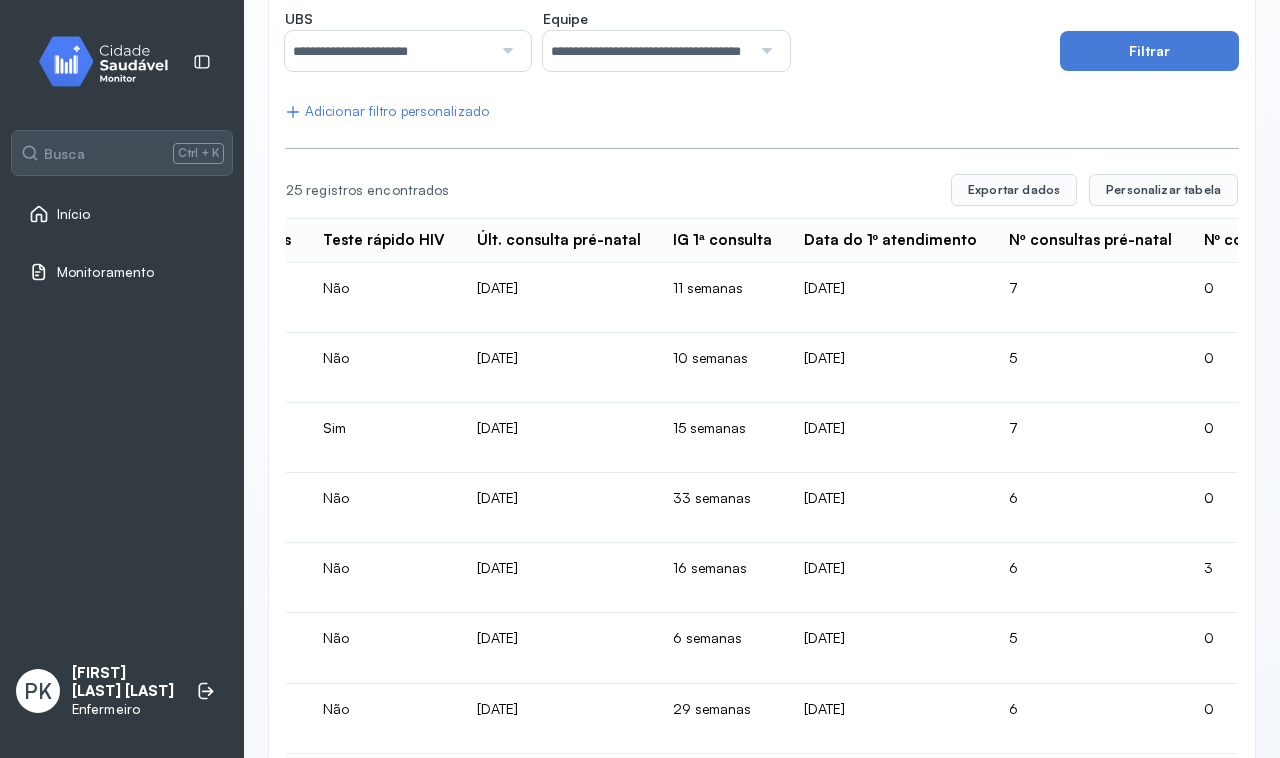 scroll, scrollTop: 427, scrollLeft: 0, axis: vertical 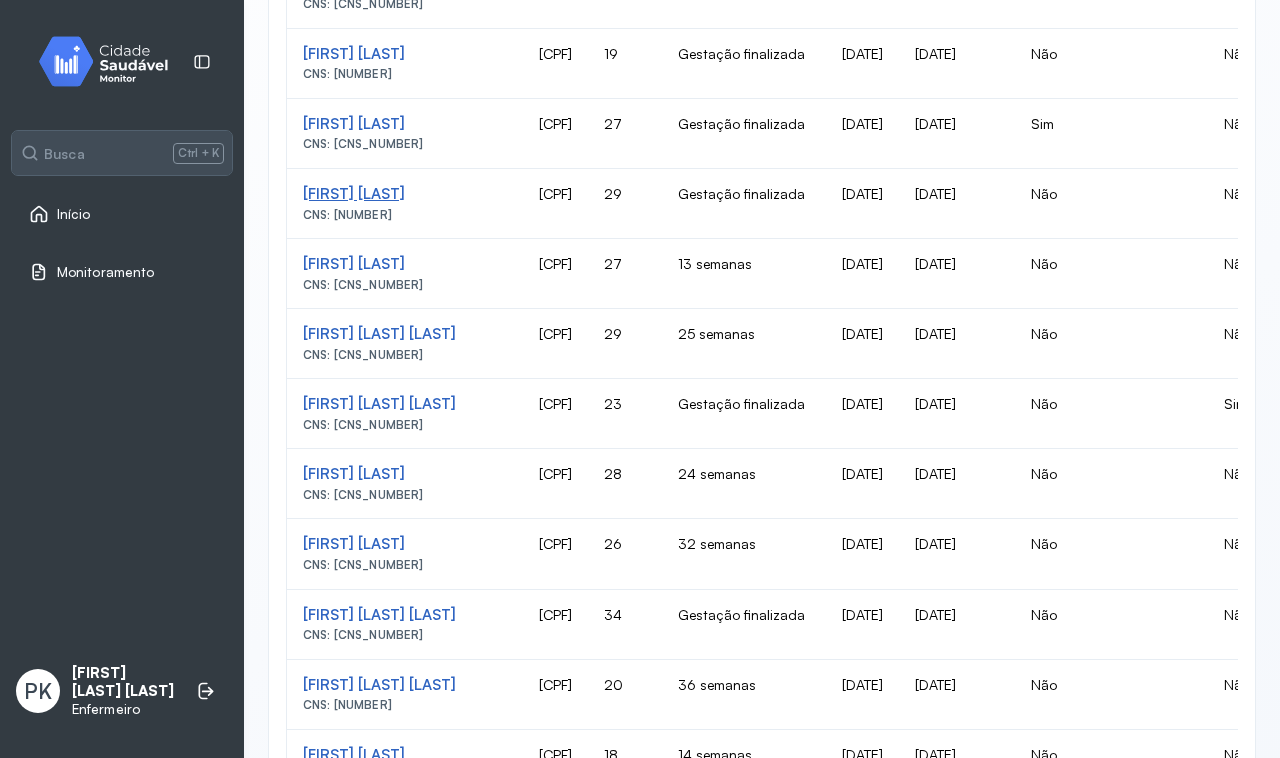 click on "Renata Gomes Oliveira Dias" at bounding box center (405, 194) 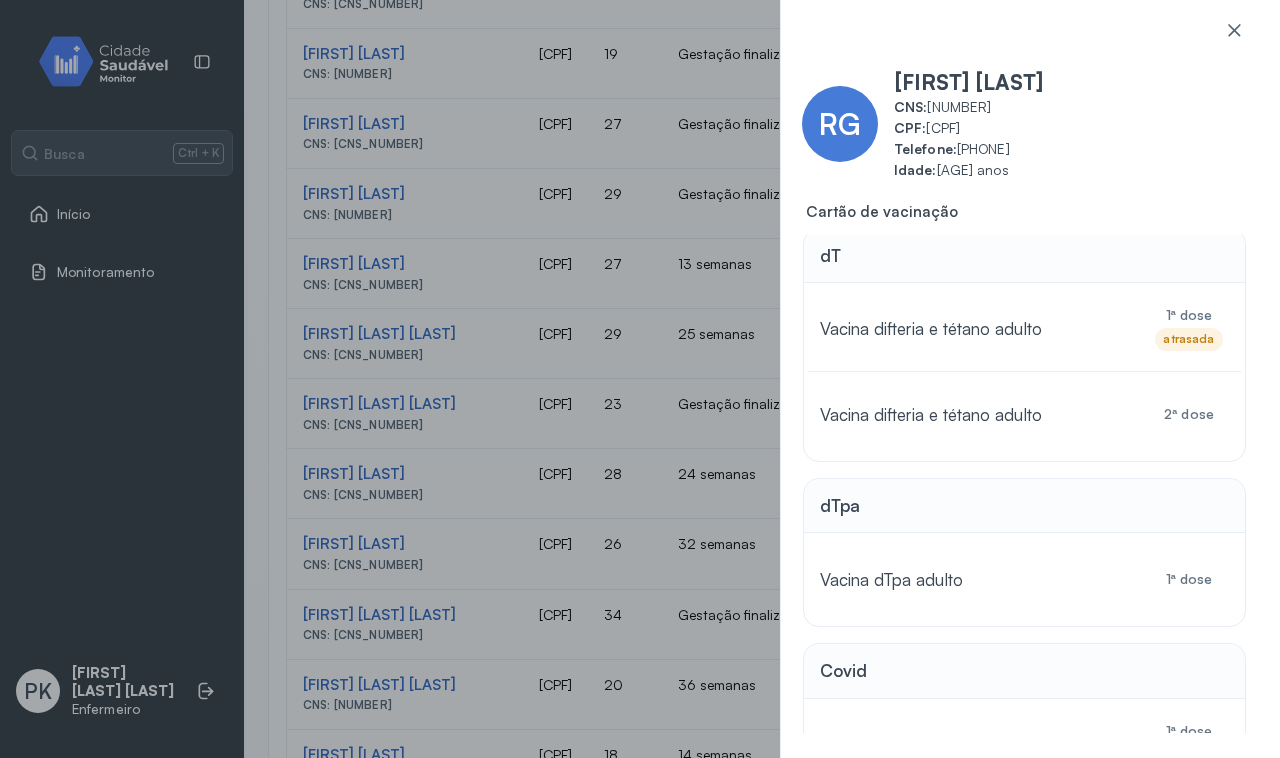 scroll, scrollTop: 0, scrollLeft: 0, axis: both 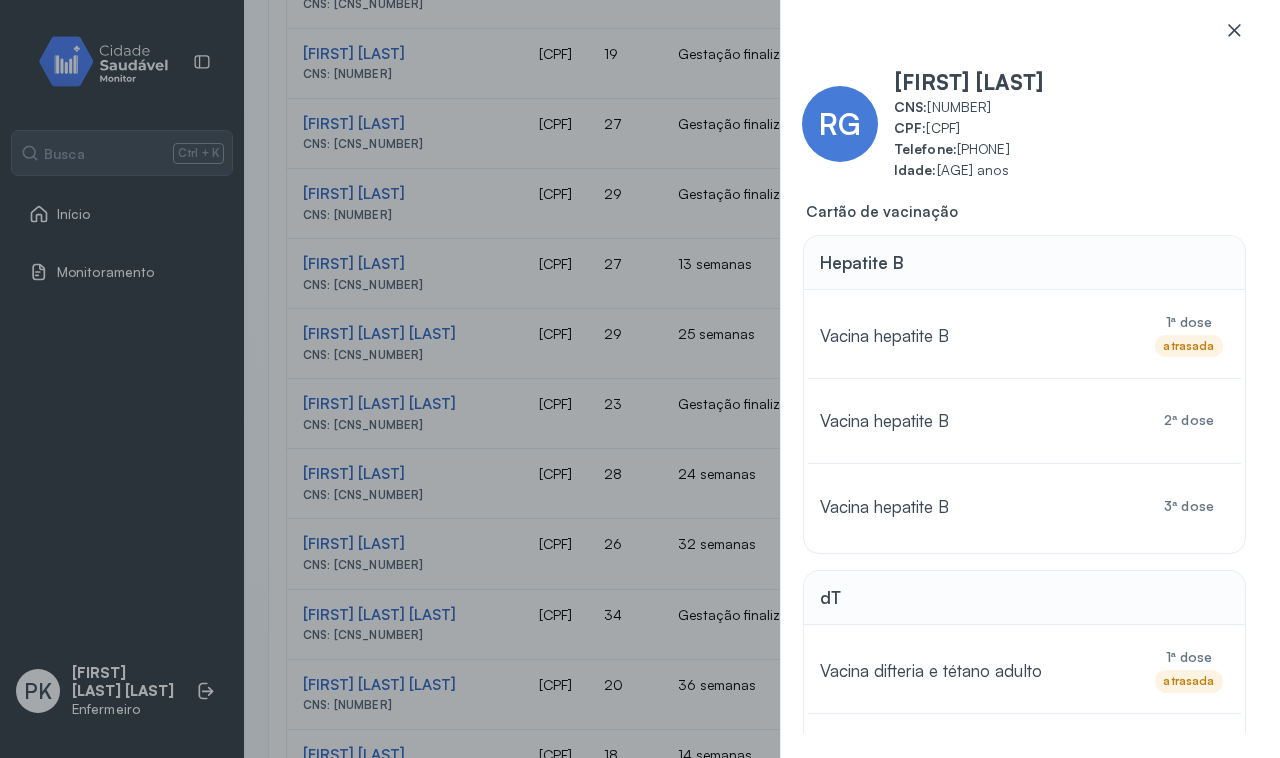 click 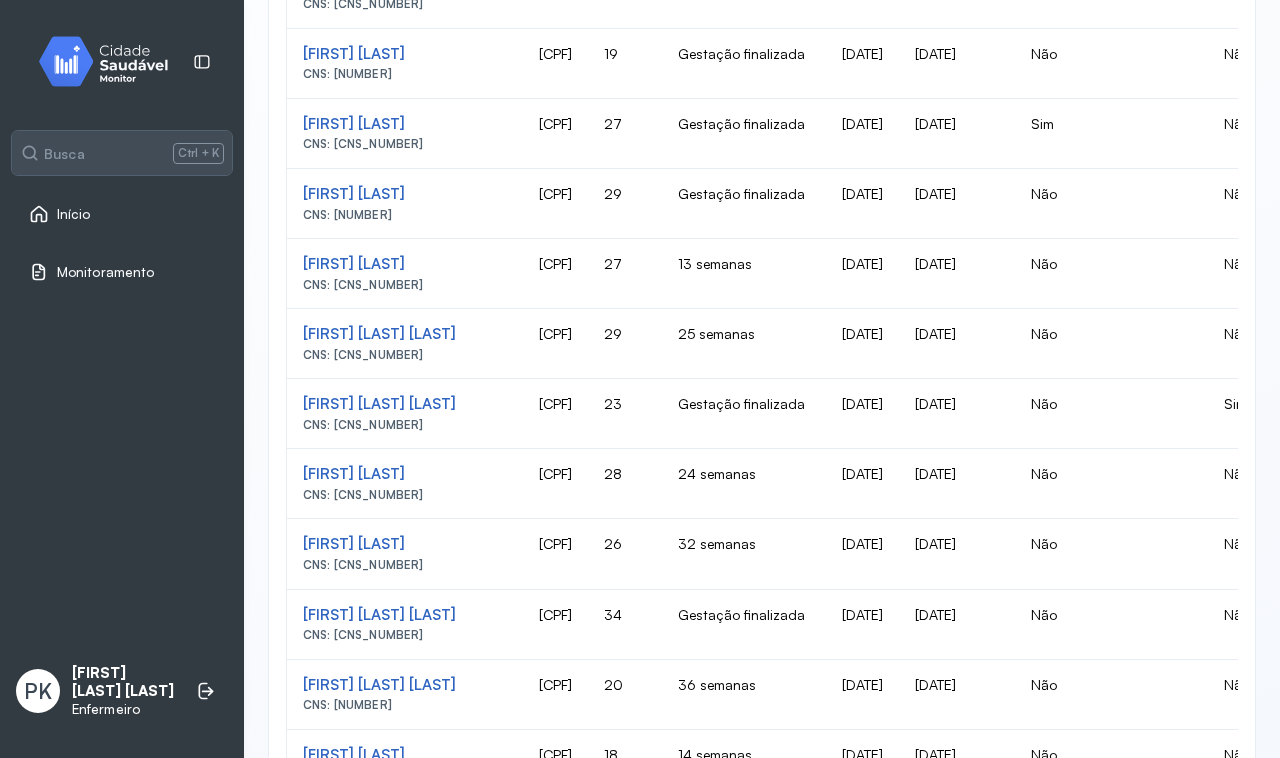 click on "**********" at bounding box center [762, 185] 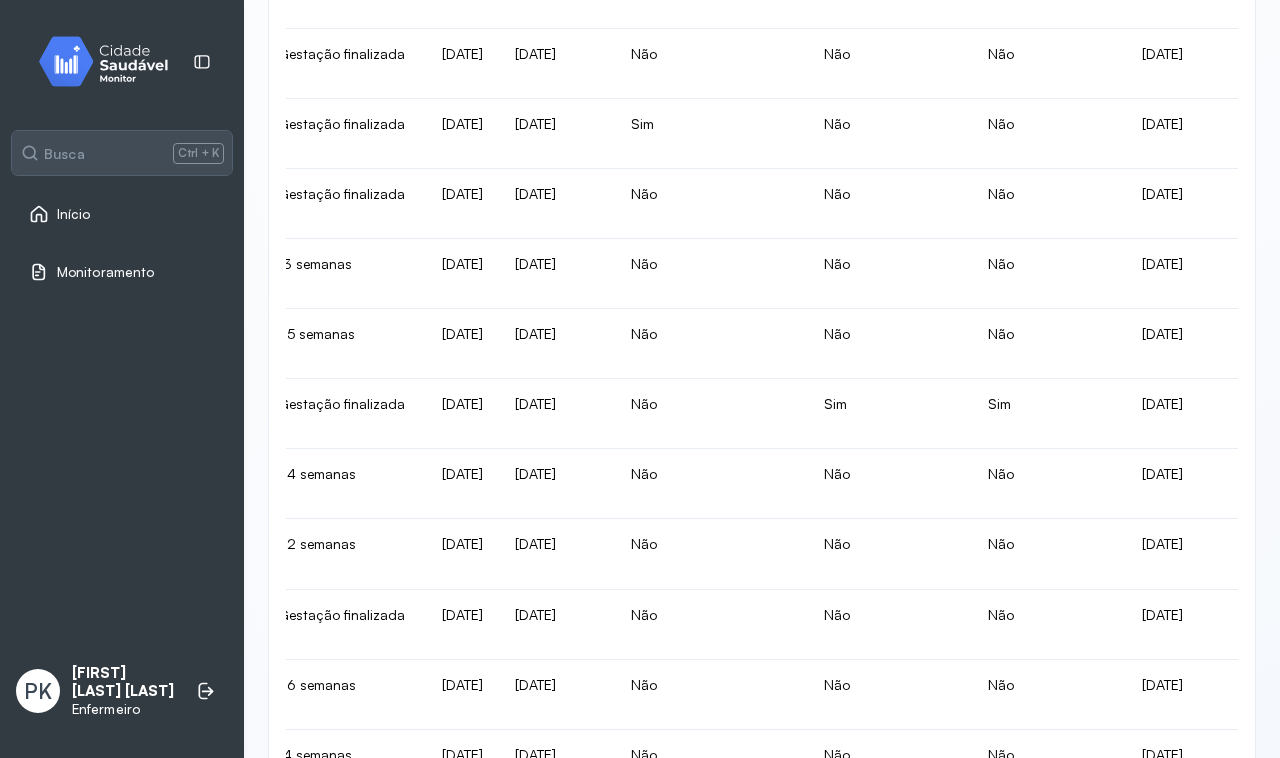 scroll, scrollTop: 0, scrollLeft: 450, axis: horizontal 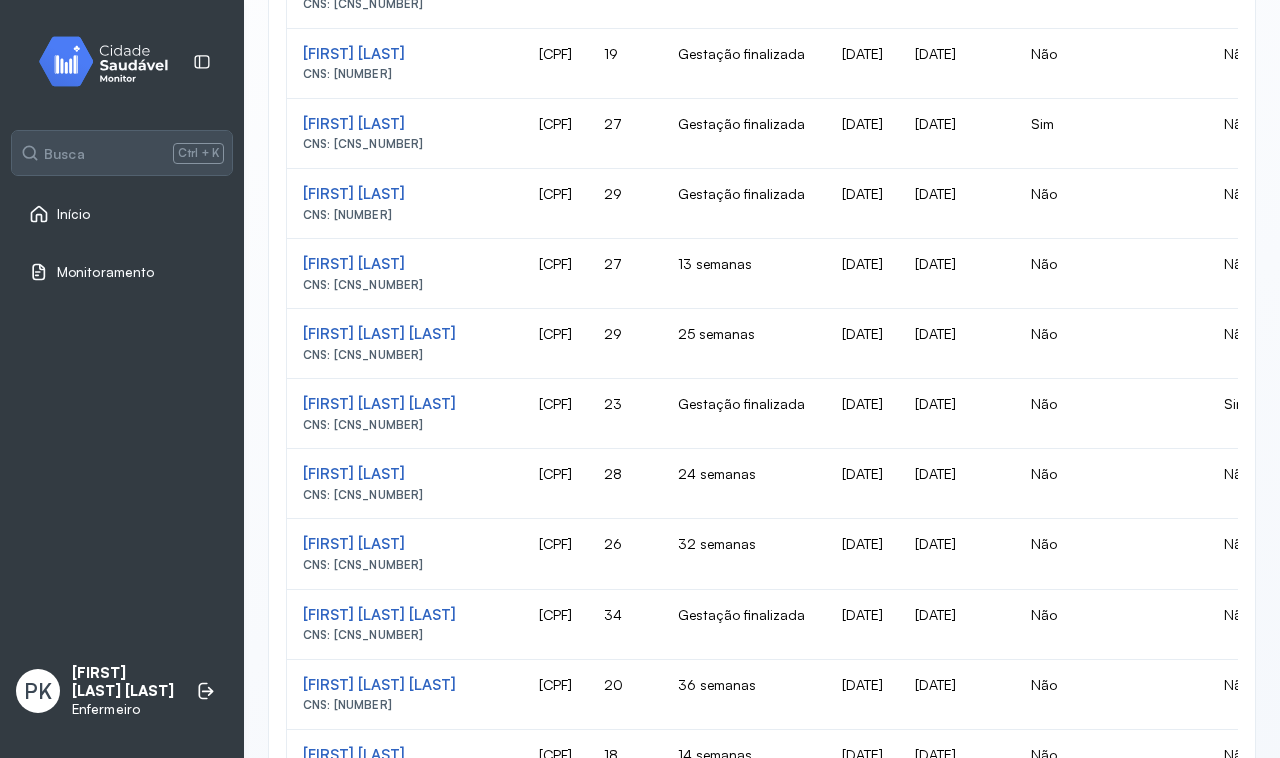 click on "CNS: 702 3071 0463 6615" at bounding box center [405, 425] 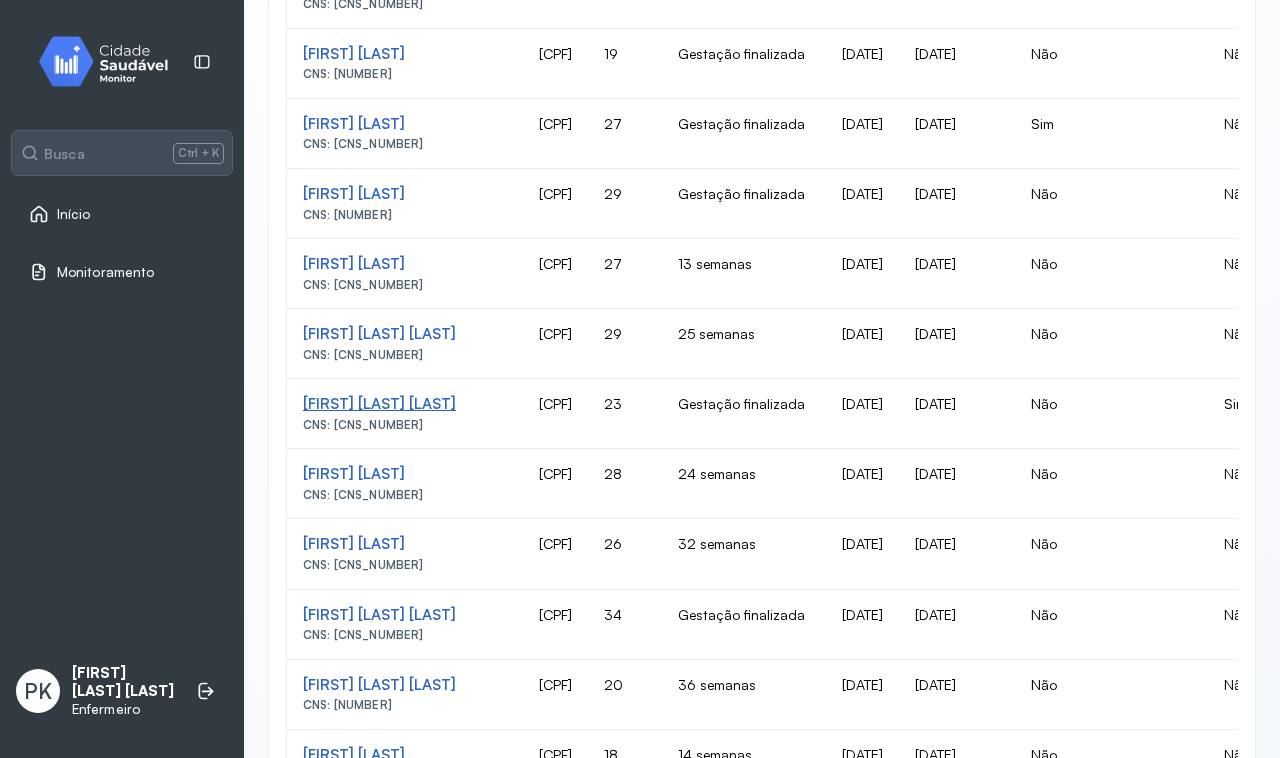 click on "Jussiara Vieira Da Silva" at bounding box center (405, 404) 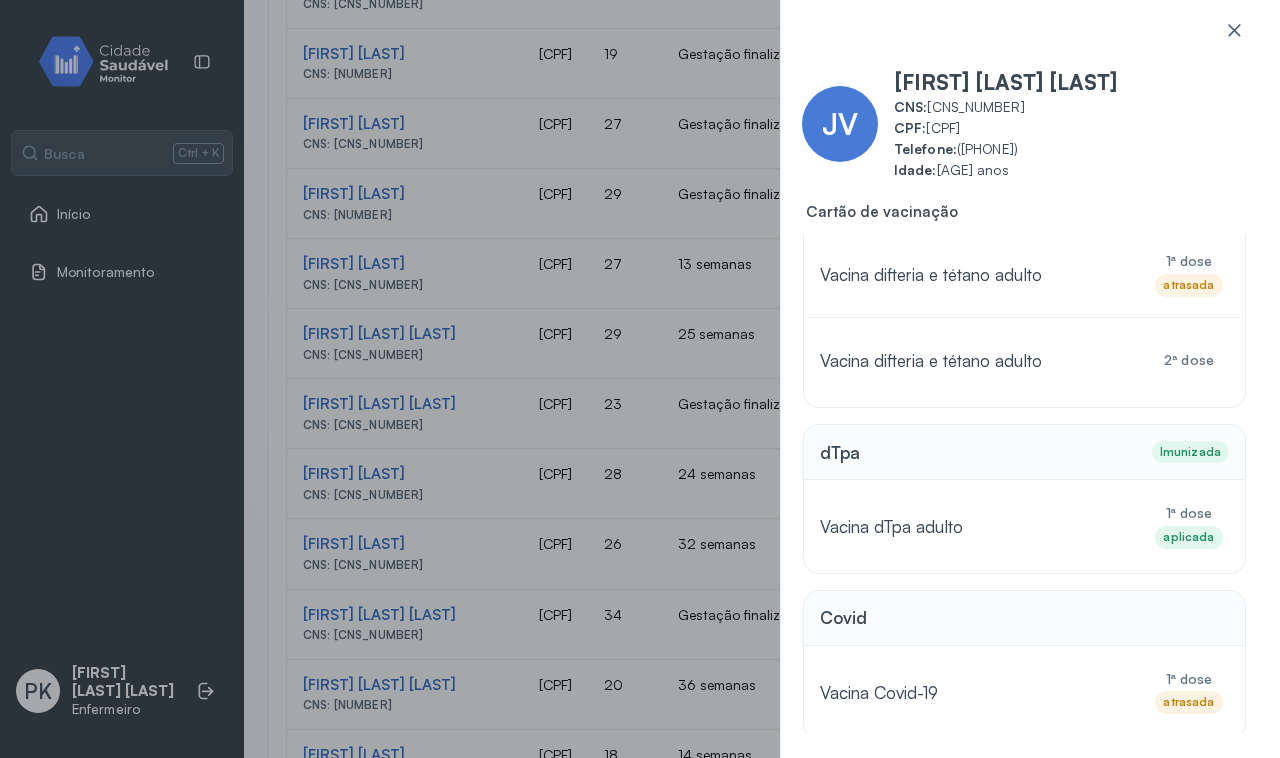 scroll, scrollTop: 587, scrollLeft: 0, axis: vertical 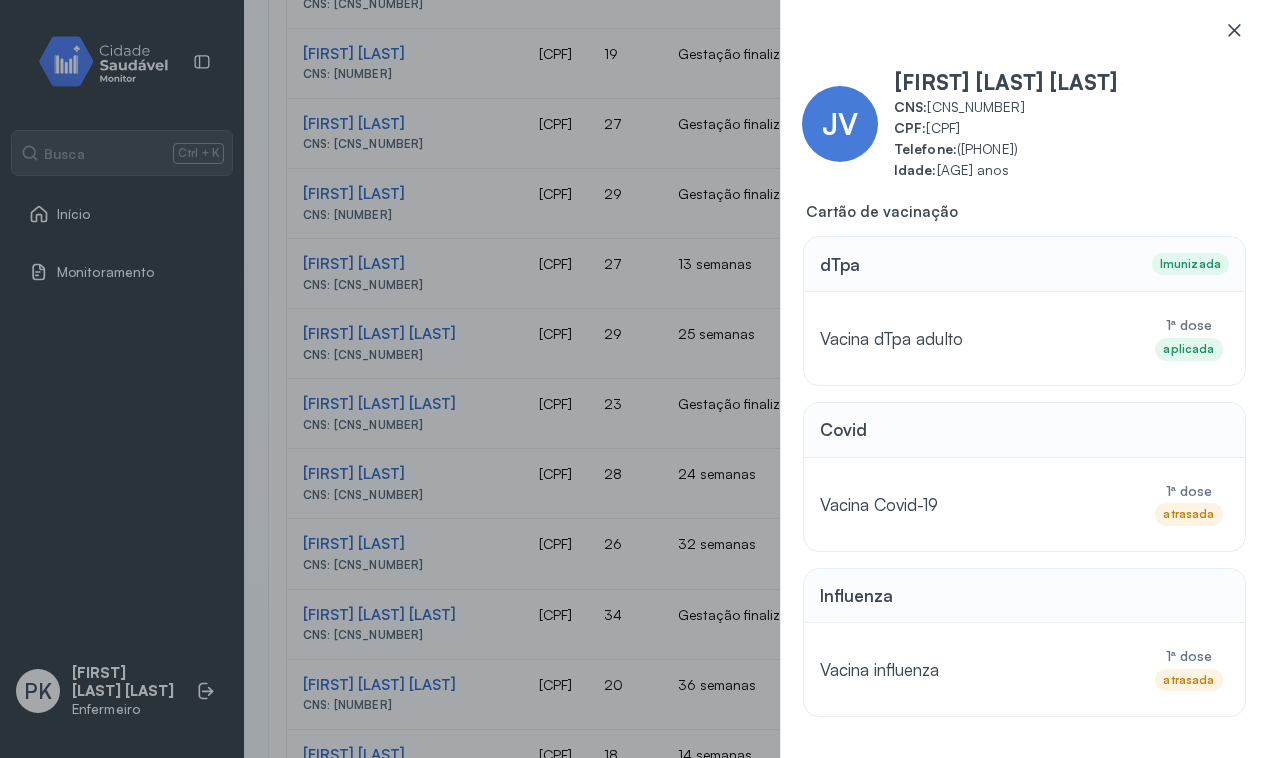 click 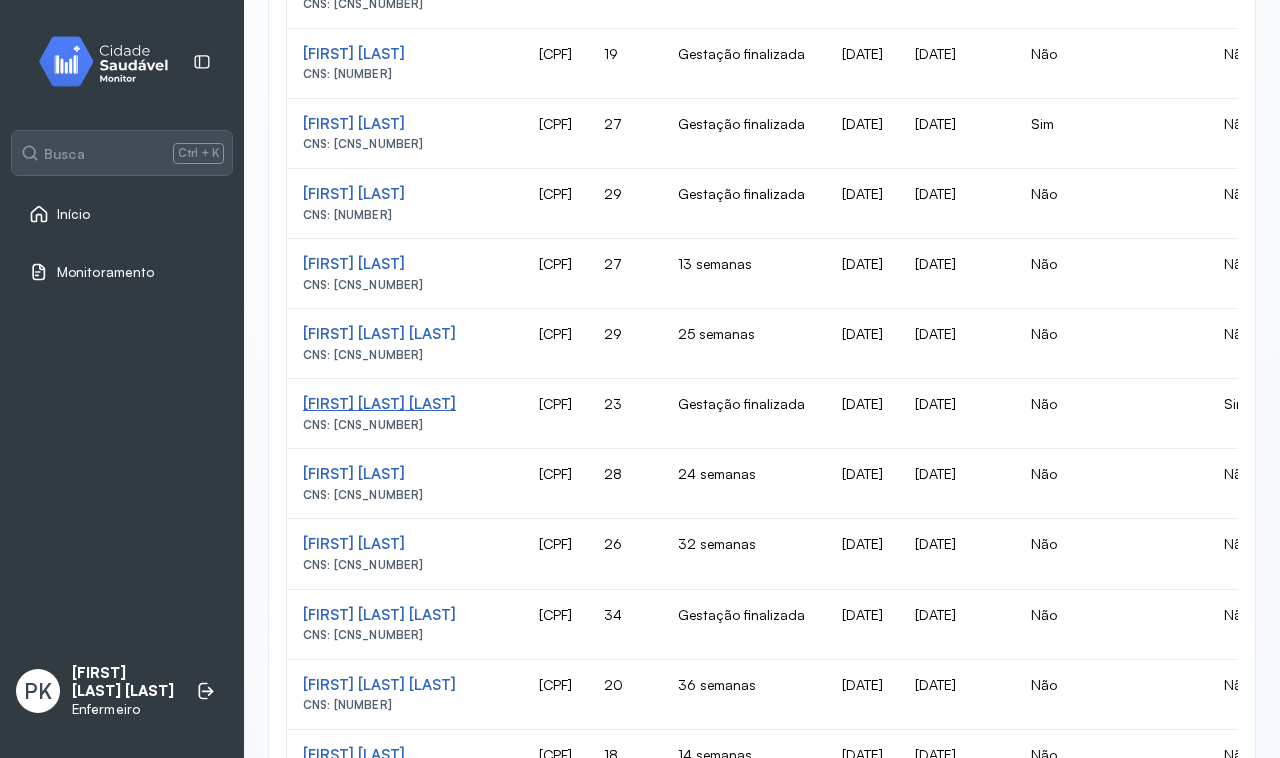 click on "Jussiara Vieira Da Silva" at bounding box center (405, 404) 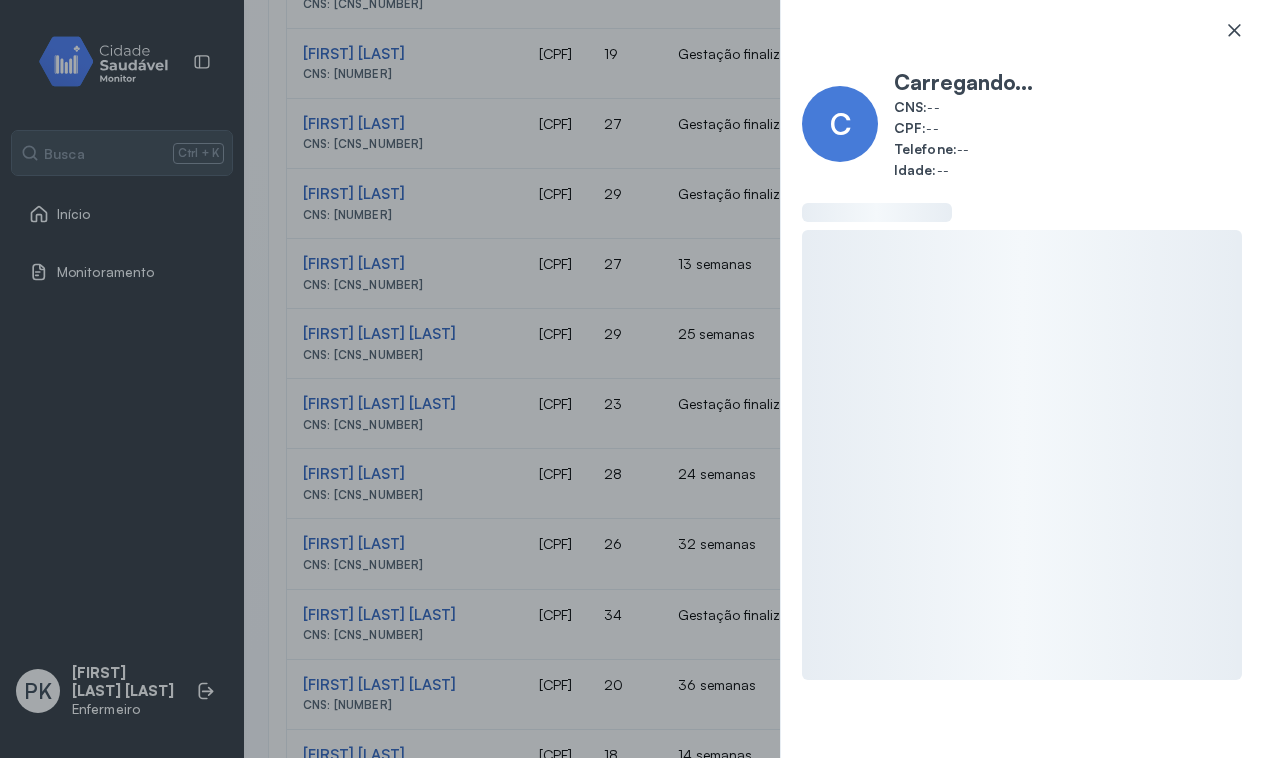 click 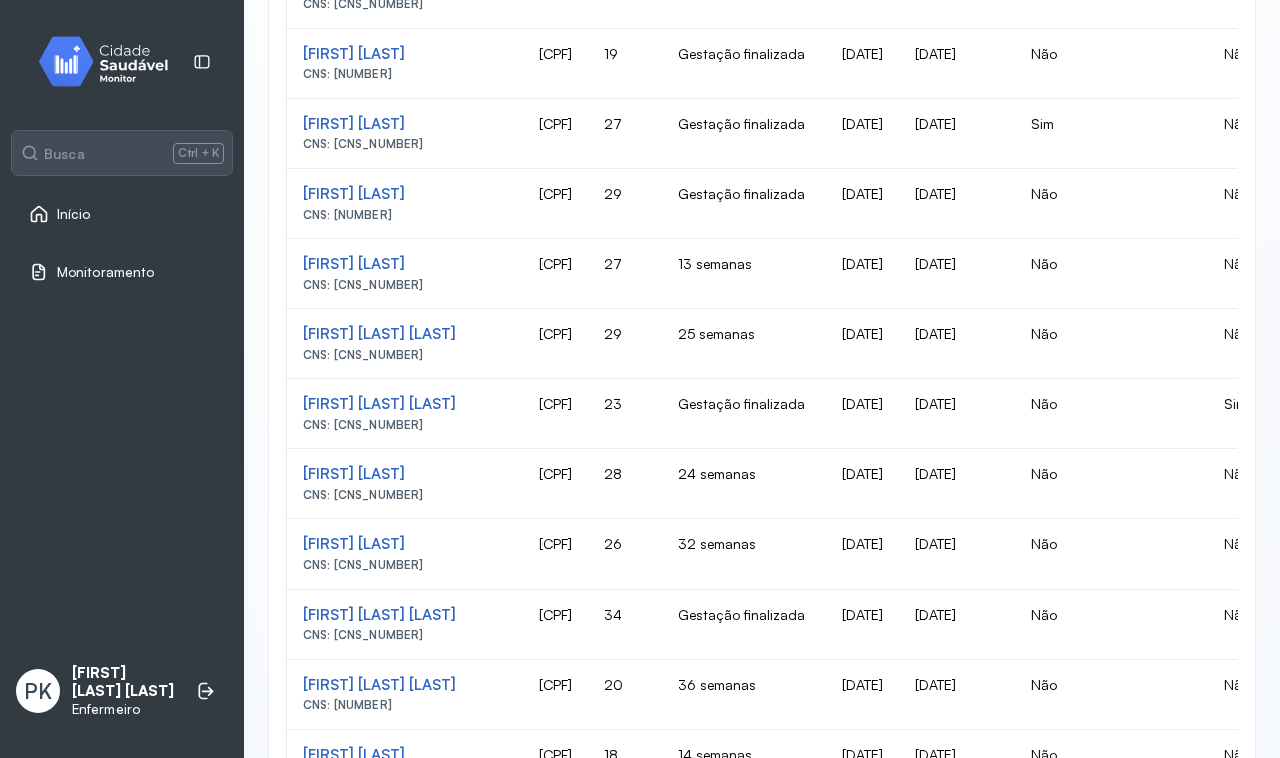 click on "Gestação finalizada" 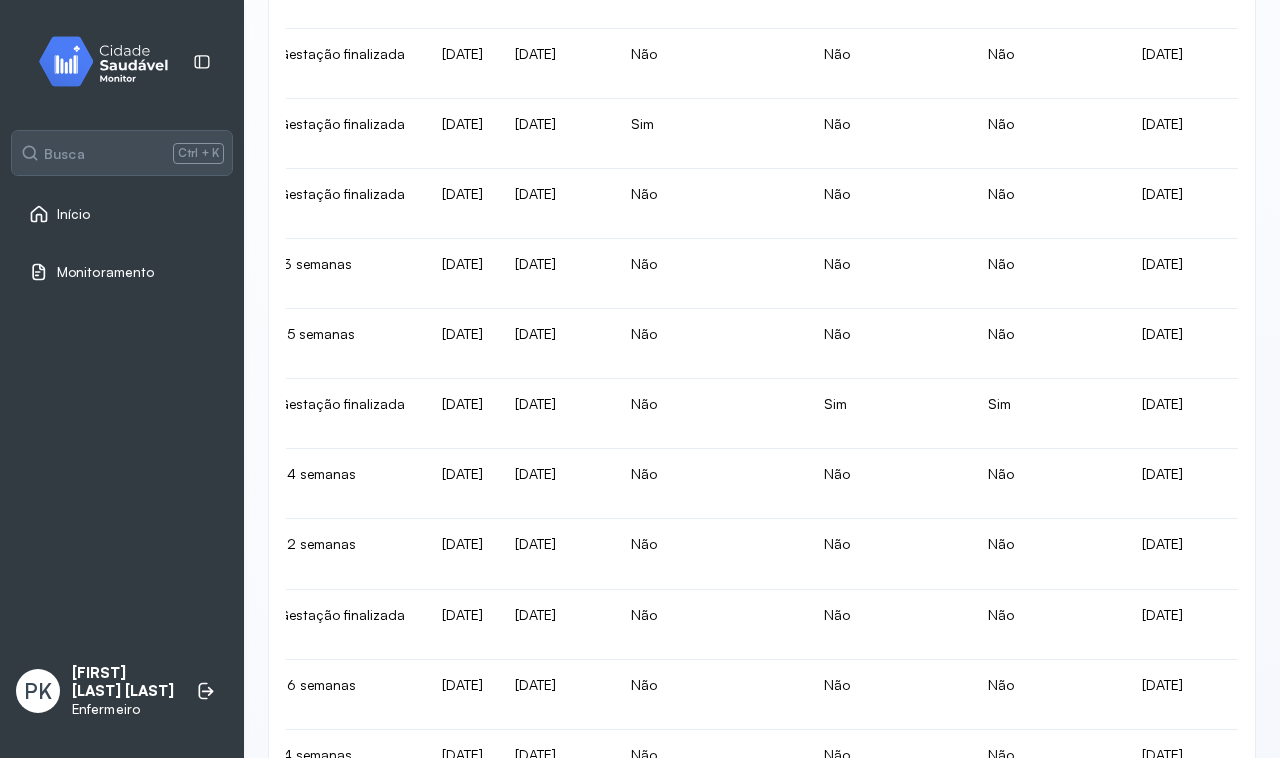 scroll, scrollTop: 0, scrollLeft: 450, axis: horizontal 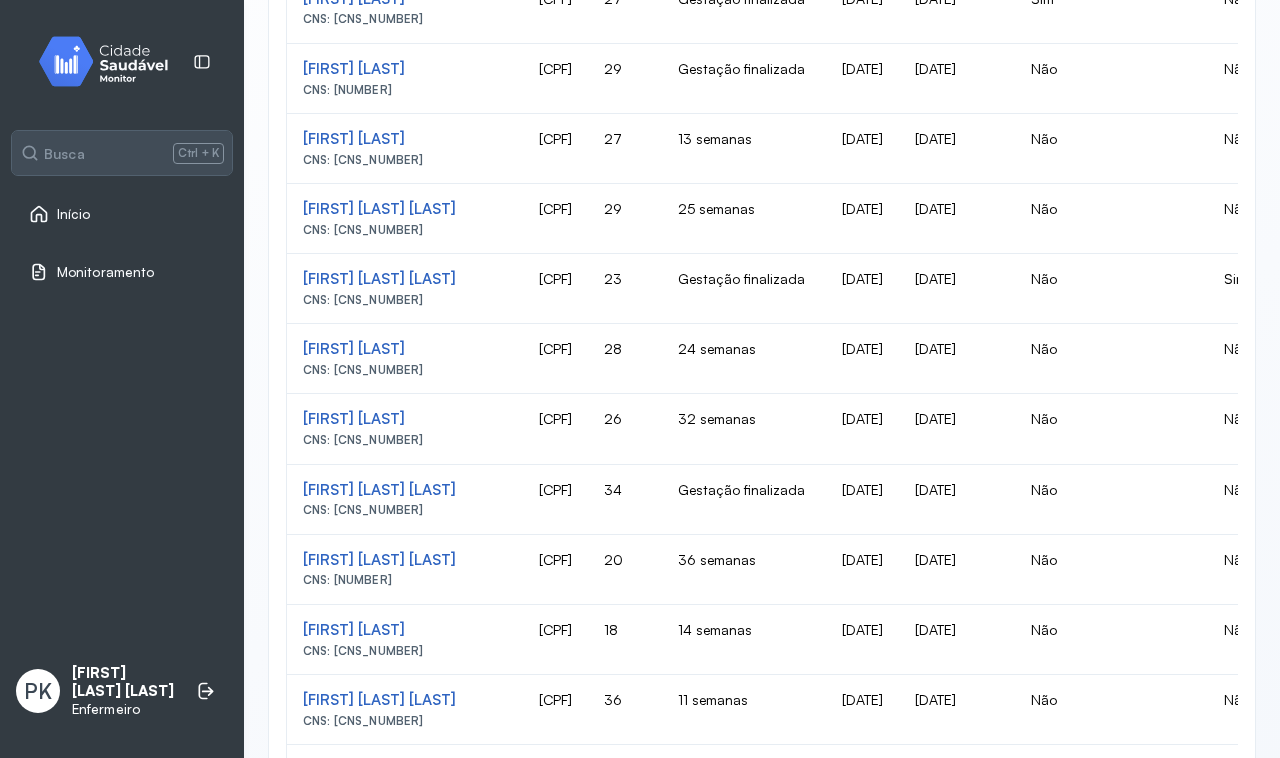 click on "150.840.704-50" 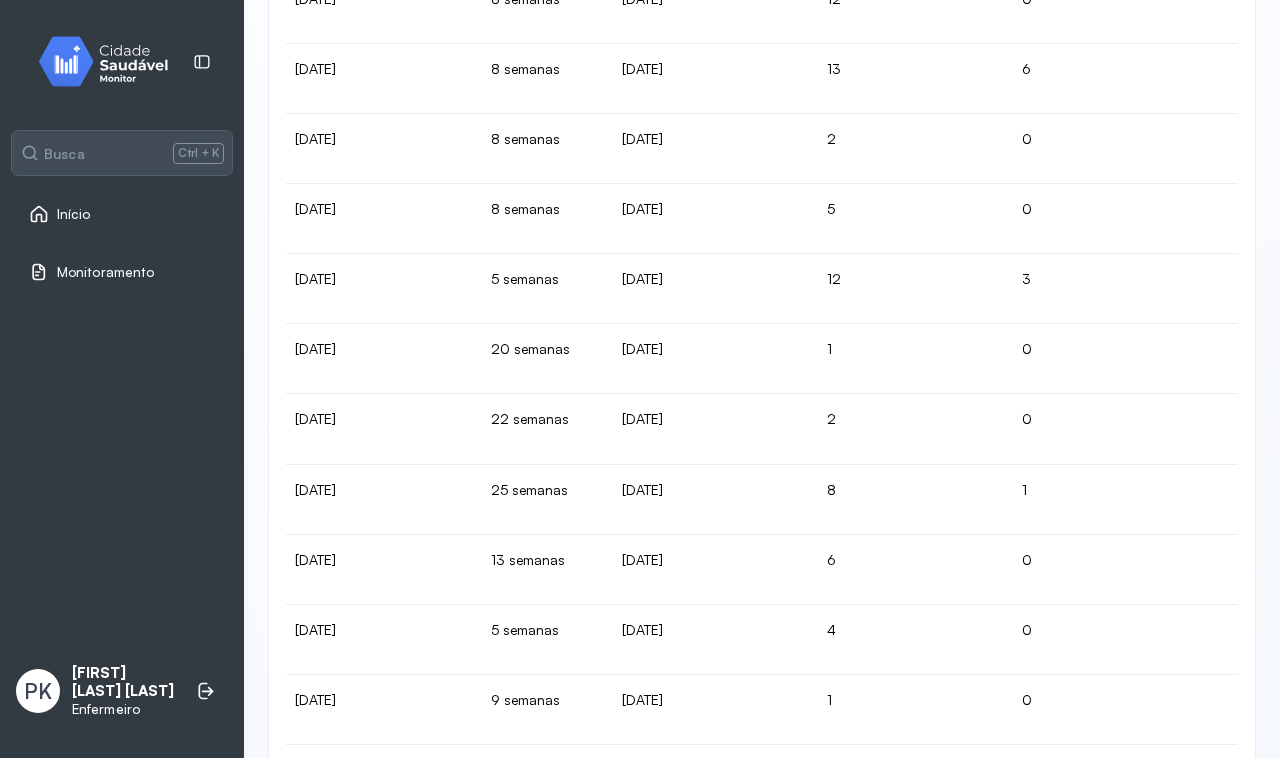 scroll, scrollTop: 0, scrollLeft: 1250, axis: horizontal 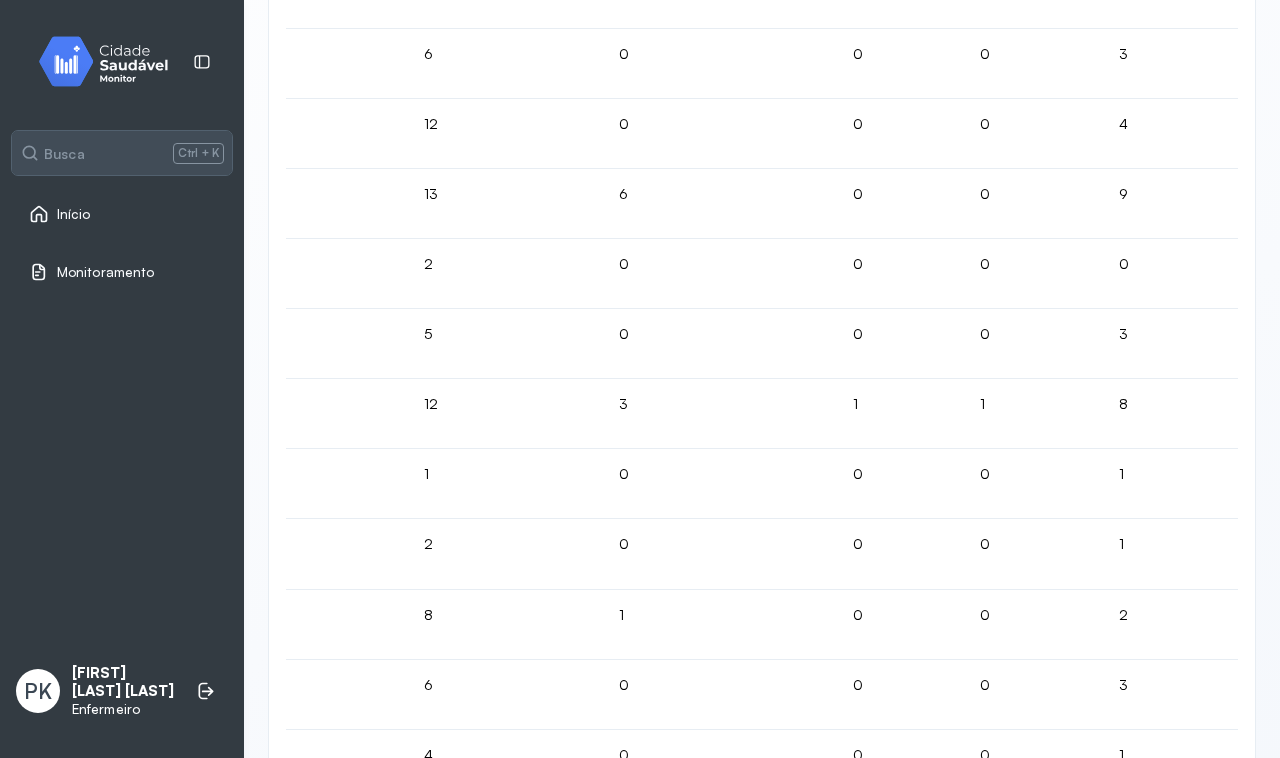 click on "3" 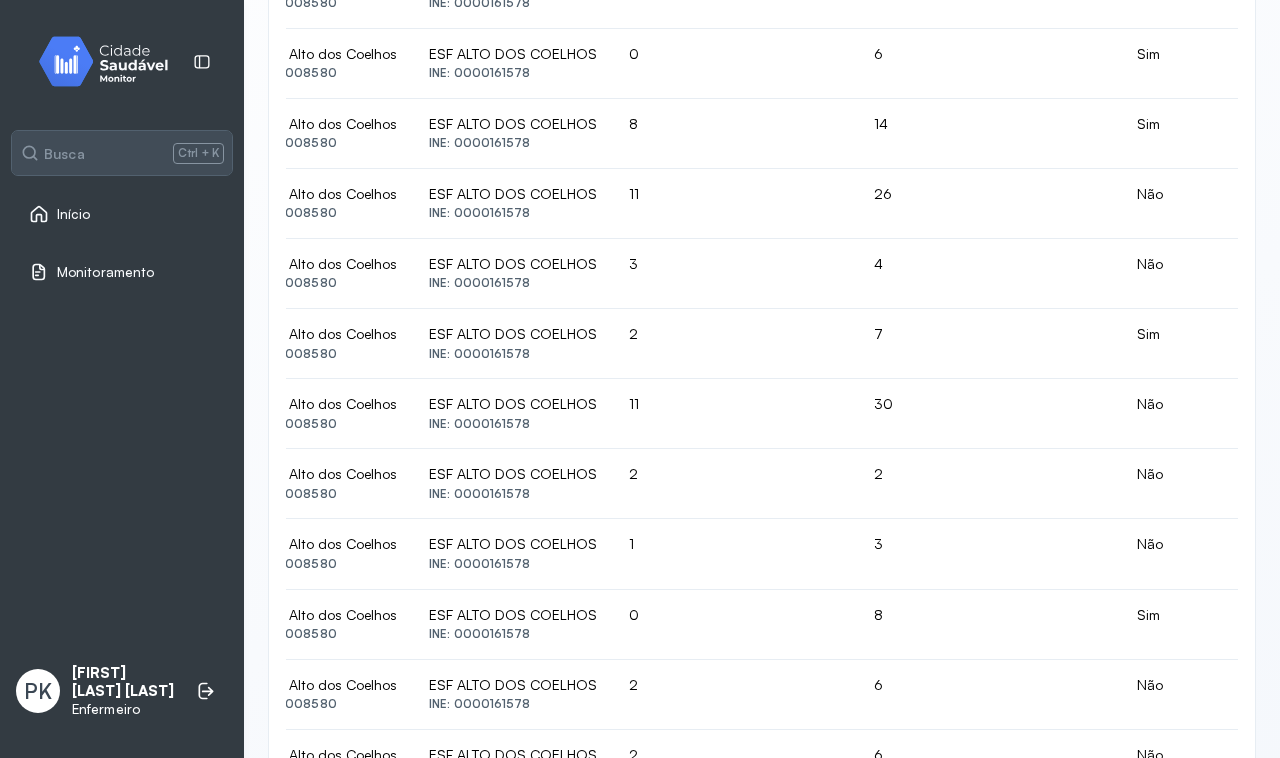 scroll, scrollTop: 0, scrollLeft: 2900, axis: horizontal 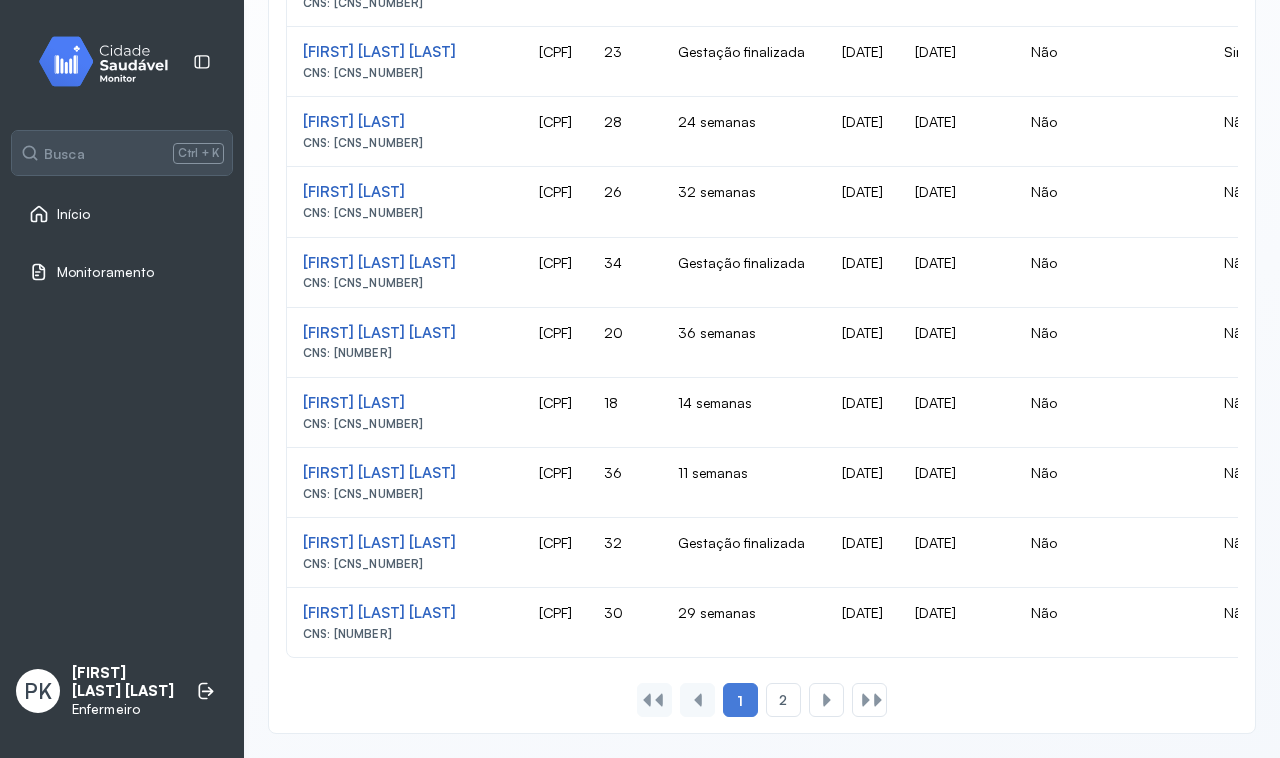 click on "127.746.254-24" 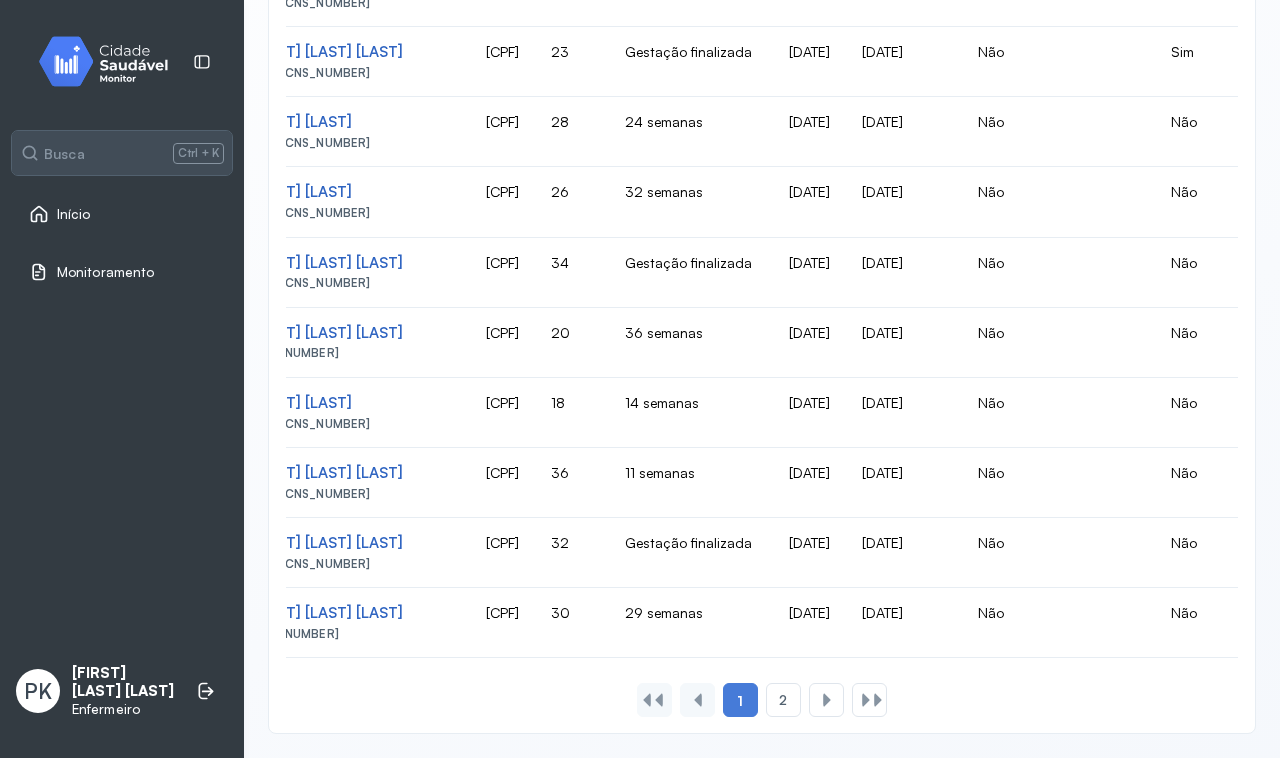 scroll, scrollTop: 0, scrollLeft: 0, axis: both 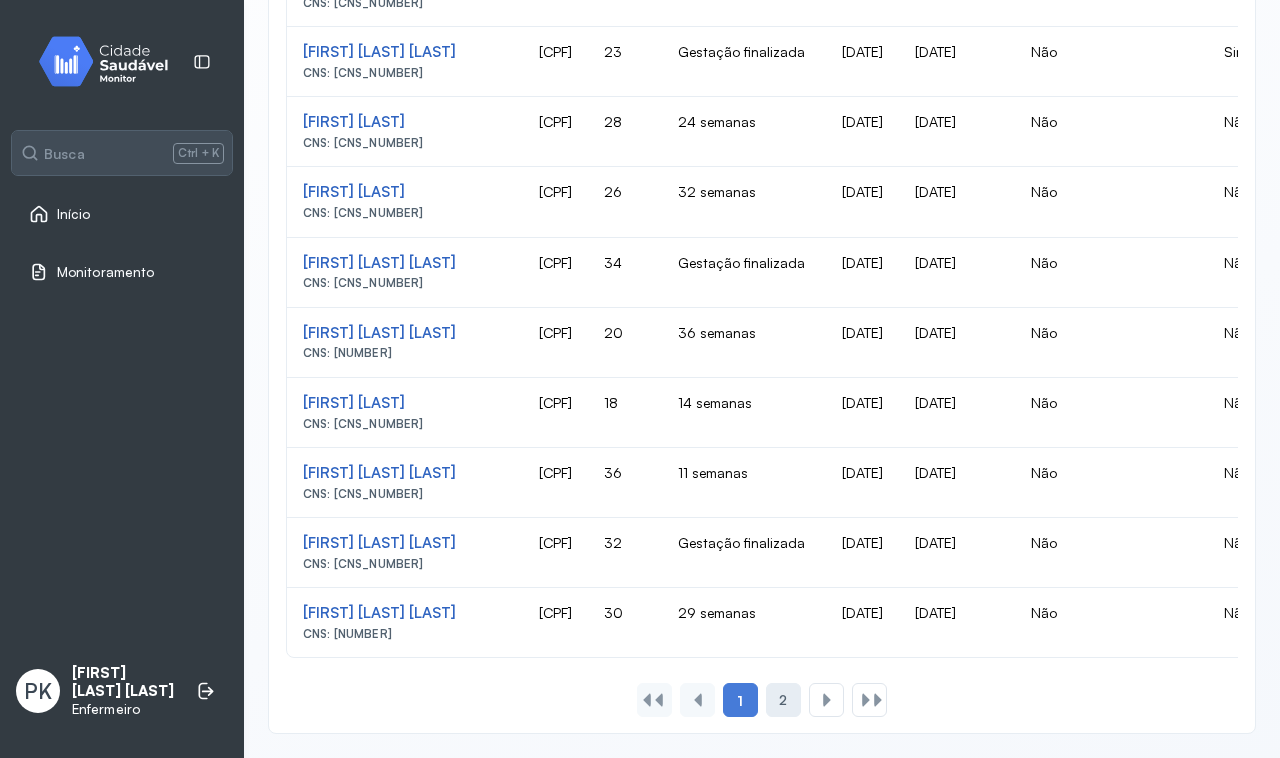 click on "2" 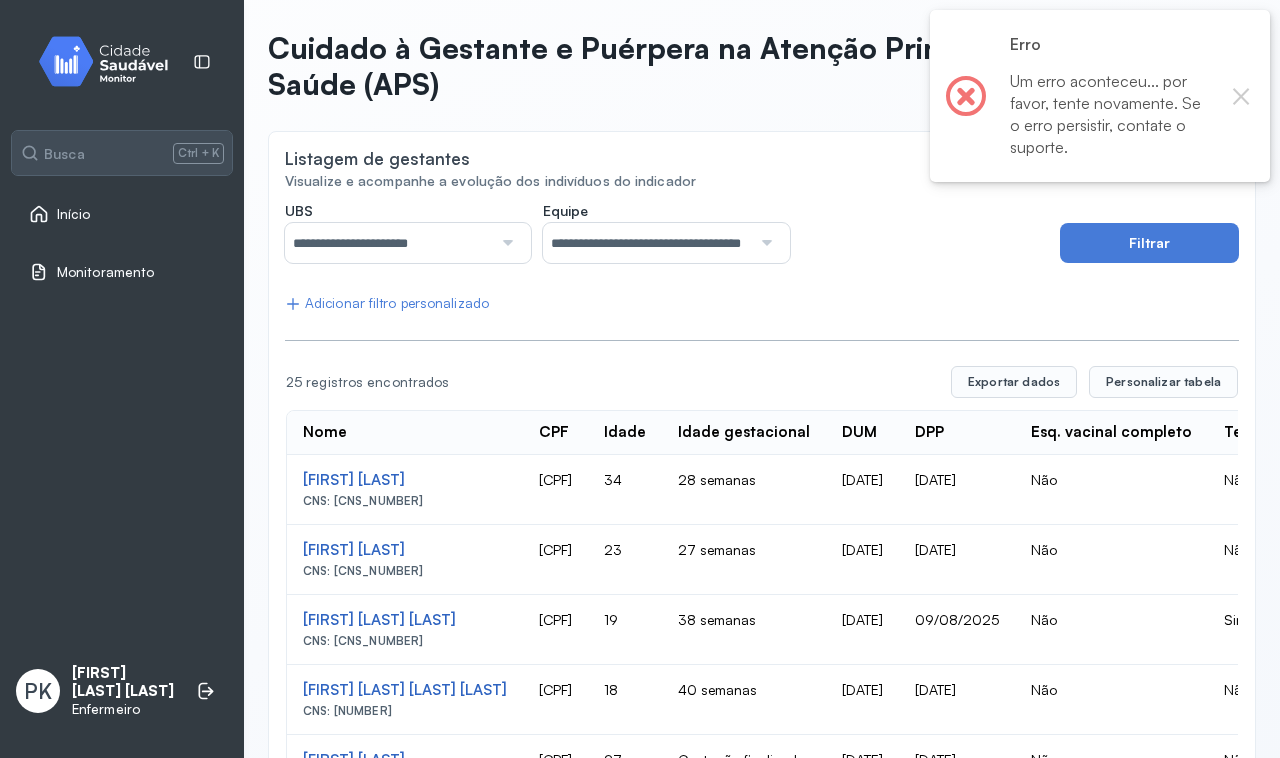 scroll, scrollTop: 1302, scrollLeft: 0, axis: vertical 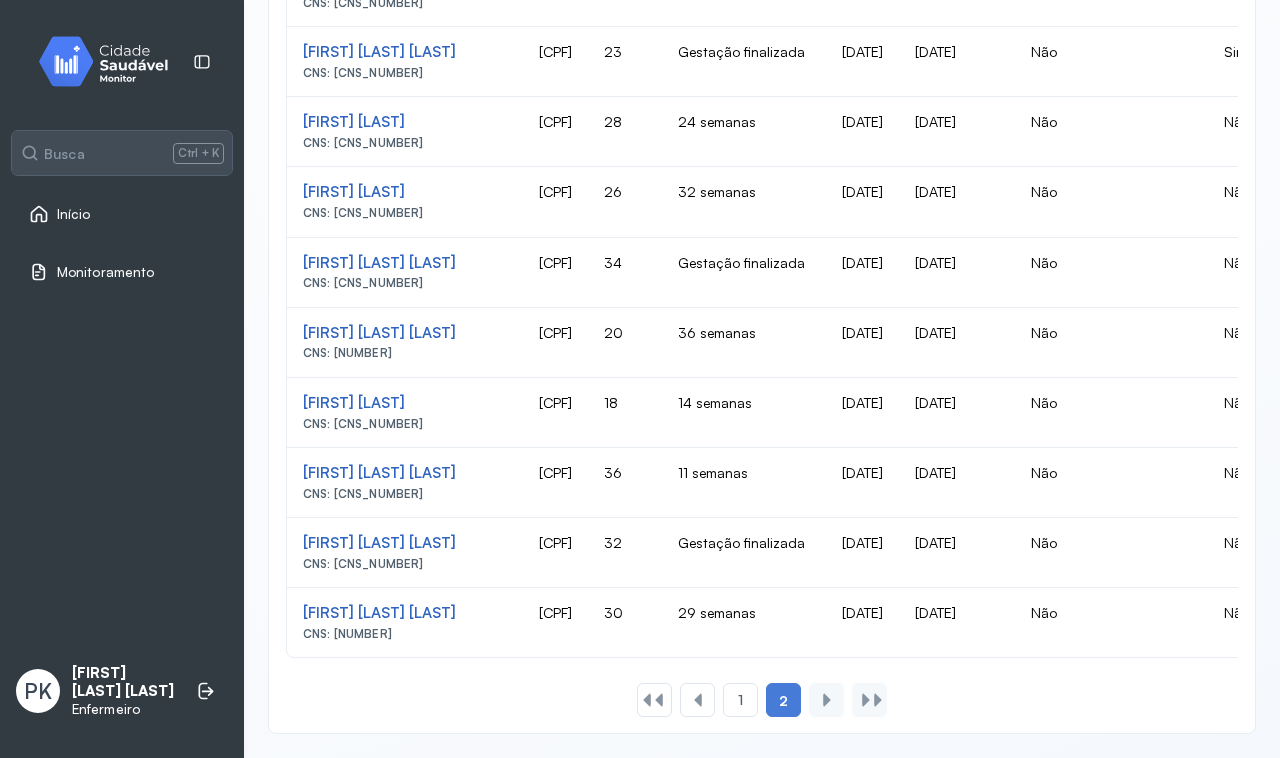click on "2" 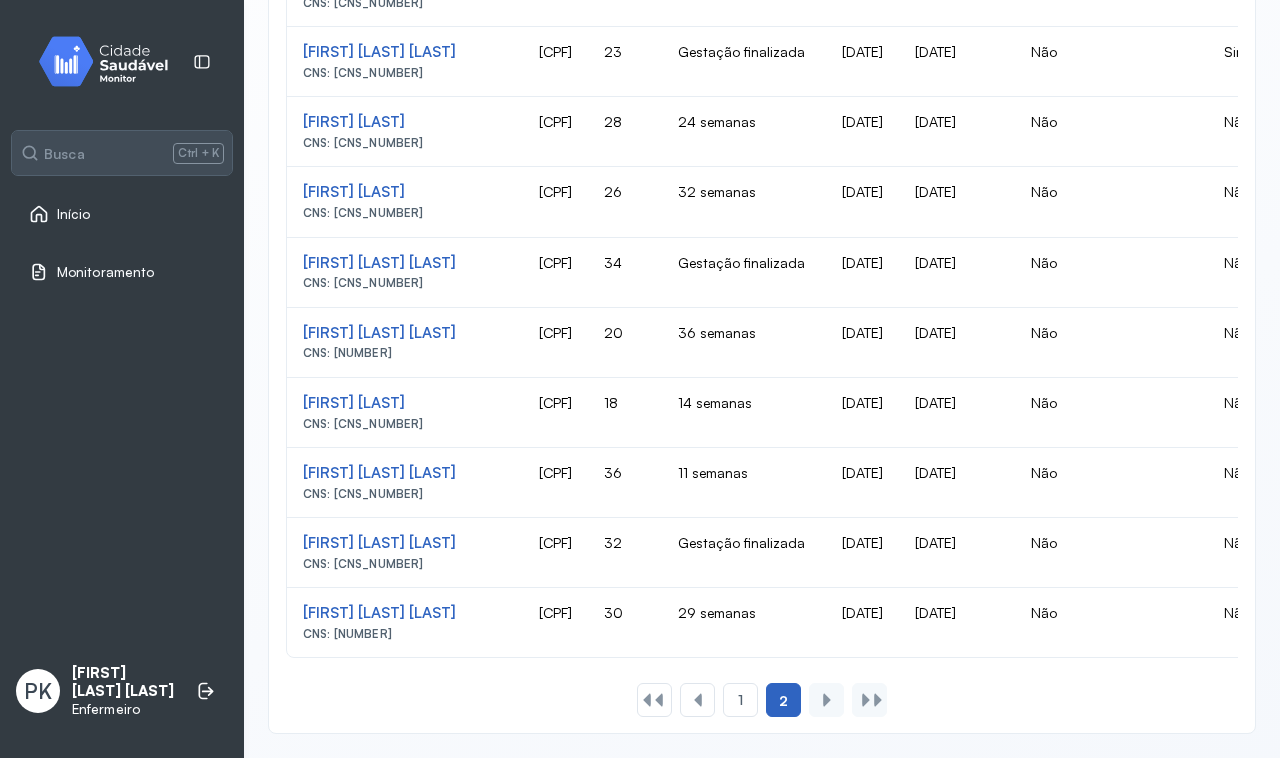 click on "2" 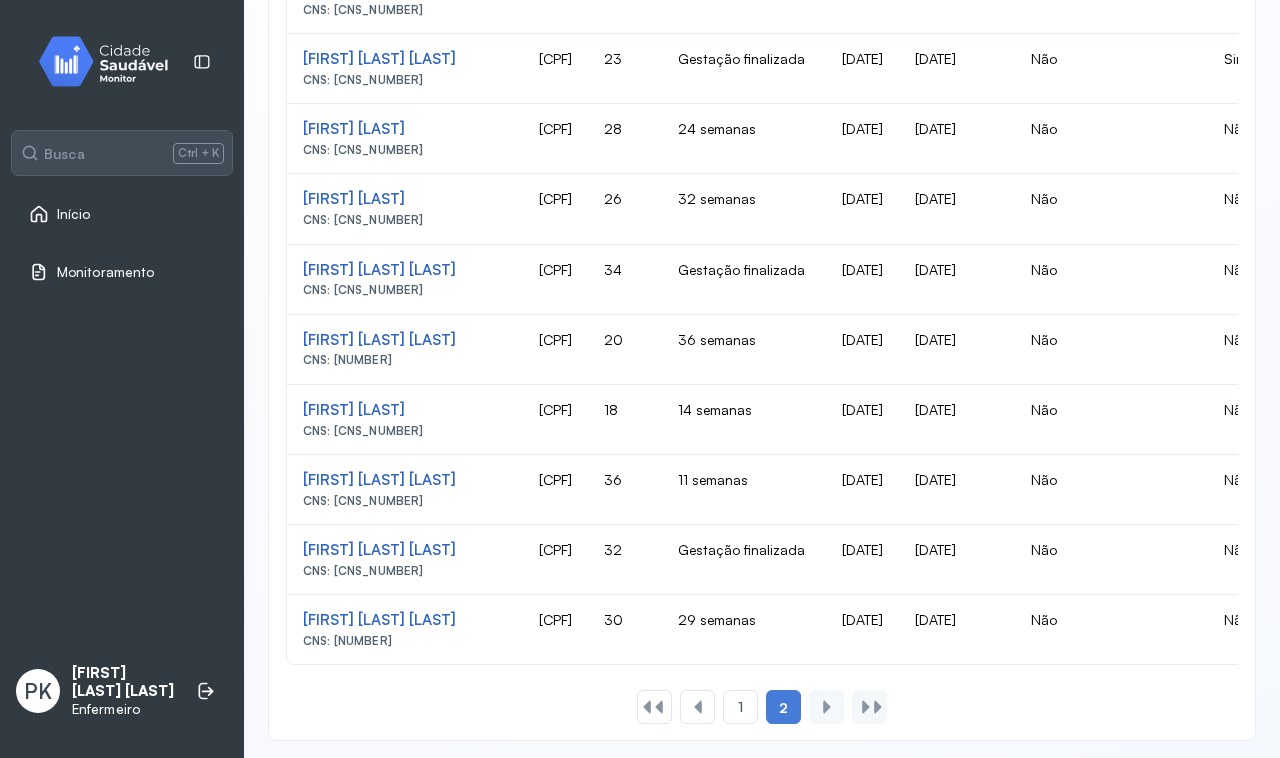 scroll, scrollTop: 1302, scrollLeft: 0, axis: vertical 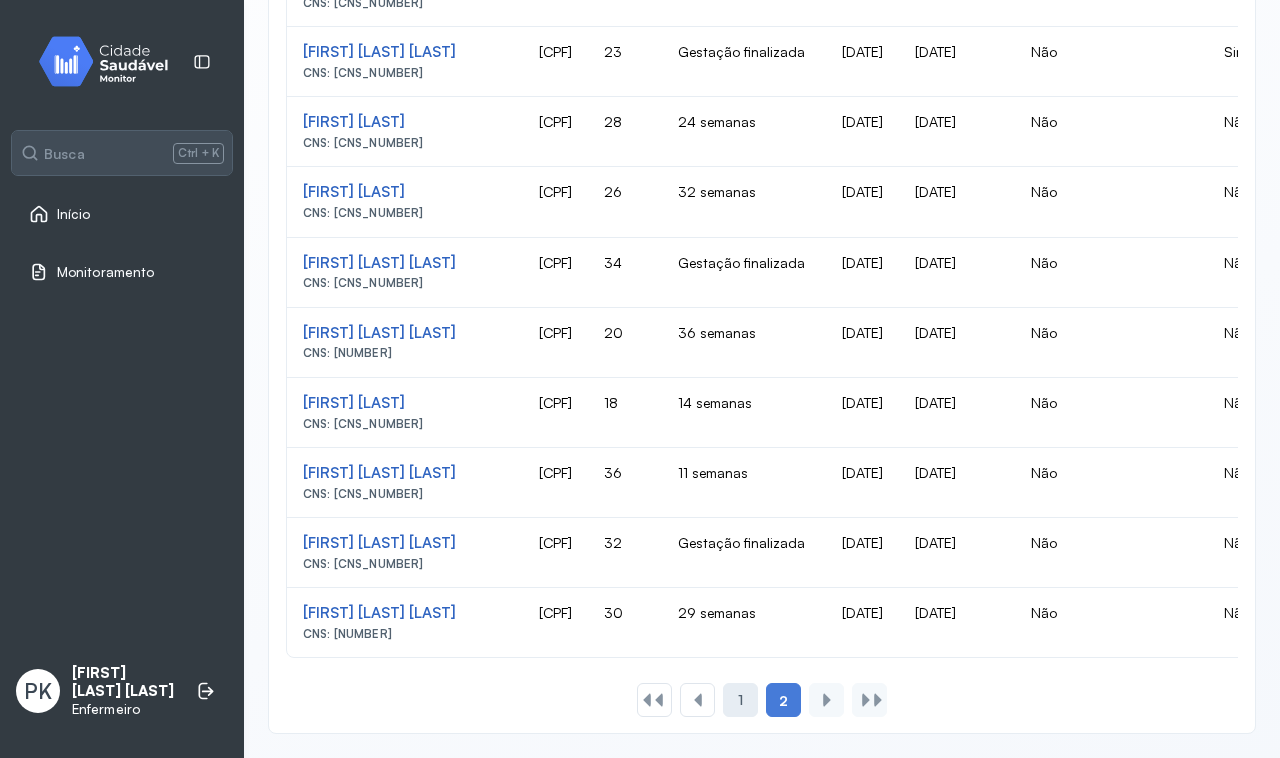 click on "1" 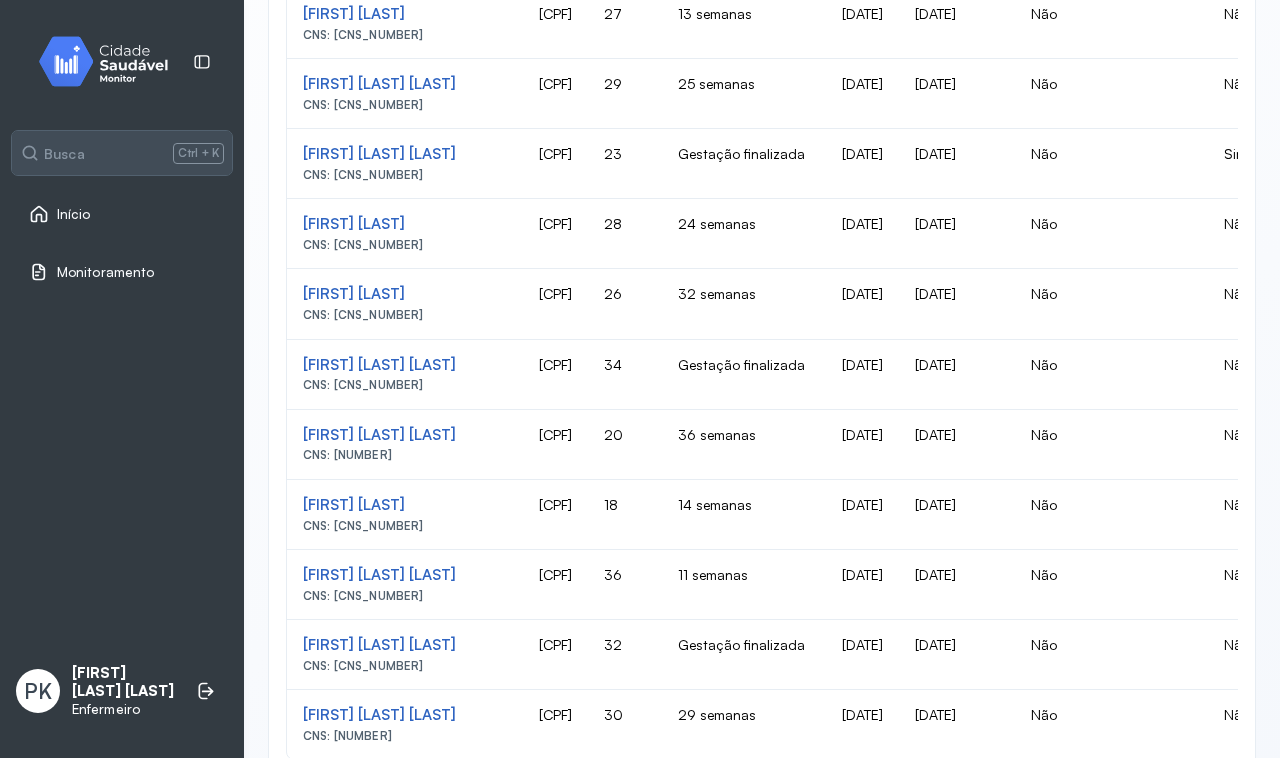 scroll, scrollTop: 1302, scrollLeft: 0, axis: vertical 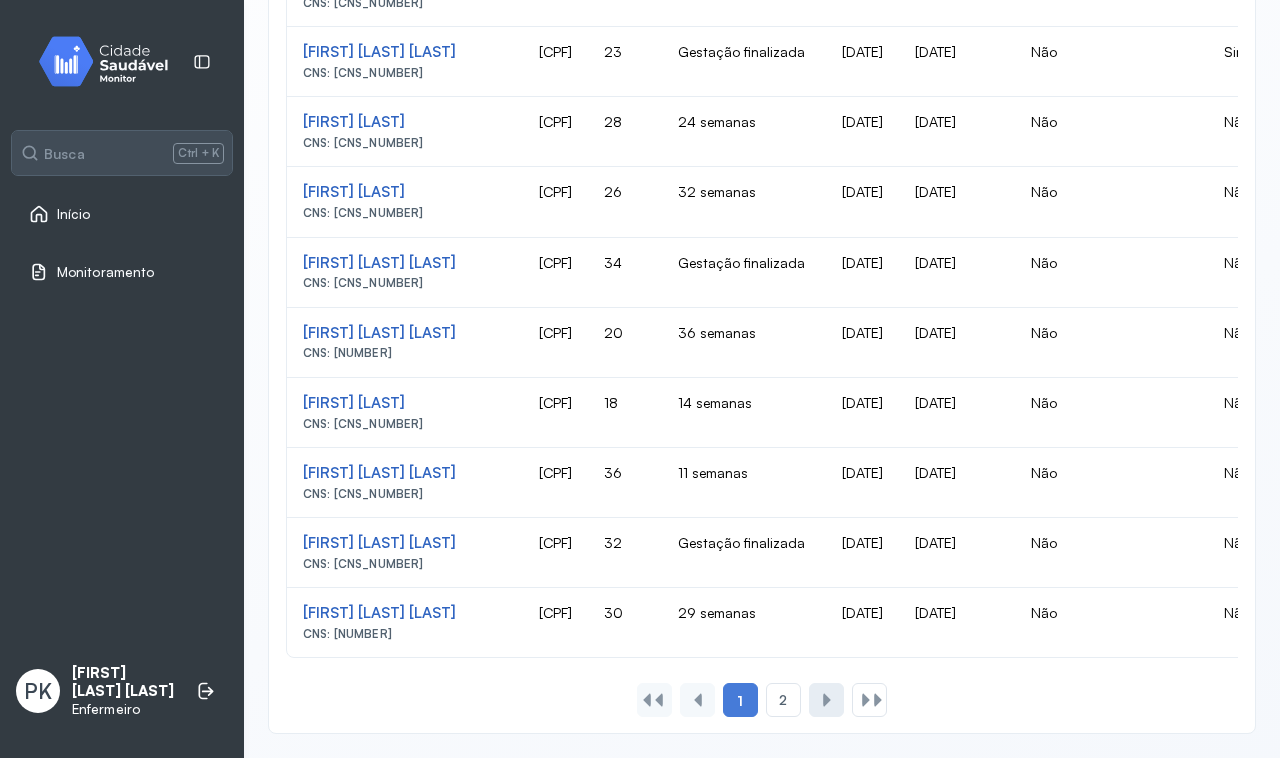 click at bounding box center (827, 700) 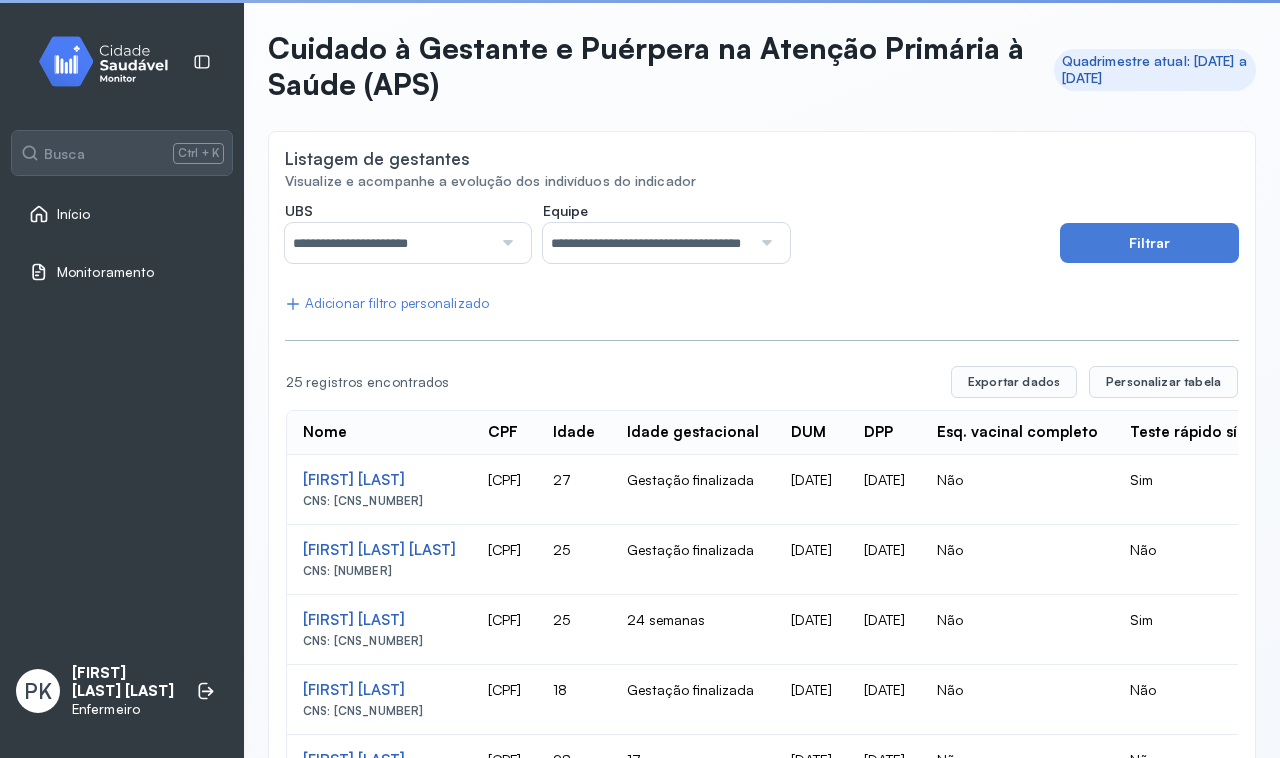 scroll, scrollTop: 247, scrollLeft: 0, axis: vertical 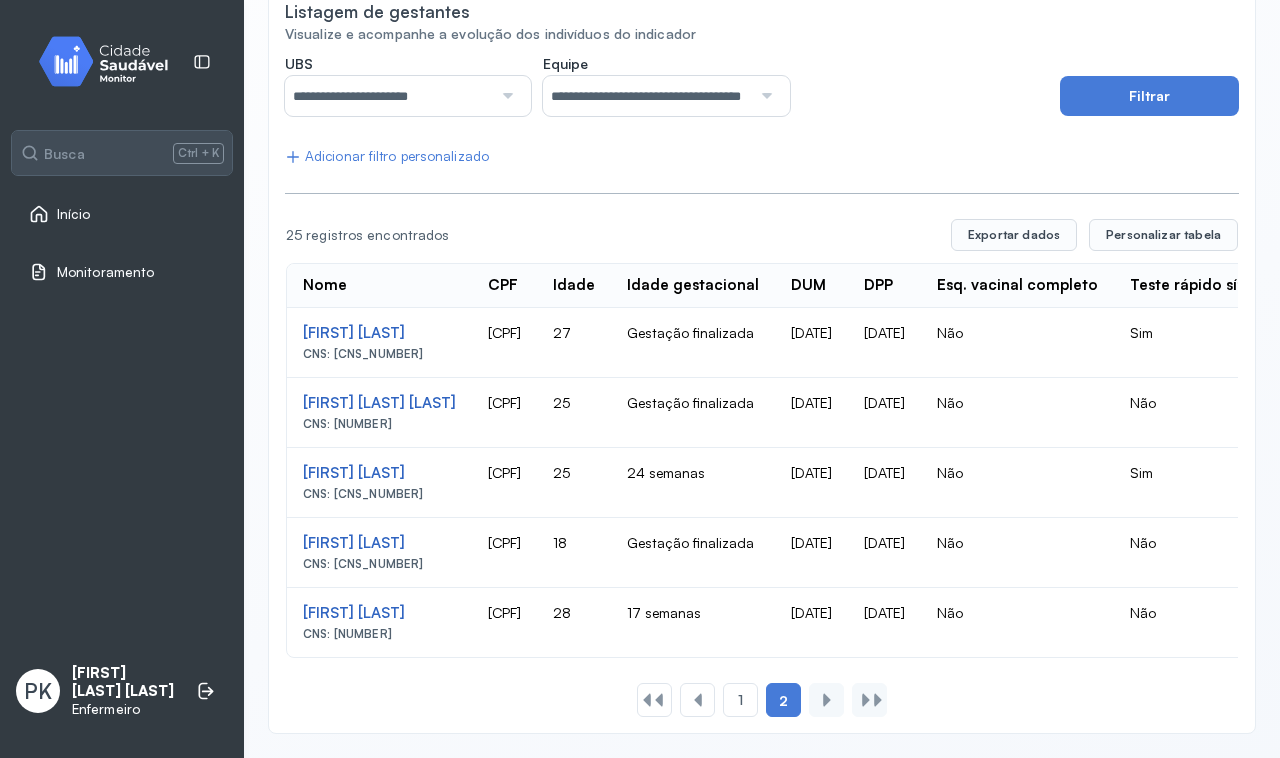 click on "126.642.124-60" 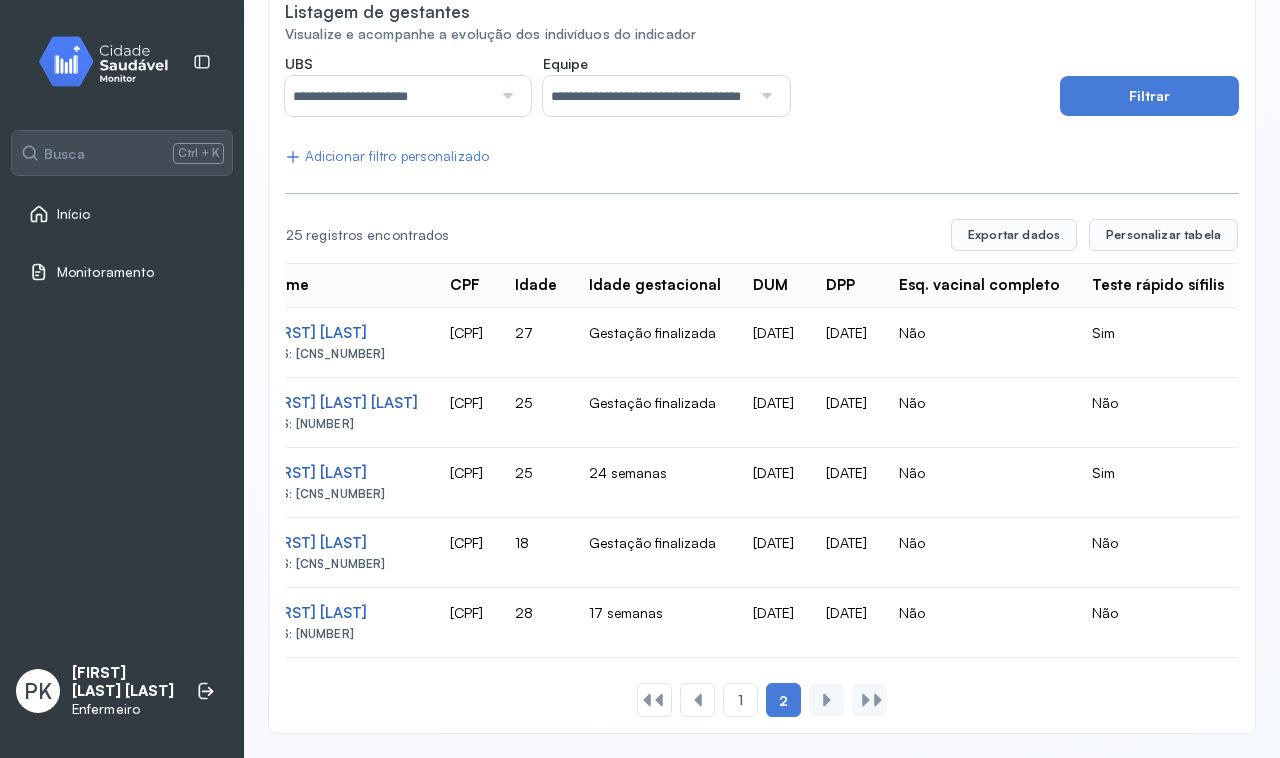 scroll, scrollTop: 0, scrollLeft: 0, axis: both 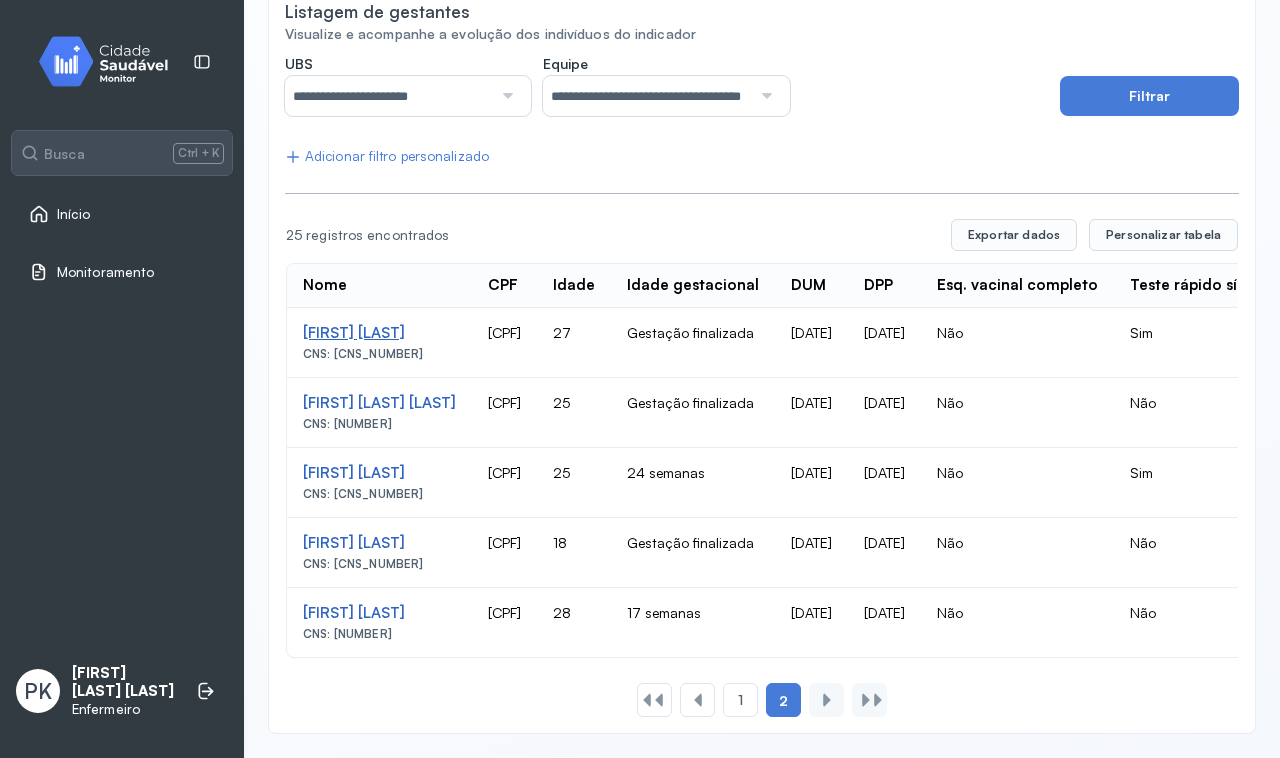 click on "Ellen Carolina Rodrigues De Lima" at bounding box center (379, 333) 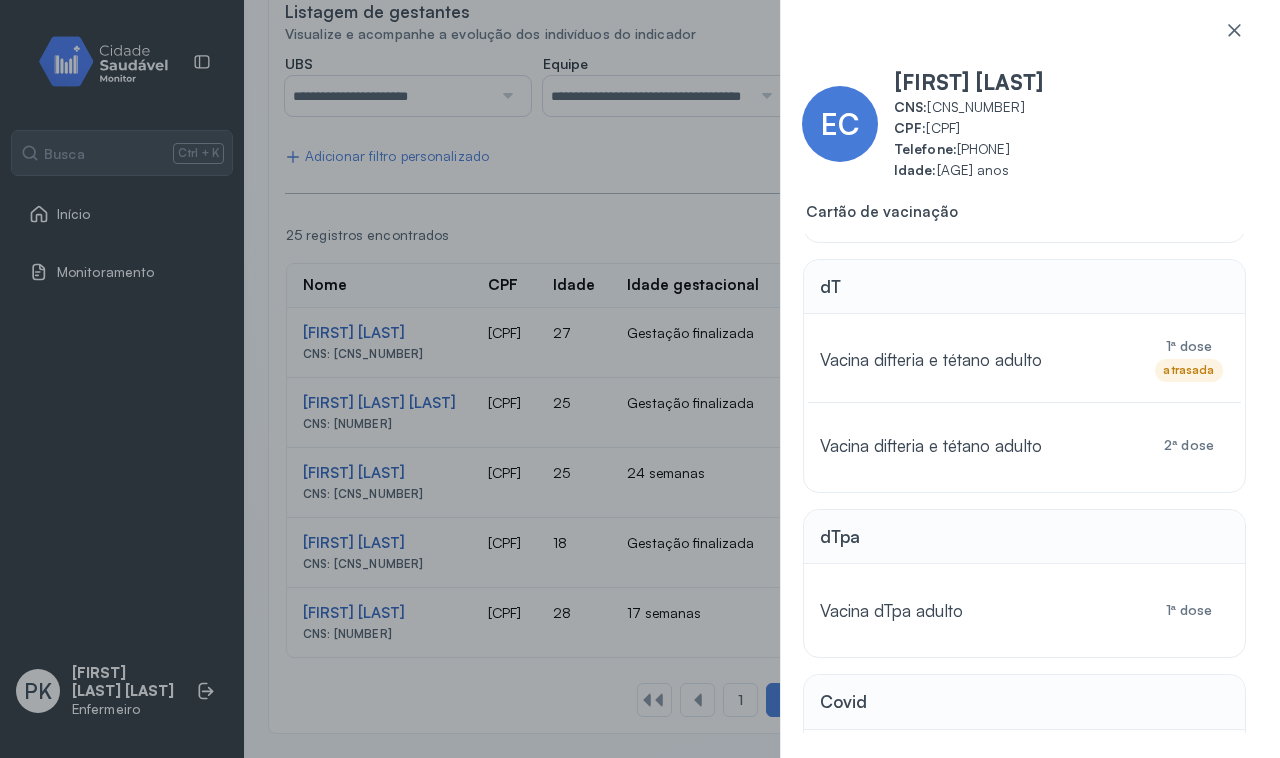 scroll, scrollTop: 0, scrollLeft: 0, axis: both 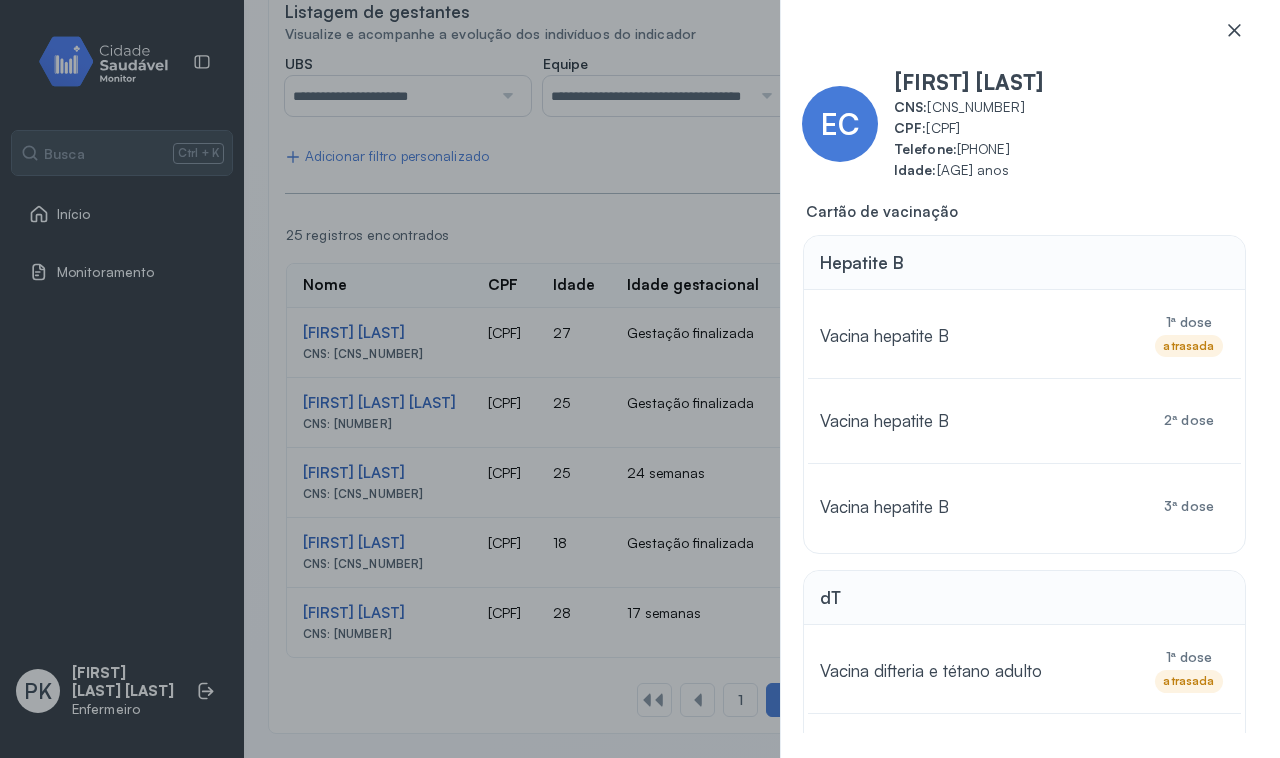 click 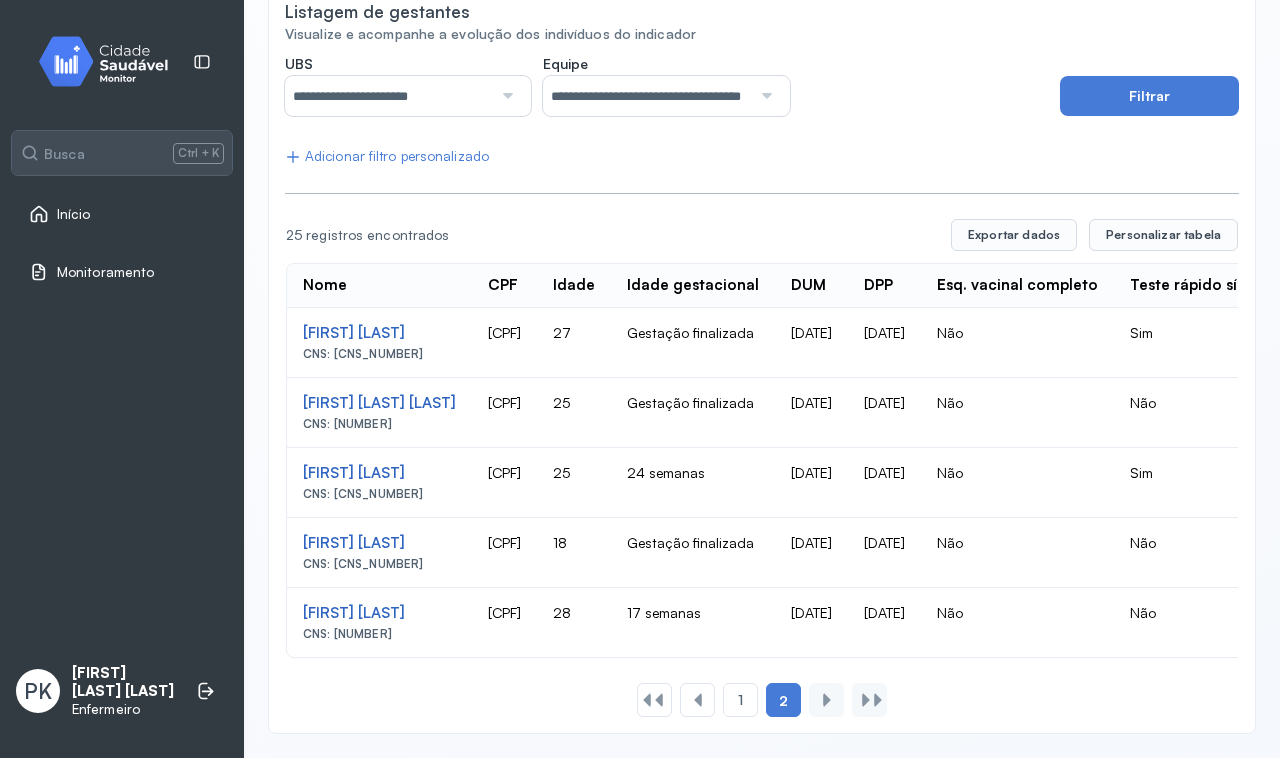 click on "**********" 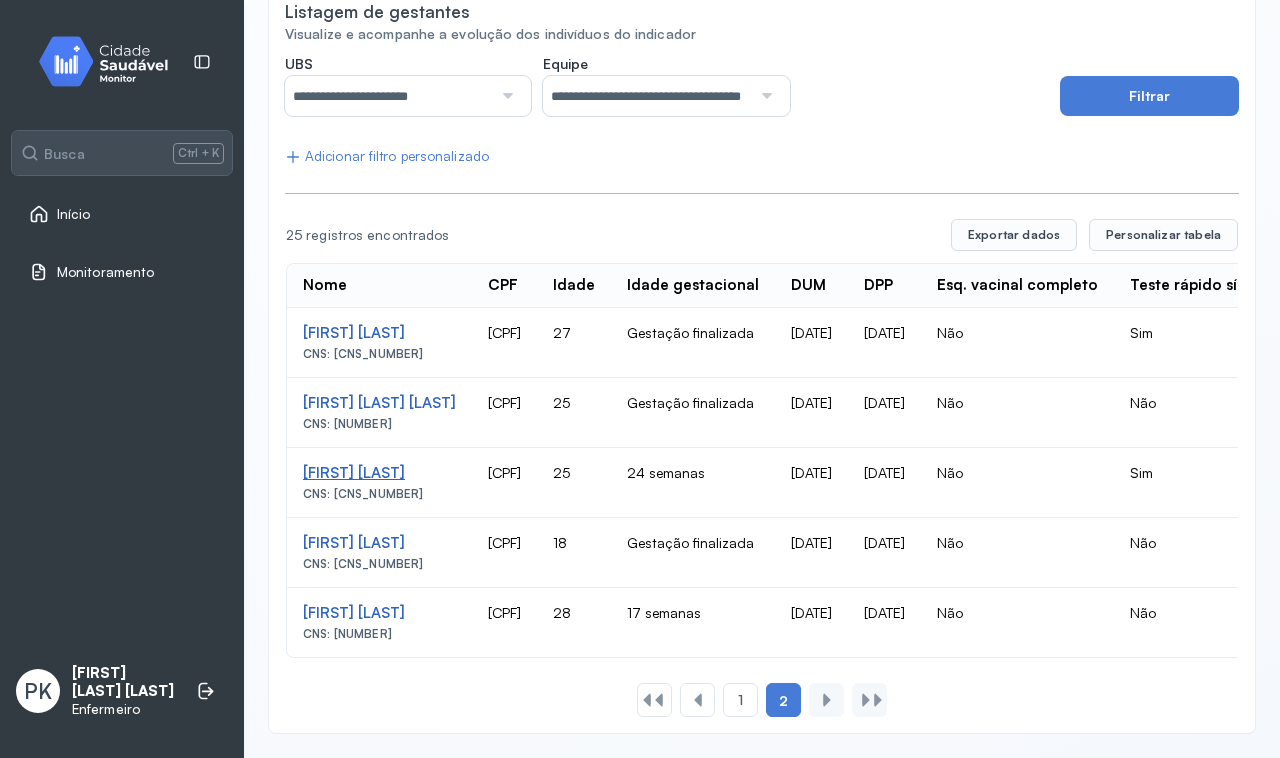 click on "Fabiana Vieira Henrique" at bounding box center (379, 473) 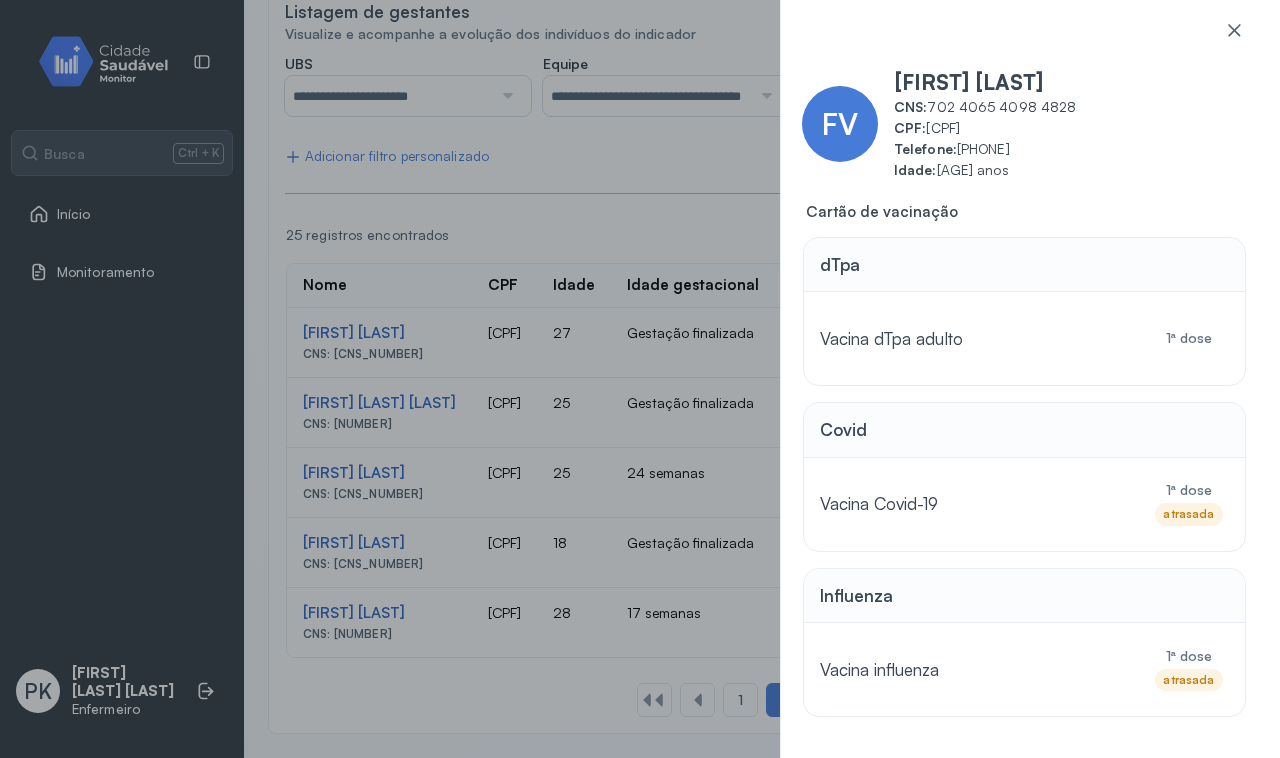scroll, scrollTop: 0, scrollLeft: 0, axis: both 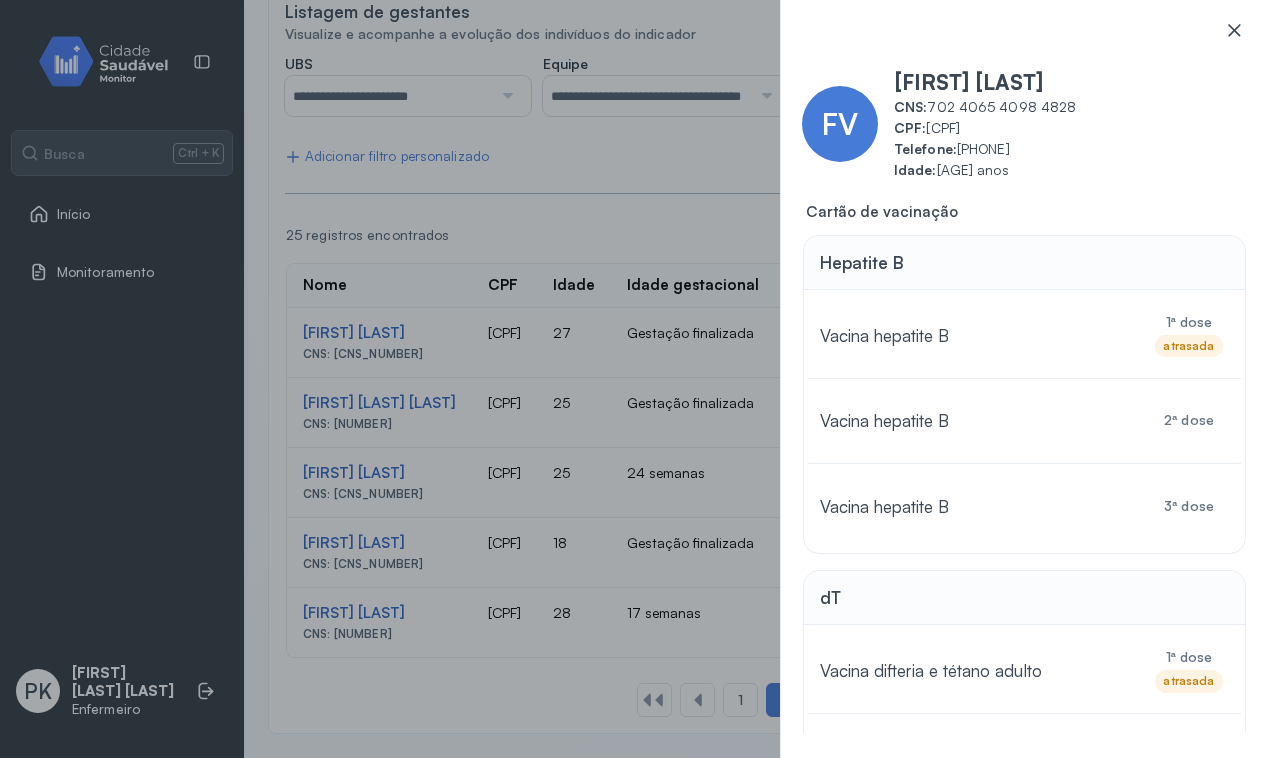 click 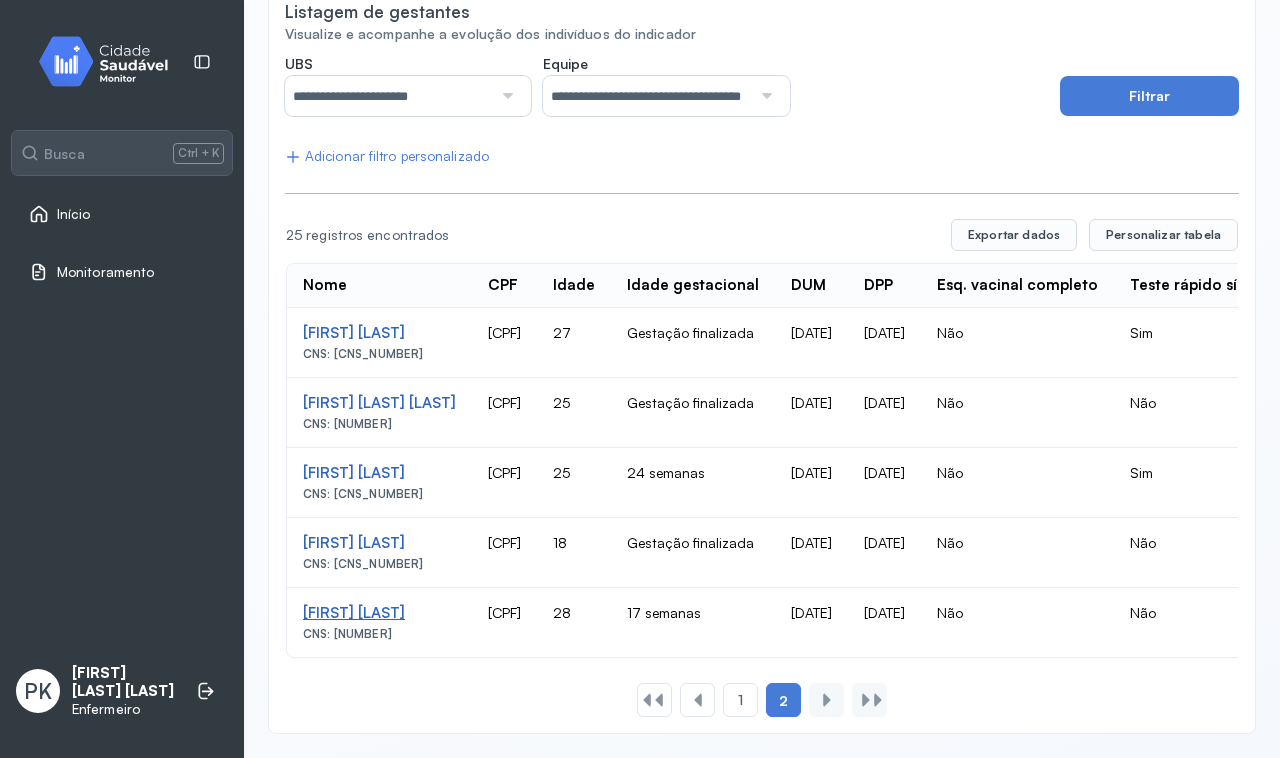 click on "Nairy Patricia Gomes Da Silva" at bounding box center [379, 613] 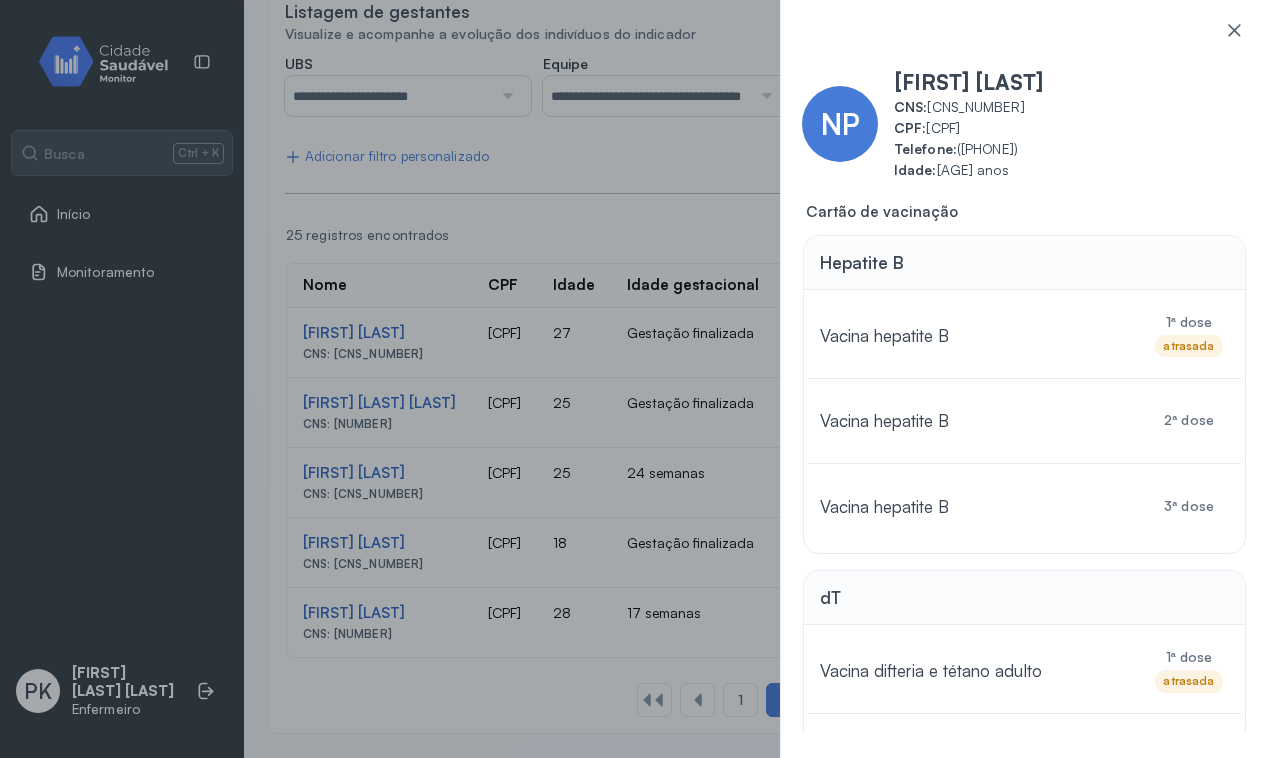 click on "NP Nairy Patricia Gomes Da Silva CNS:  700 9019 4578 1595 CPF:  121.739.544-07 Telefone:  (82) 98225-0046 Idade:  28 anos Cartão de vacinação Hepatite B Vacina hepatite B 1ª dose atrasada Vacina hepatite B 2ª dose Vacina hepatite B 3ª dose dT Vacina difteria e tétano adulto 1ª dose atrasada Vacina difteria e tétano adulto 2ª dose dTpa Vacina dTpa adulto 1ª dose Covid Vacina Covid-19 1ª dose atrasada Influenza Vacina influenza 1ª dose atrasada" at bounding box center [640, 379] 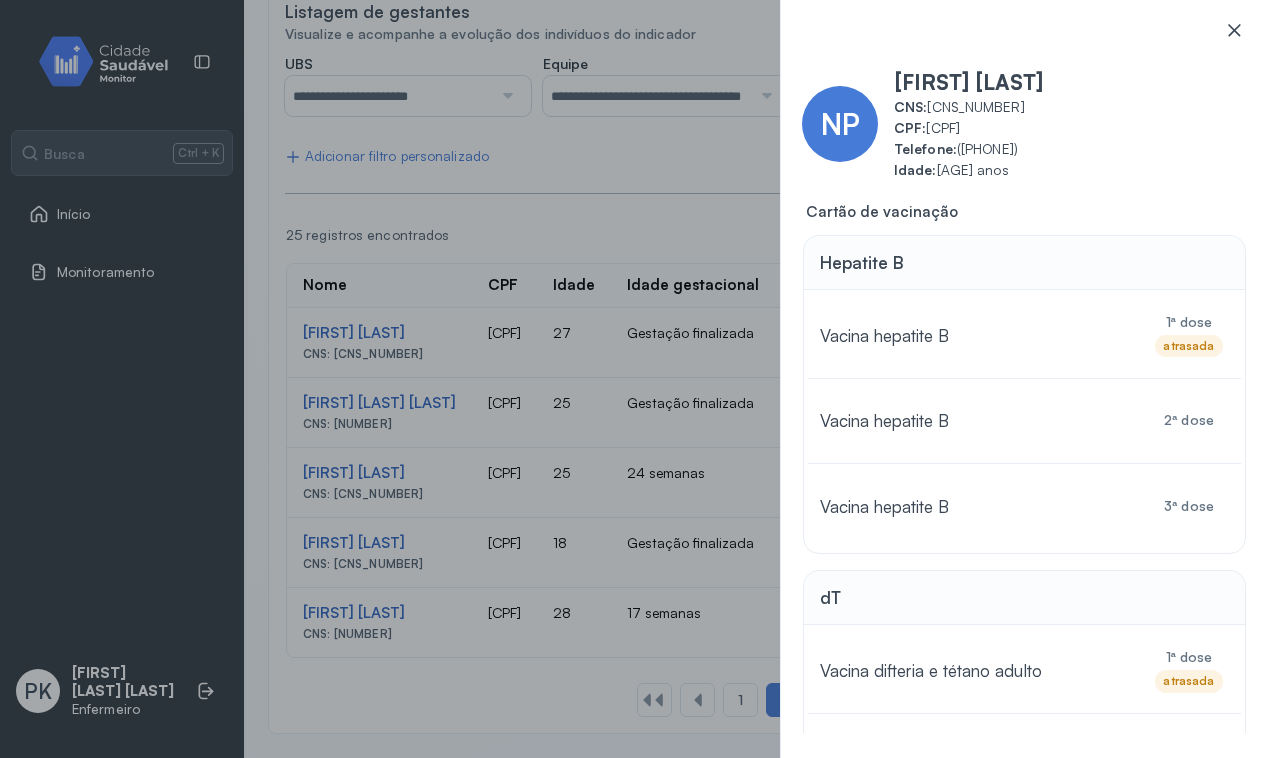 click 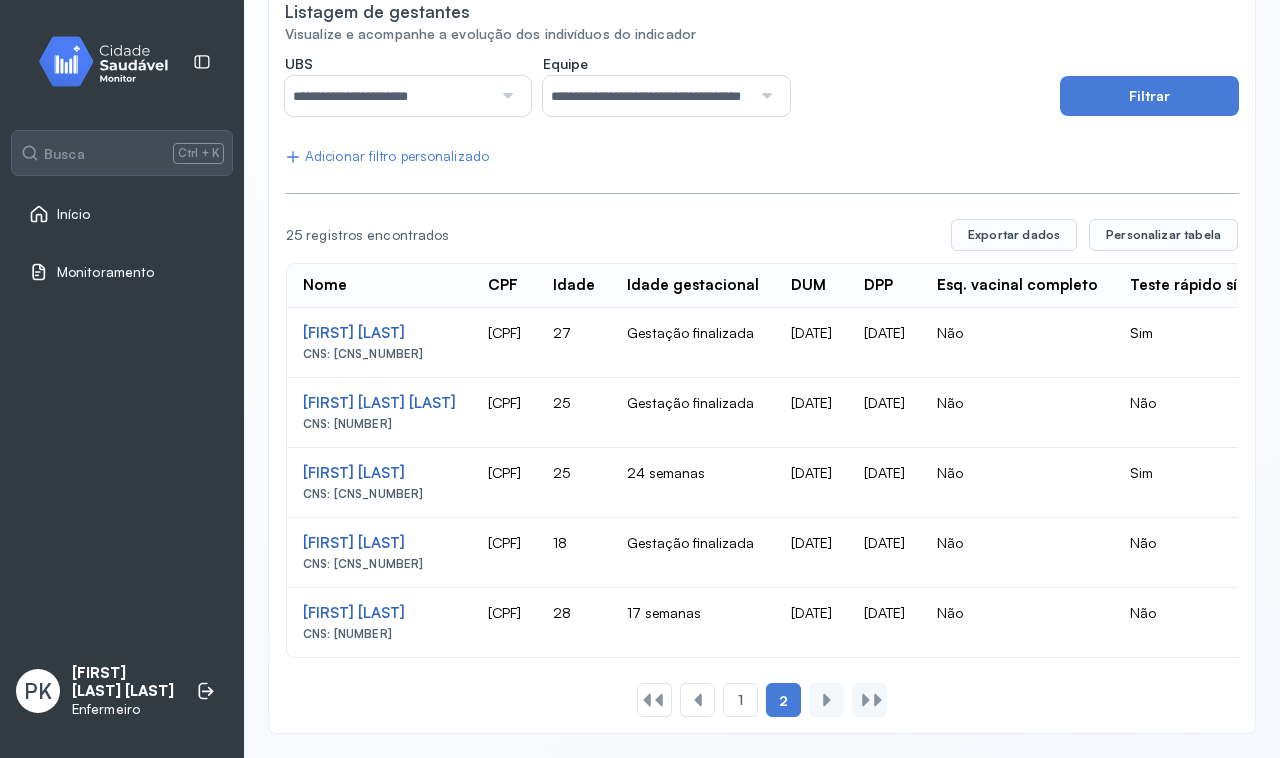 click on "CNS: 700 9019 4578 1595" at bounding box center [379, 634] 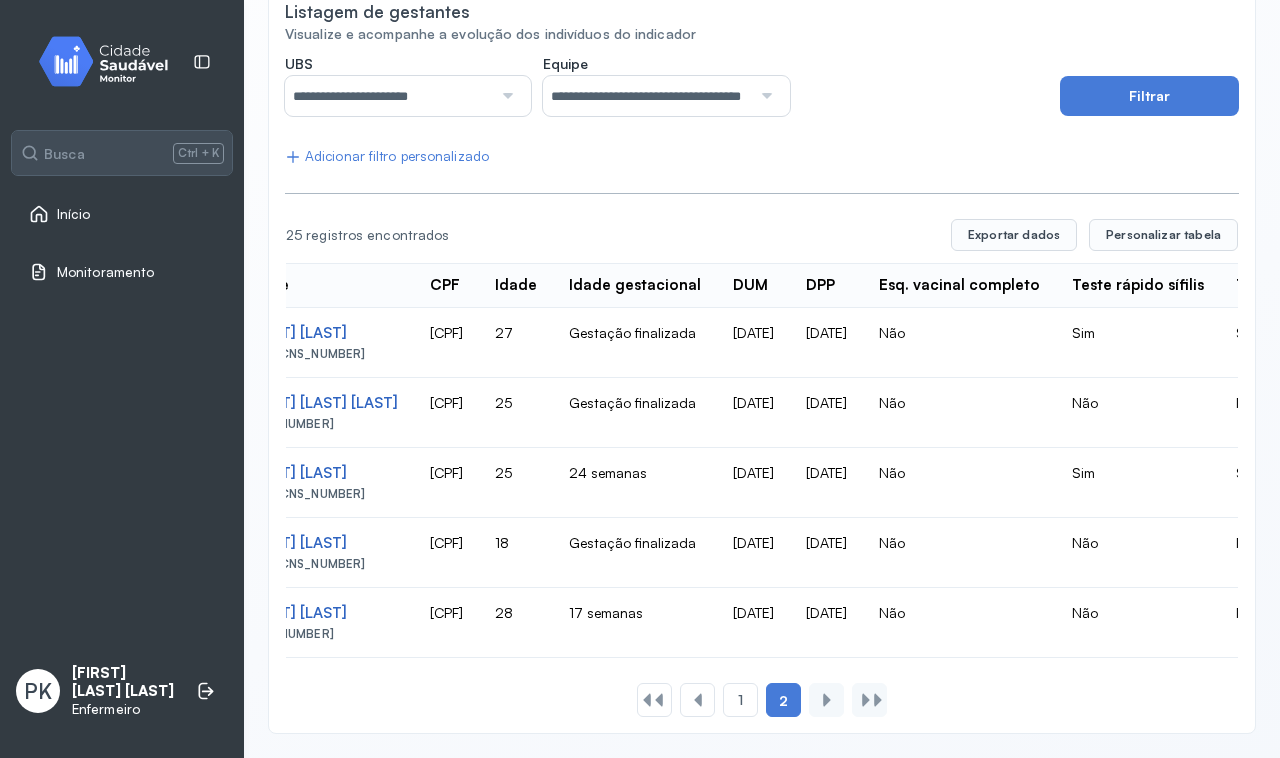 scroll, scrollTop: 0, scrollLeft: 0, axis: both 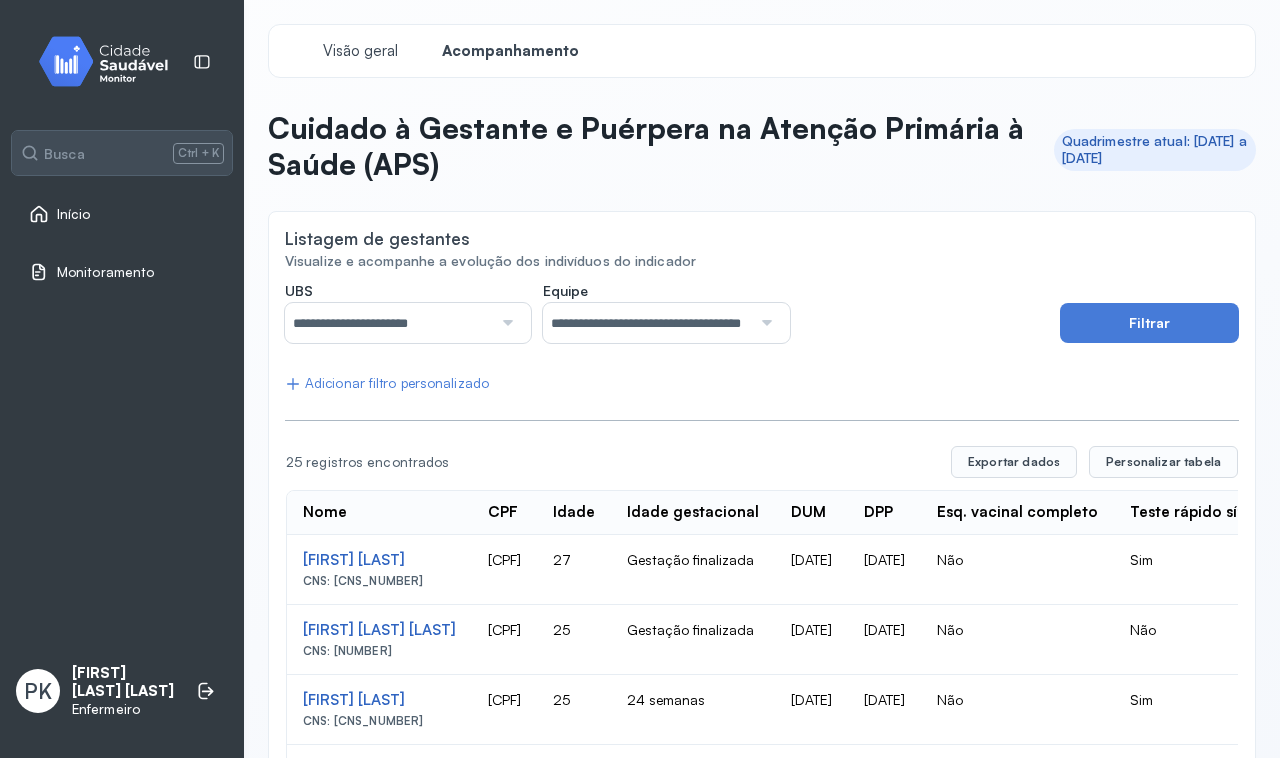 click on "Início" at bounding box center (122, 214) 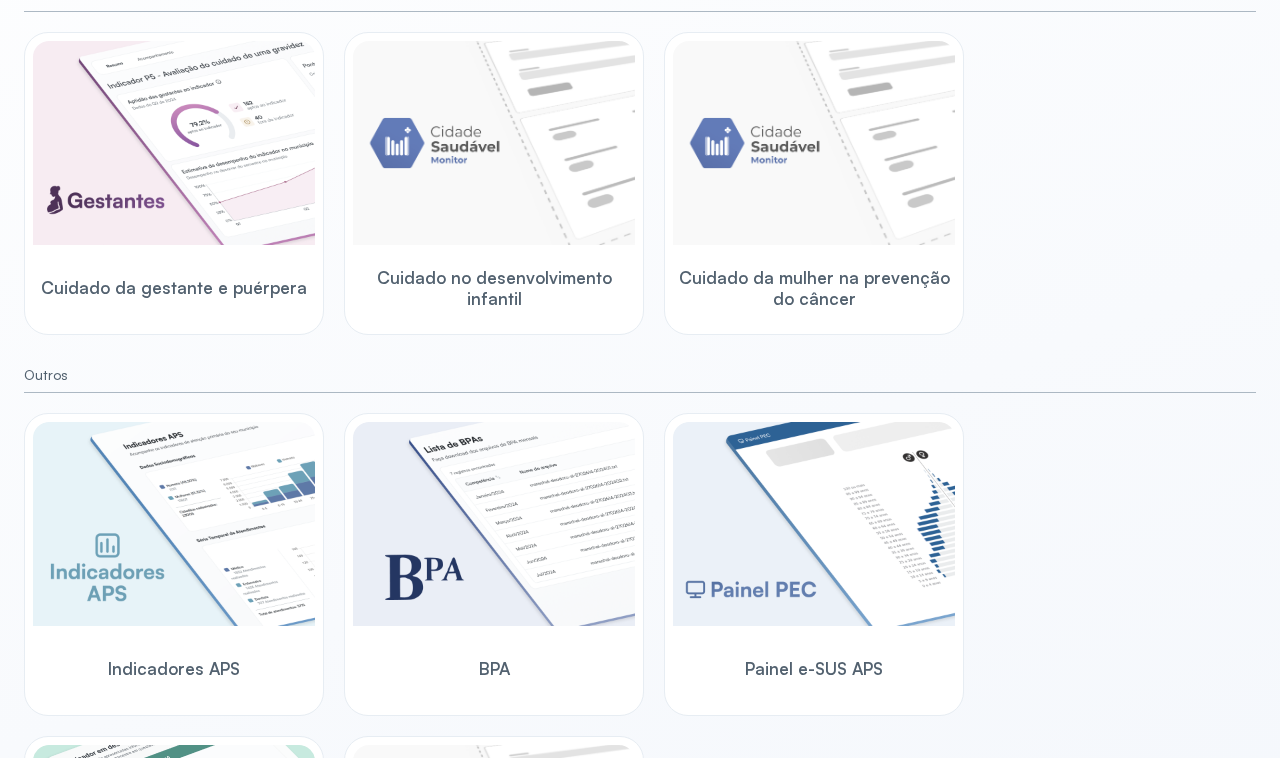 scroll, scrollTop: 375, scrollLeft: 0, axis: vertical 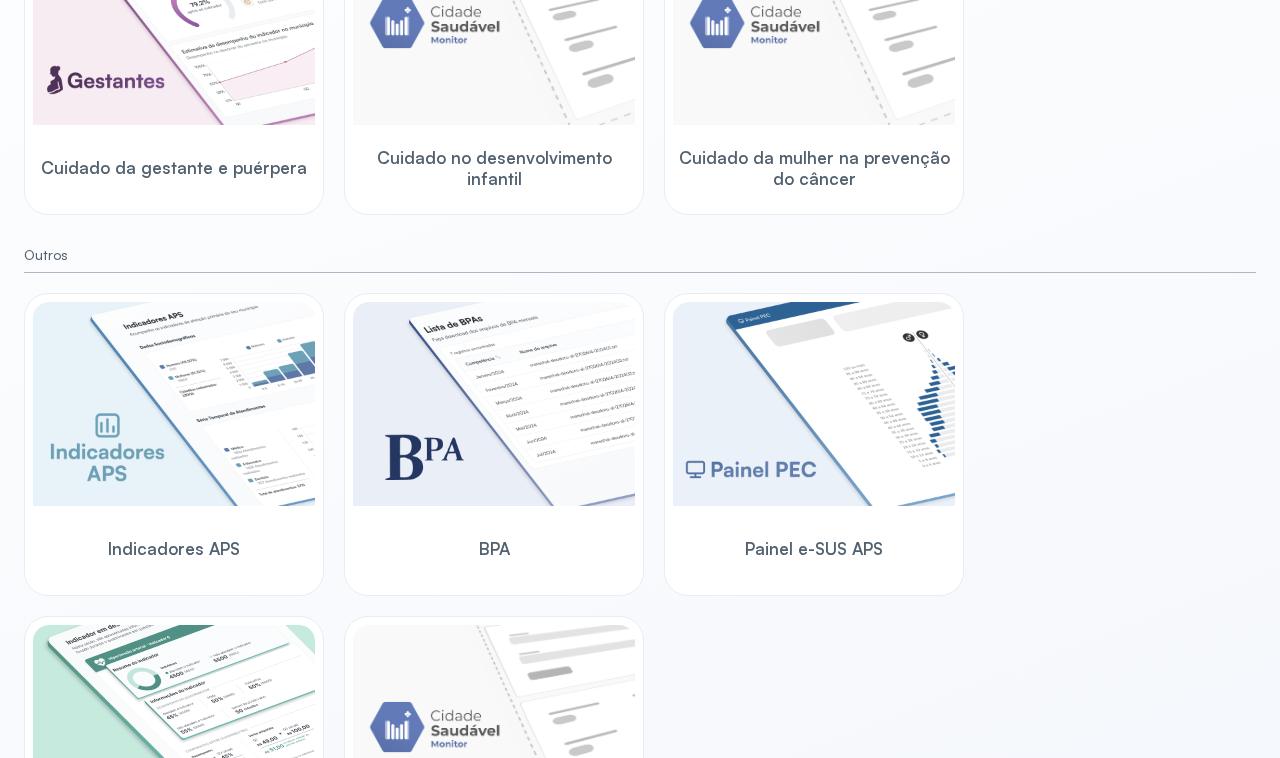 click on "Seleção de painéis Escolha o painel de indicadores desejado e acesse seu módulo e as informações correspondentes. Novo financiamento Cuidado da gestante e puérpera Cuidado no desenvolvimento infantil Cuidado da mulher na prevenção do câncer Outros Indicadores APS BPA Painel e-SUS APS Previne Indicadores Acompanhamento Territorial" at bounding box center (640, 338) 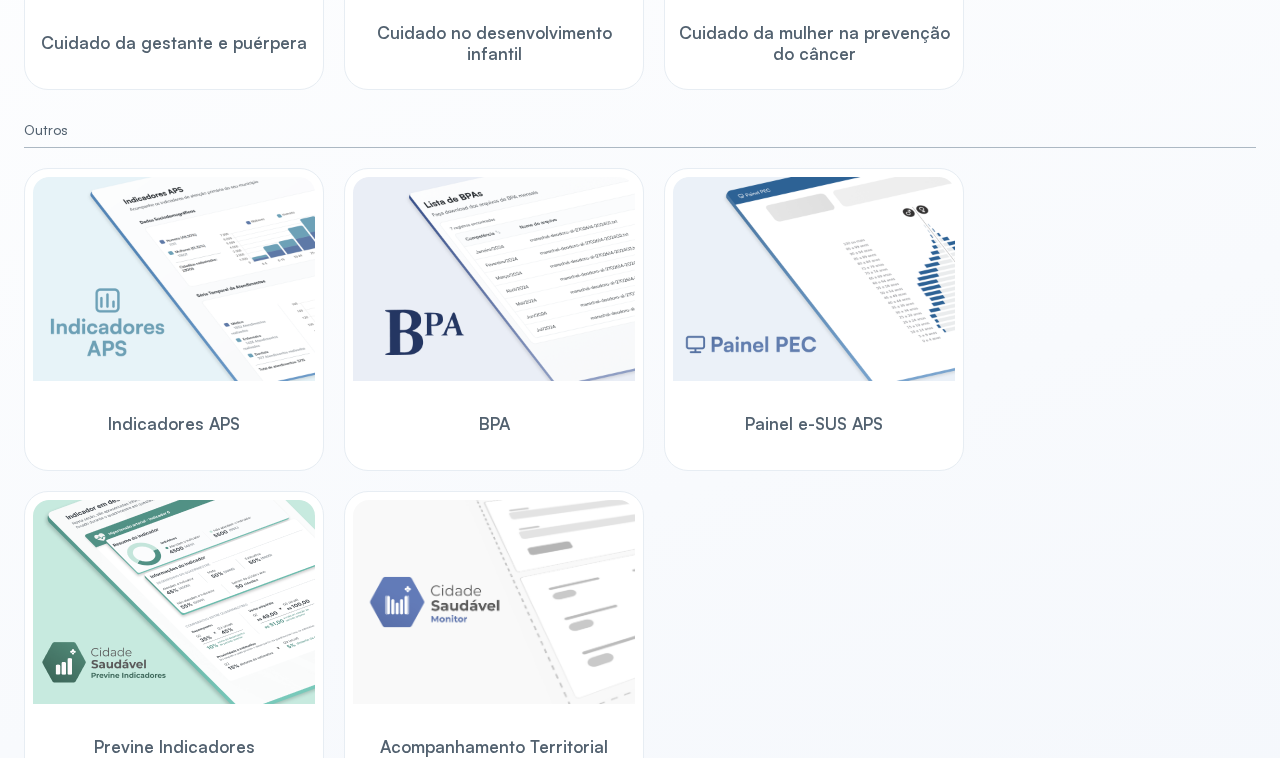 scroll, scrollTop: 535, scrollLeft: 0, axis: vertical 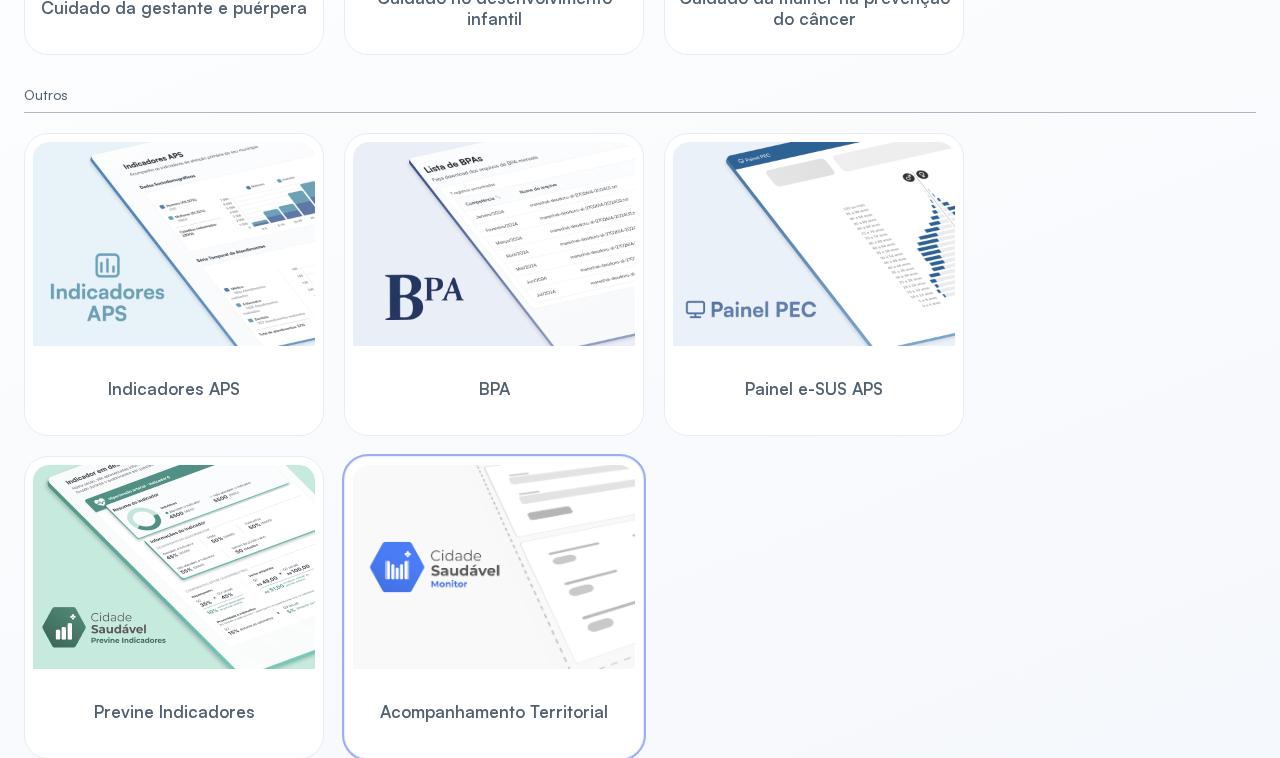 click at bounding box center [494, 567] 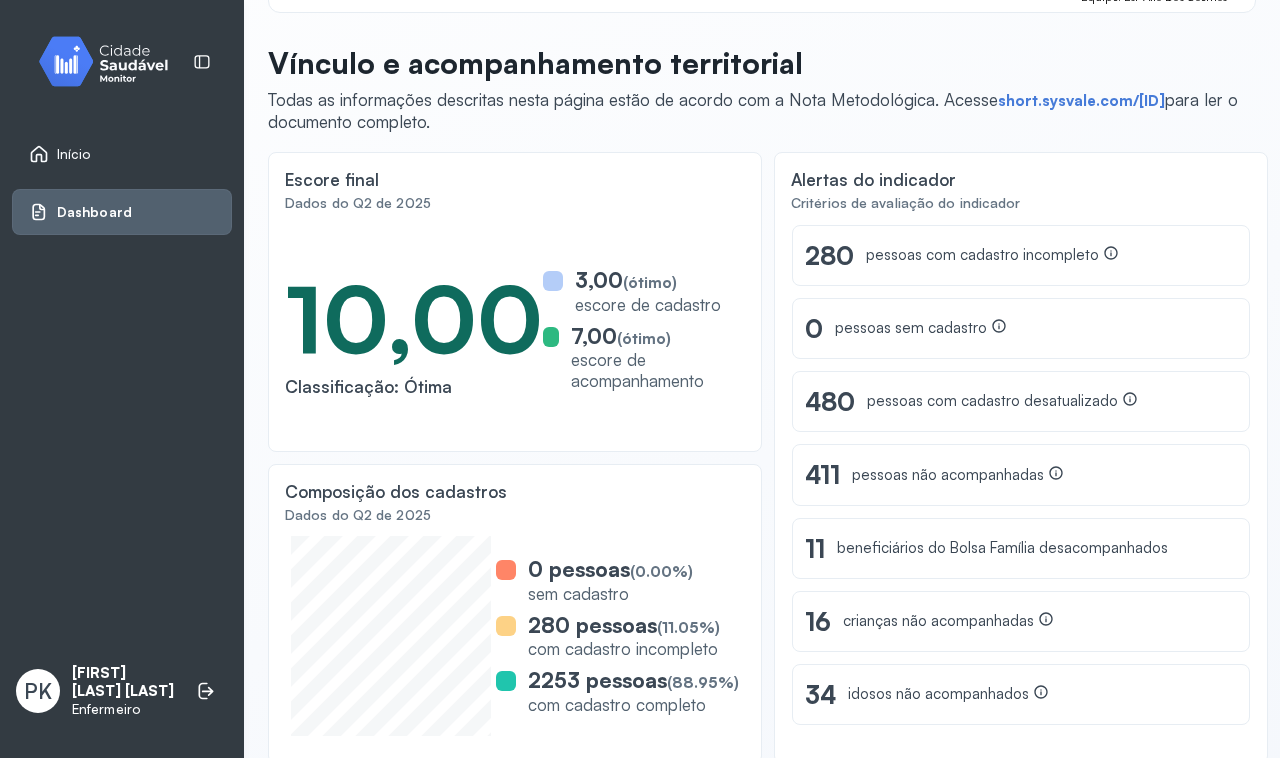 scroll, scrollTop: 5, scrollLeft: 0, axis: vertical 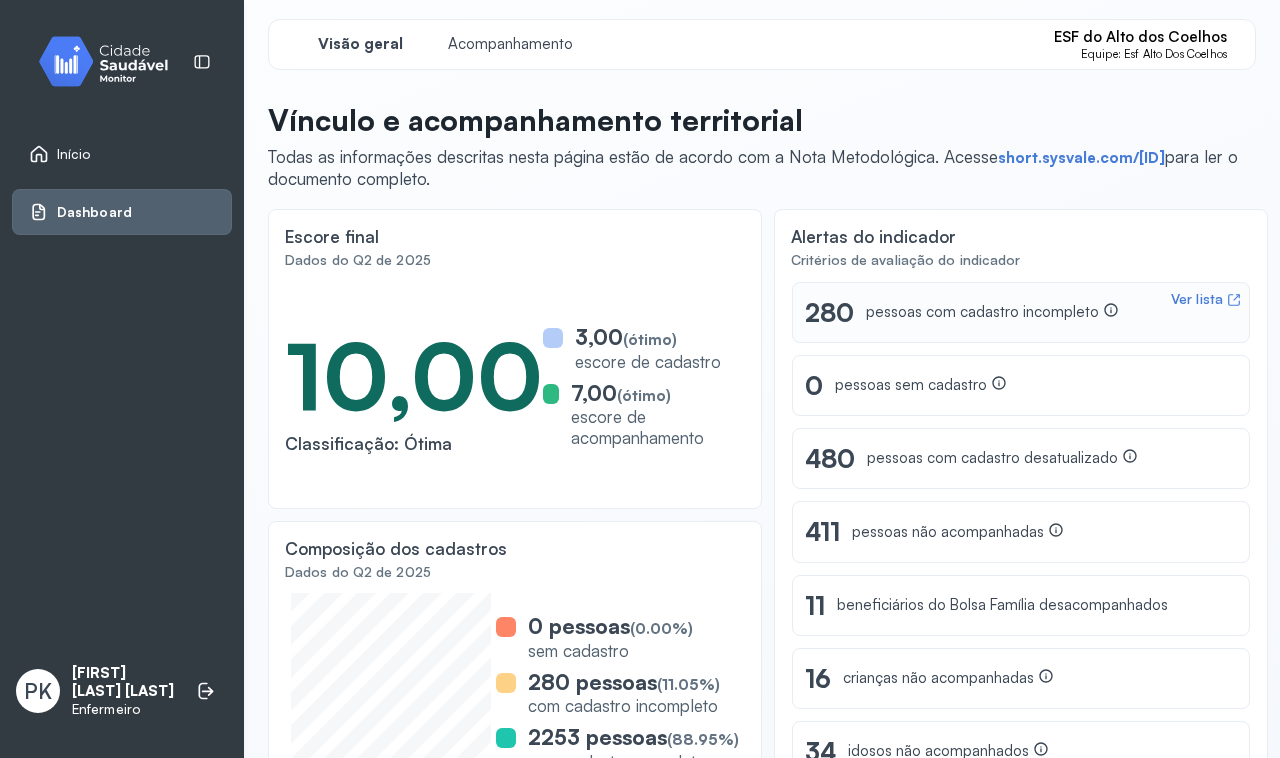 click on "pessoas com cadastro incompleto" at bounding box center (992, 312) 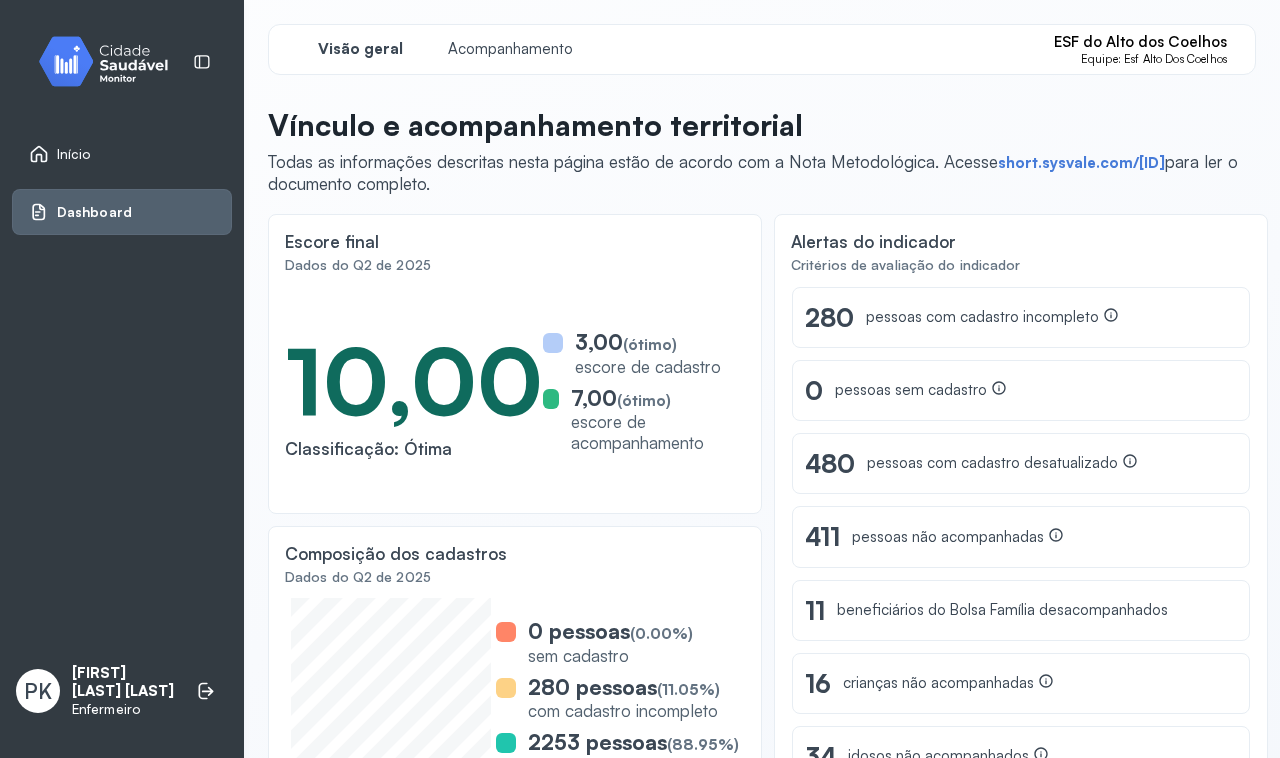 scroll, scrollTop: 125, scrollLeft: 0, axis: vertical 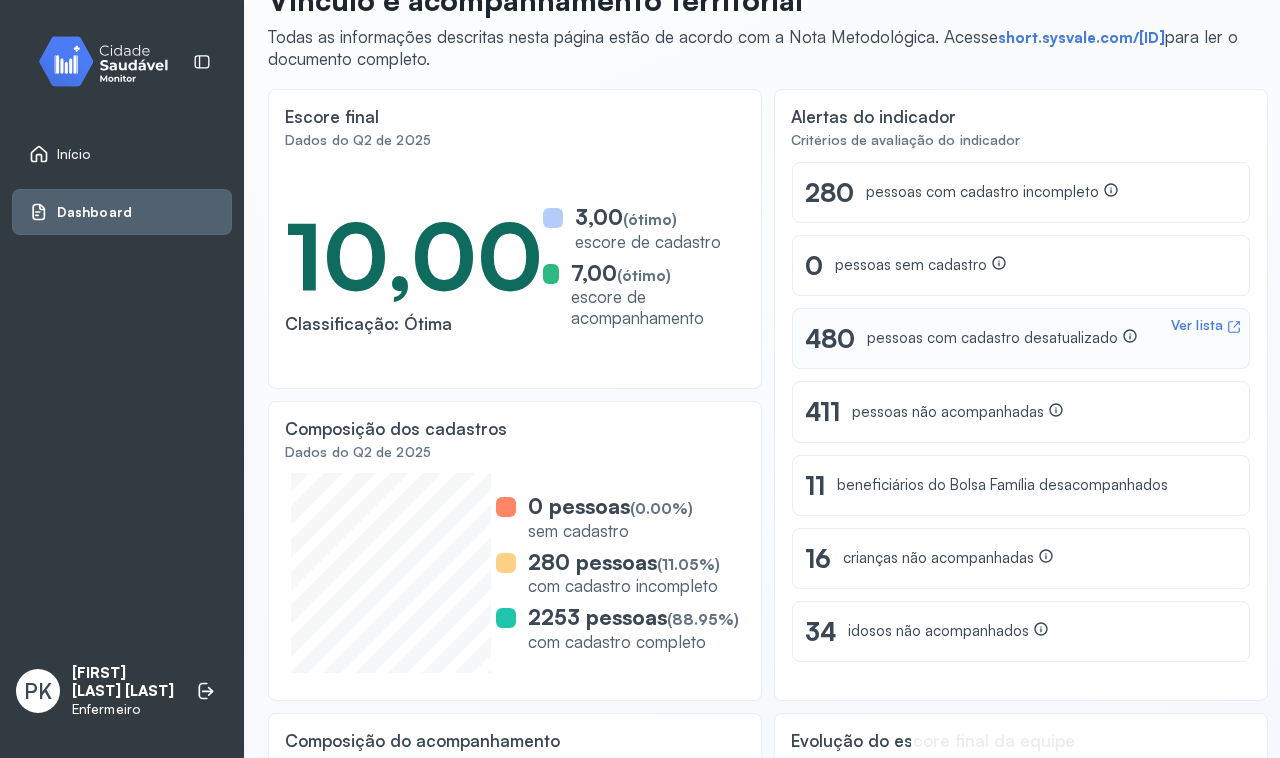 click on "Ver lista  480 pessoas com cadastro desatualizado" at bounding box center (1021, 338) 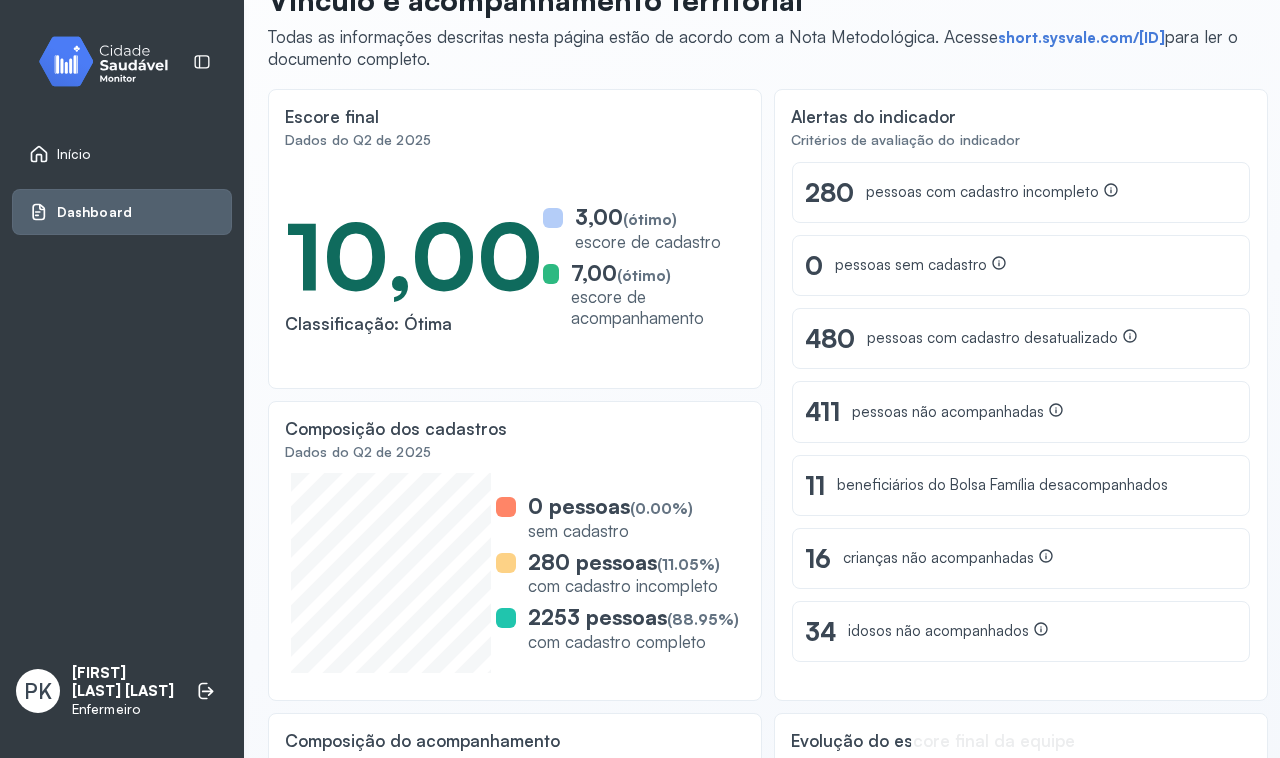 click on "Escore final Dados do Q2 de 2025 10,00  Classificação: Ótima 3,00   (ótimo)  escore de cadastro 7,00   (ótimo)  escore de acompanhamento Alertas do indicador Critérios de avaliação do indicador  Ver lista  280 pessoas com cadastro incompleto   Ver lista  0 pessoas sem cadastro   Ver lista  480 pessoas com cadastro desatualizado   Ver lista  411 pessoas não acompanhadas   Ver lista  11 beneficiários do Bolsa Família desacompanhados   Ver lista  16 crianças não acompanhadas   Ver lista  34 idosos não acompanhados  Composição dos cadastros Dados do Q2 de 2025 0 pessoas   (0.00%)  sem cadastro 280 pessoas   (11.05%)  com cadastro incompleto 2253 pessoas   (88.95%)  com cadastro completo Composição do acompanhamento Dados do Q2 de 2025 2122 pessoas   (83.77%)  acompanhadas 411 pessoas   (16.23%)  sem acompanhamento Estamos trabalhando nisso... Este cartão de métricas ficará disponível em breve. Evolução do escore final da equipe Desempenho por quadrimestre" at bounding box center [762, 468] 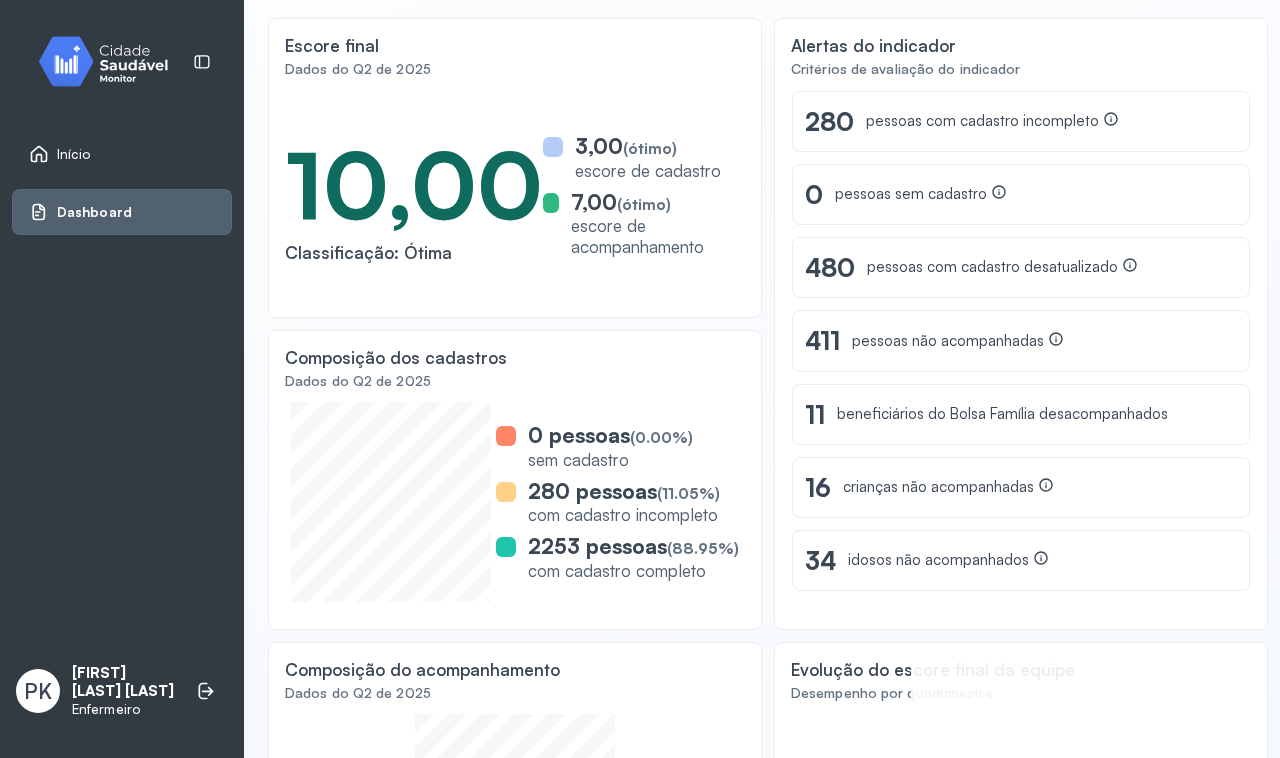 scroll, scrollTop: 250, scrollLeft: 0, axis: vertical 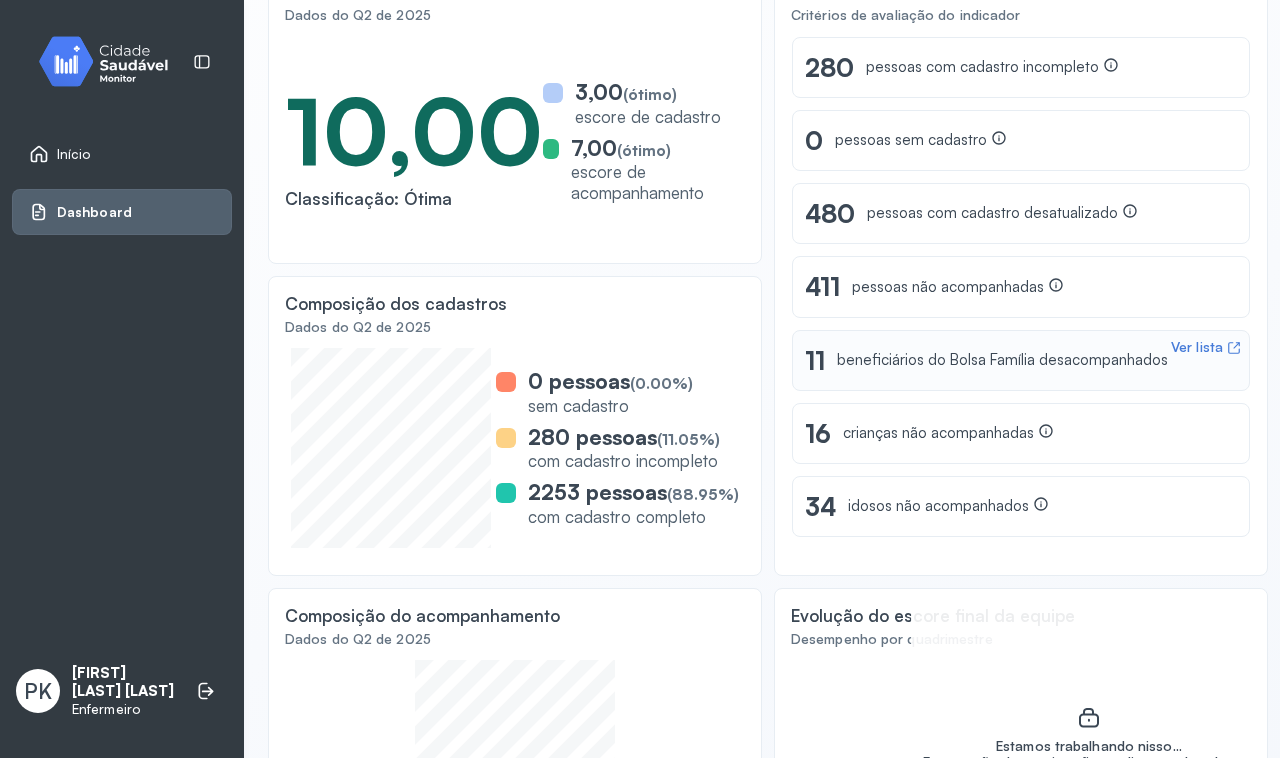 click on "beneficiários do Bolsa Família desacompanhados" at bounding box center [1002, 360] 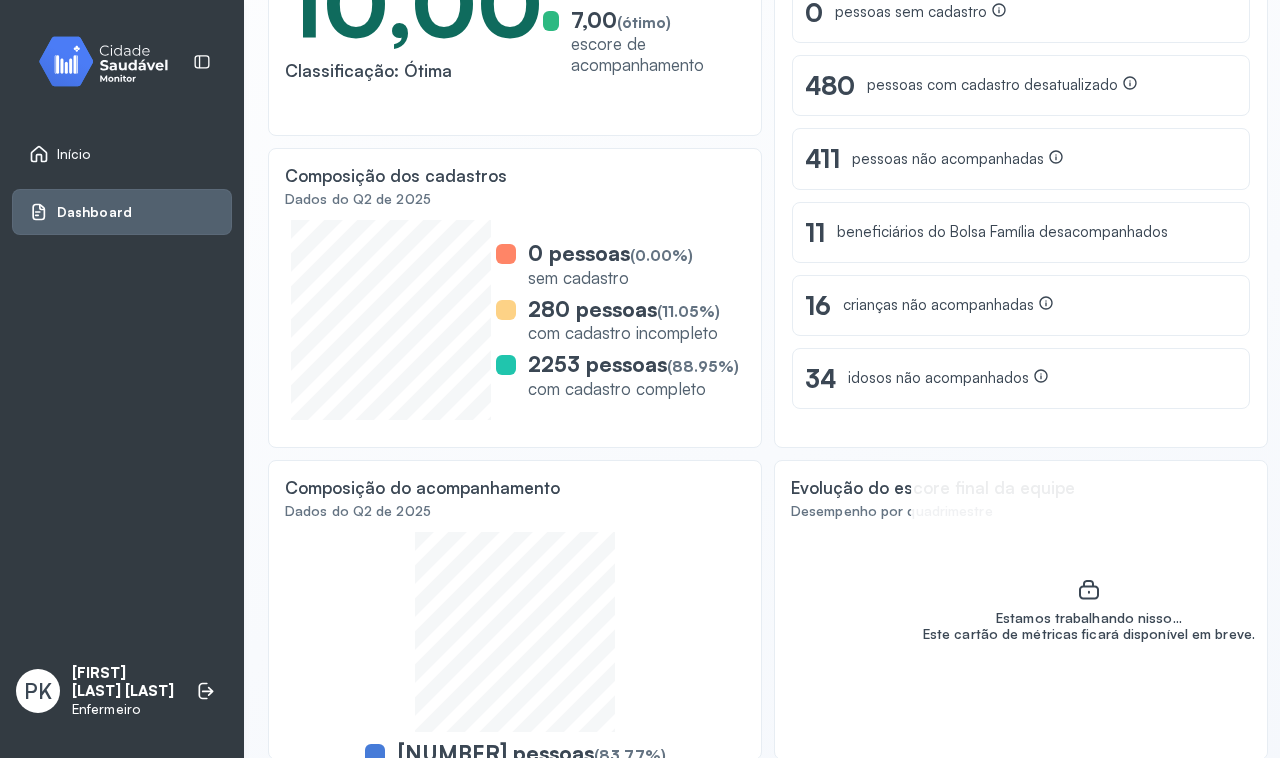scroll, scrollTop: 380, scrollLeft: 0, axis: vertical 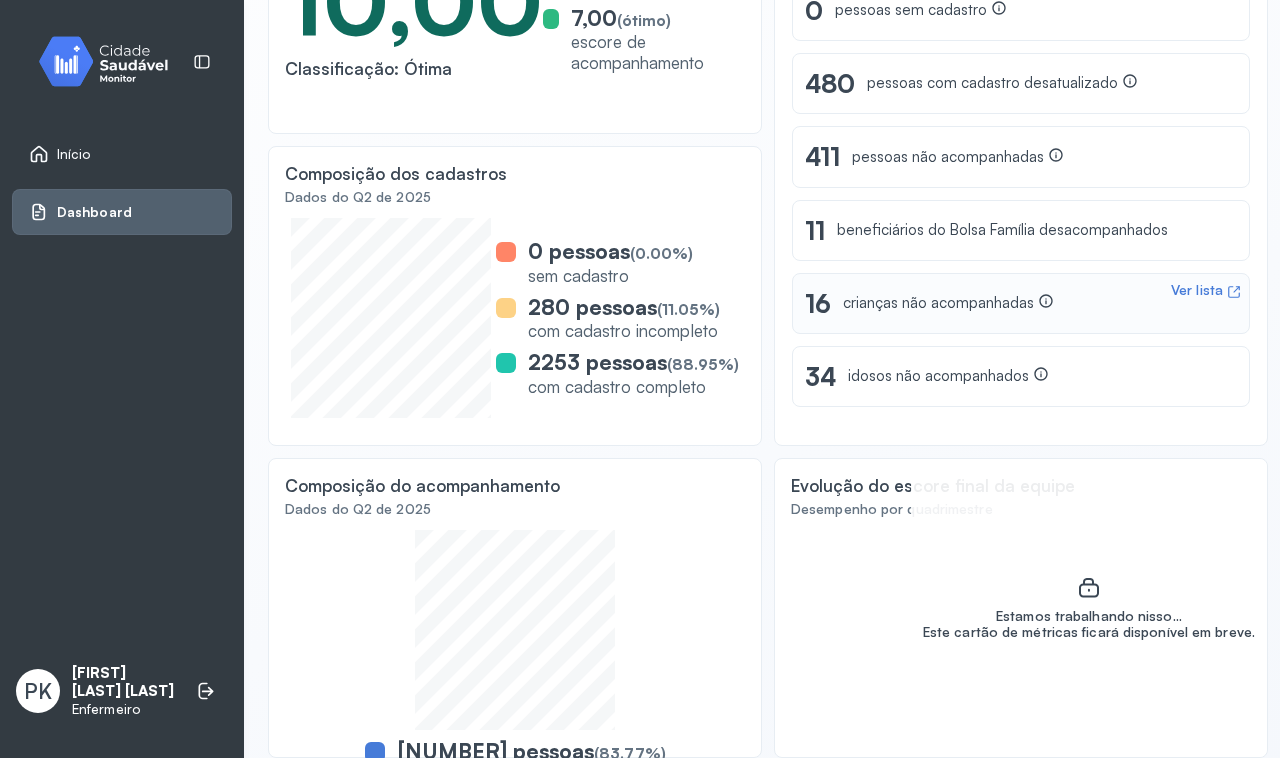 click on "16" at bounding box center (818, 303) 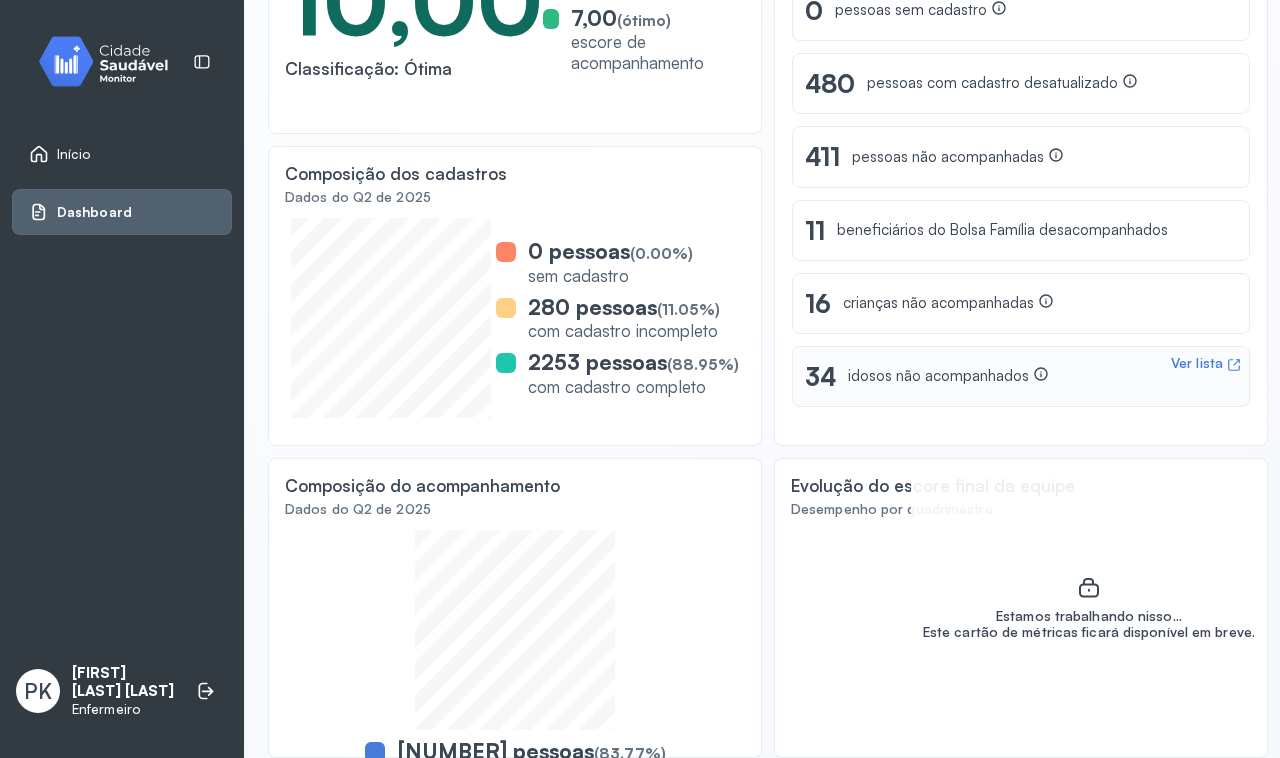 click on "Ver lista  34 idosos não acompanhados" at bounding box center (1021, 376) 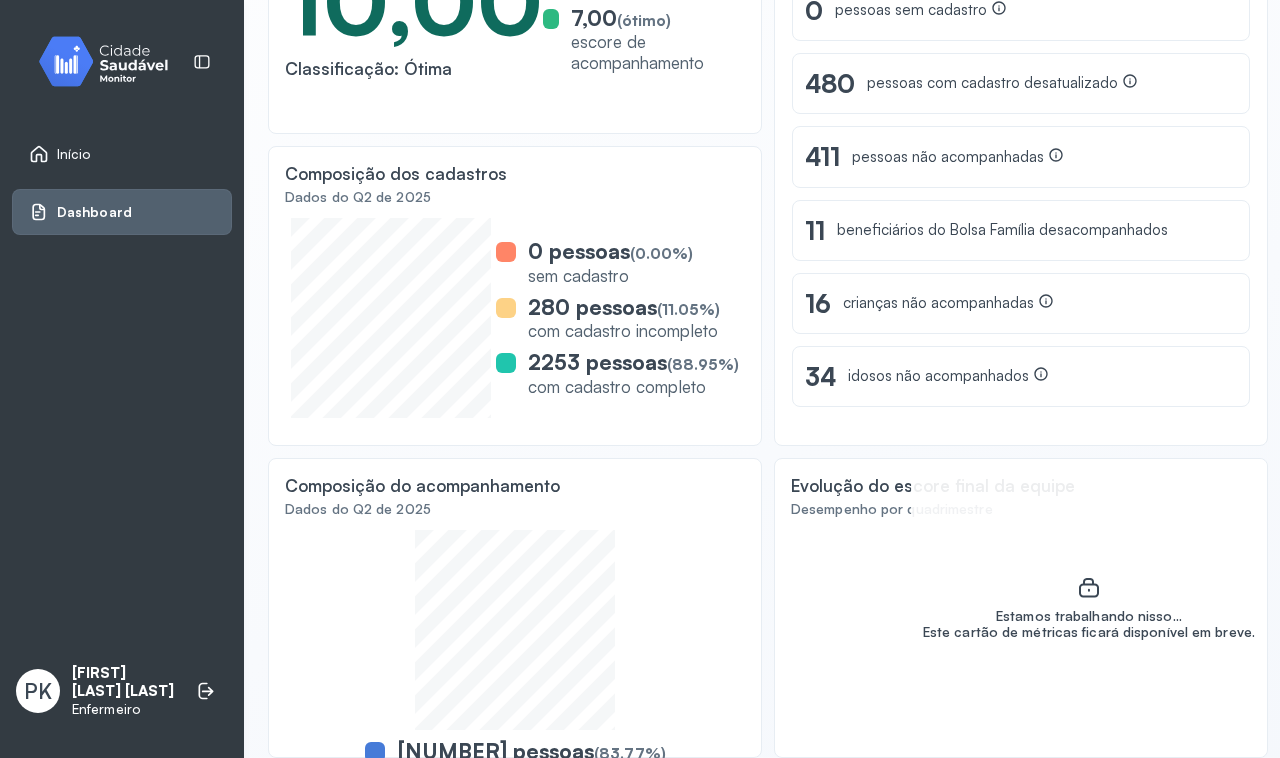 click on "Composição dos cadastros Dados do Q2 de 2025 0 pessoas   (0.00%)  sem cadastro 280 pessoas   (11.05%)  com cadastro incompleto 2253 pessoas   (88.95%)  com cadastro completo" 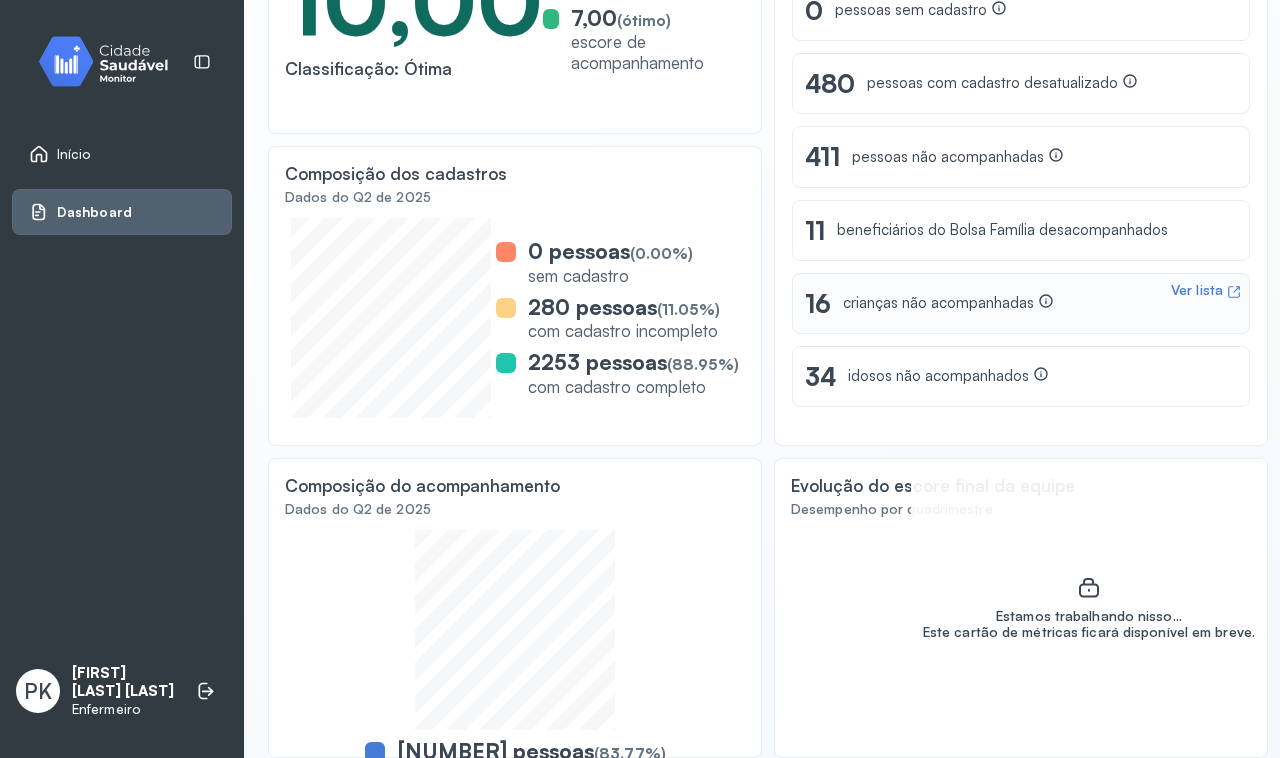 click on "crianças não acompanhadas" at bounding box center (948, 303) 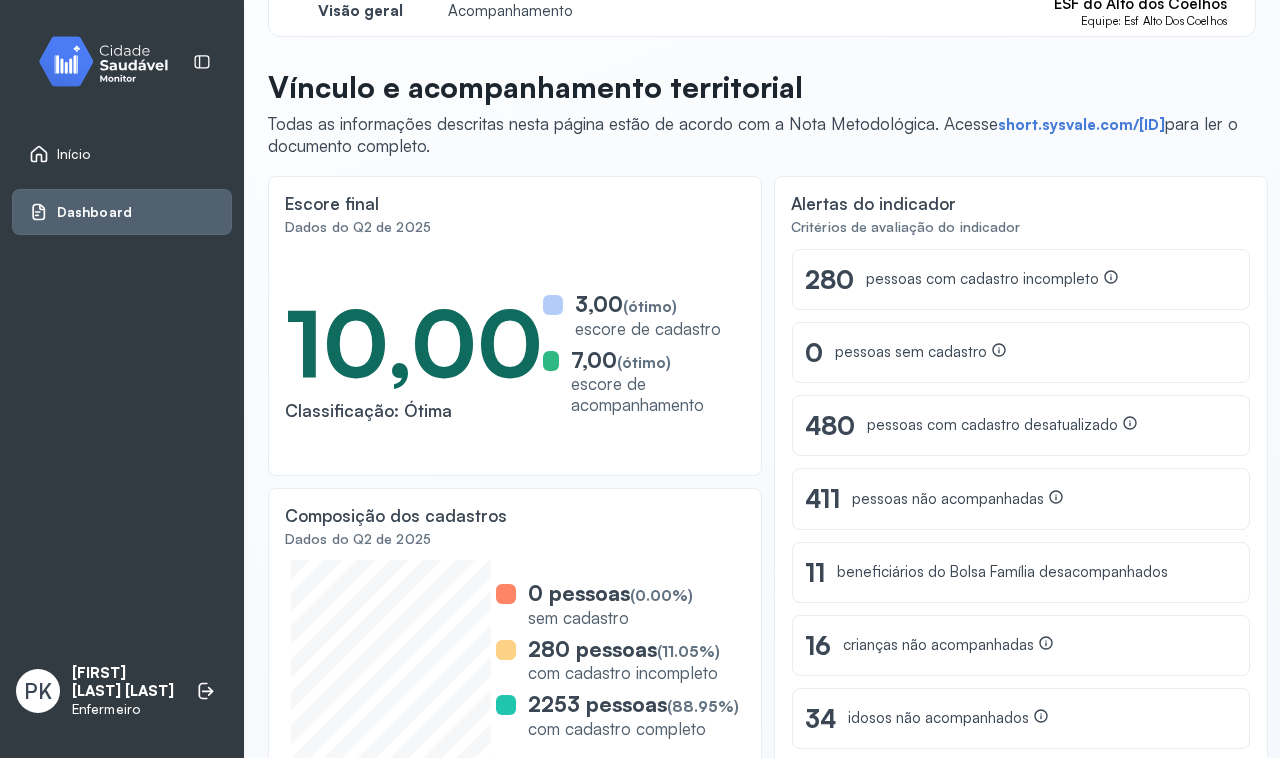 scroll, scrollTop: 5, scrollLeft: 0, axis: vertical 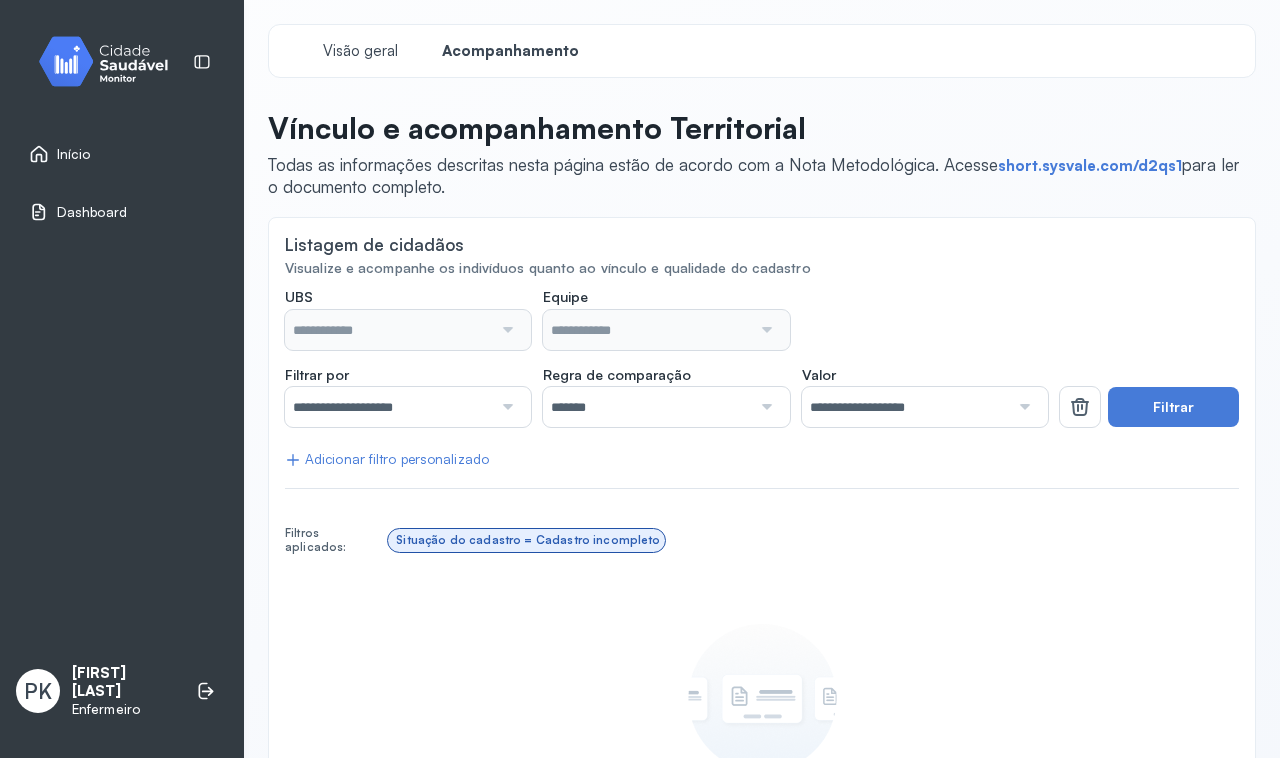 type on "**********" 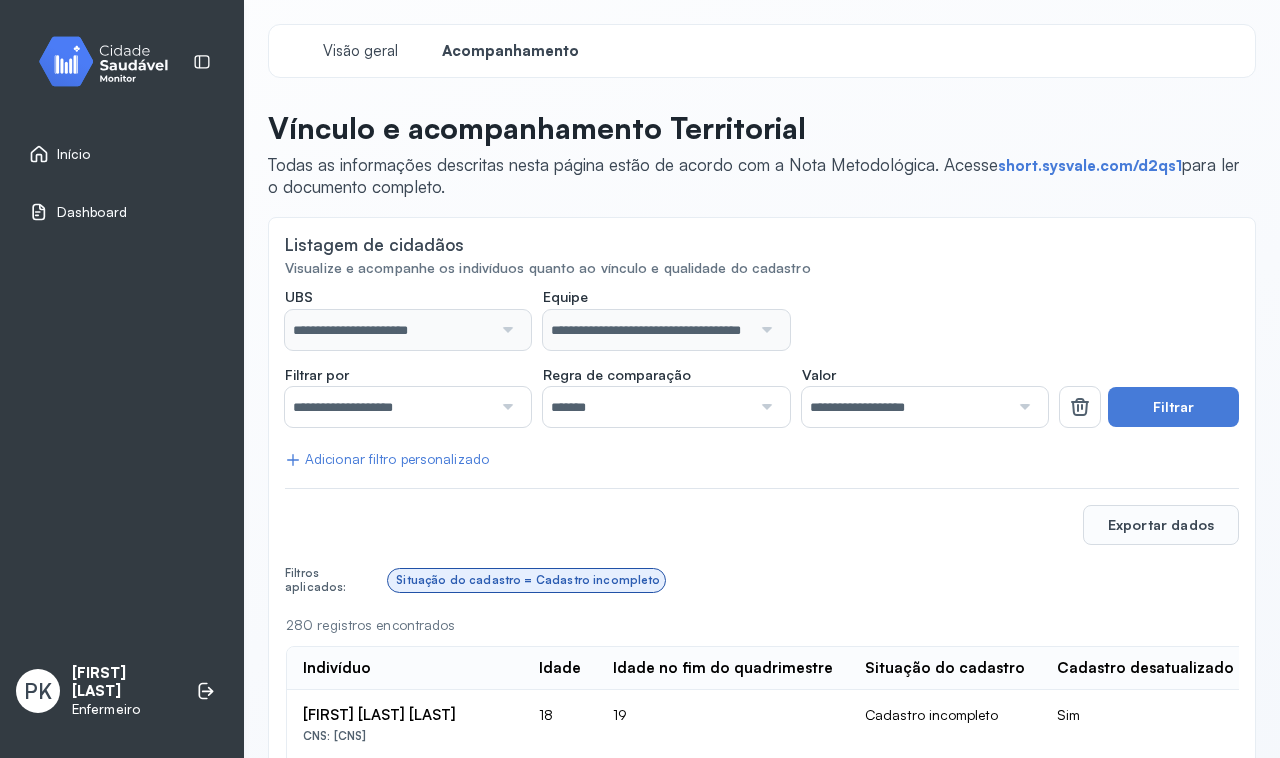 scroll, scrollTop: 0, scrollLeft: 0, axis: both 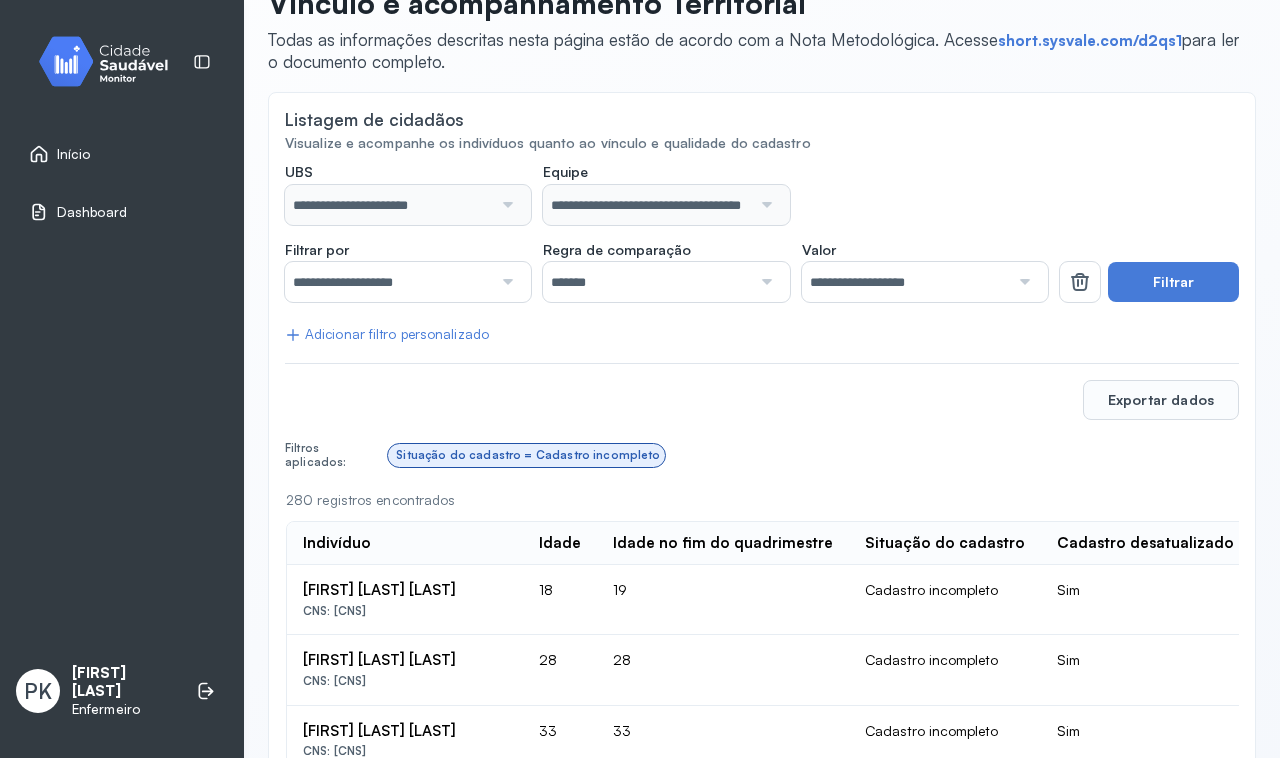 click on "**********" at bounding box center [388, 282] 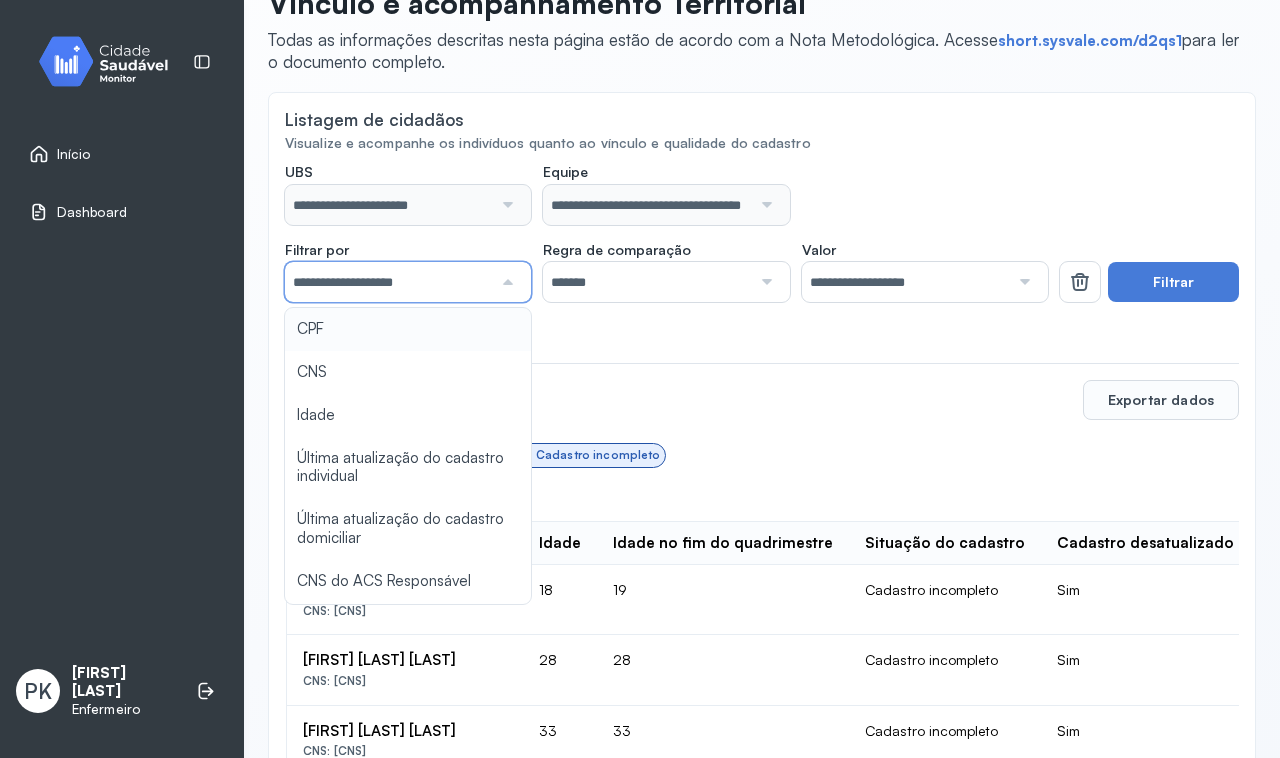 click on "**********" at bounding box center (388, 282) 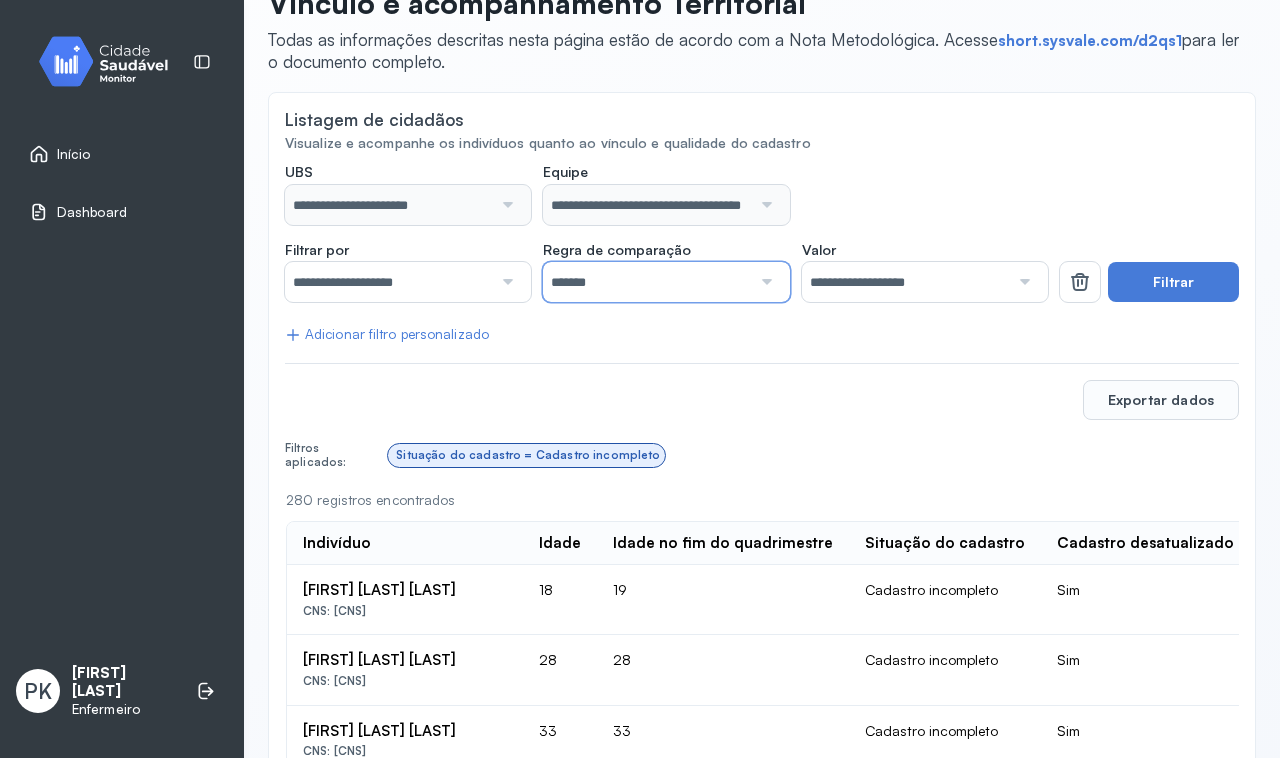 click on "*******" at bounding box center (646, 282) 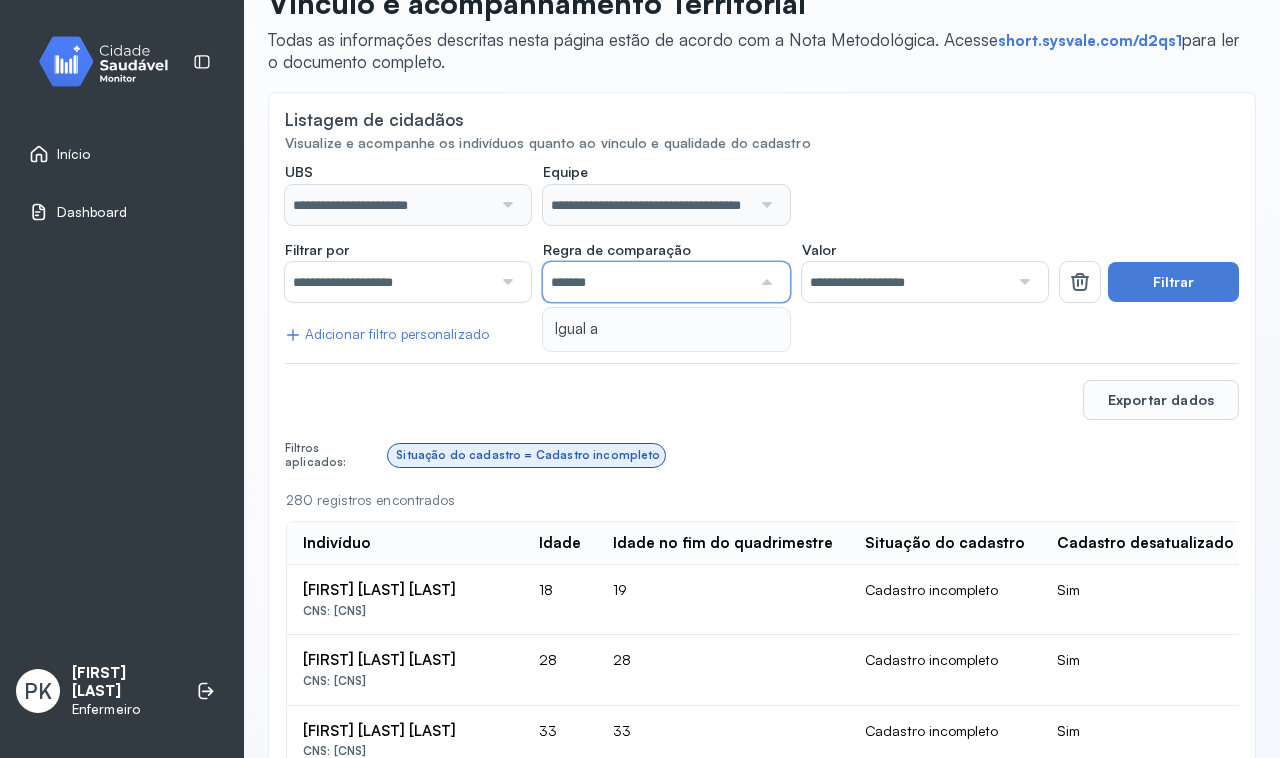 click on "*******" at bounding box center [646, 282] 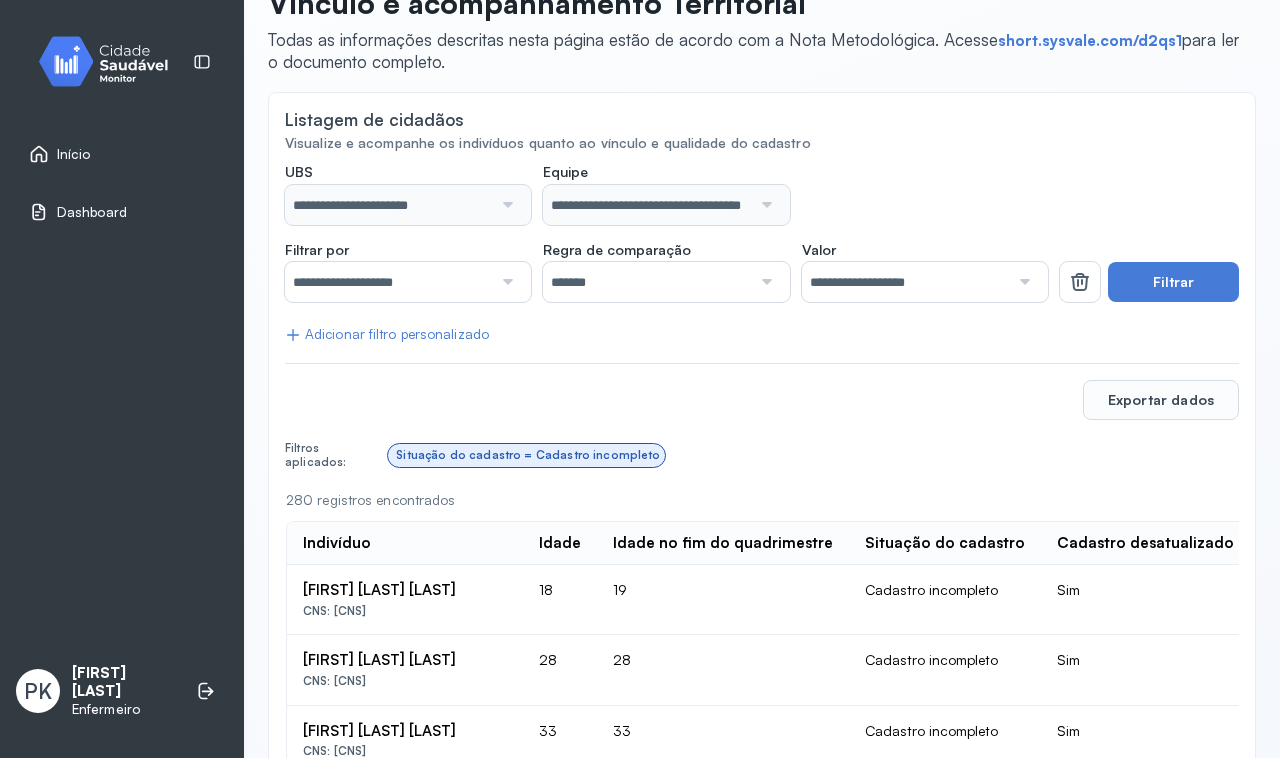 click on "**********" 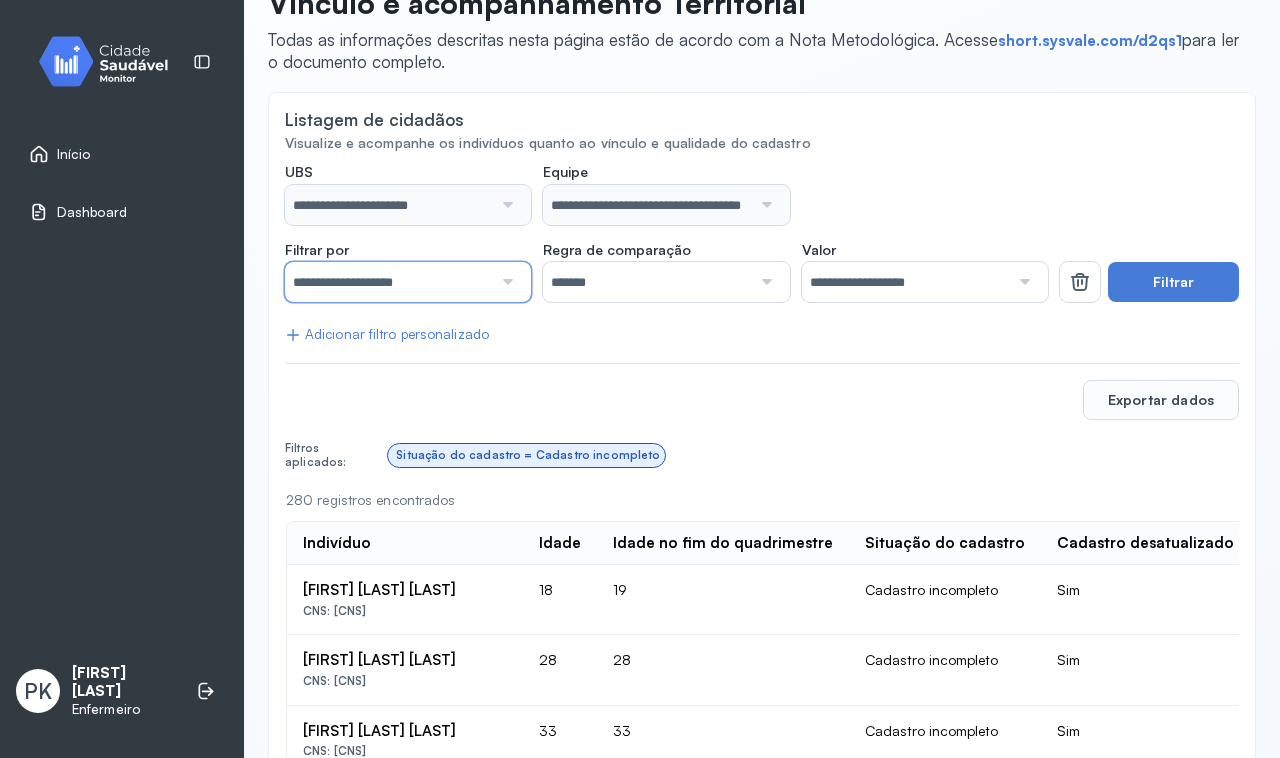 click on "**********" at bounding box center (388, 282) 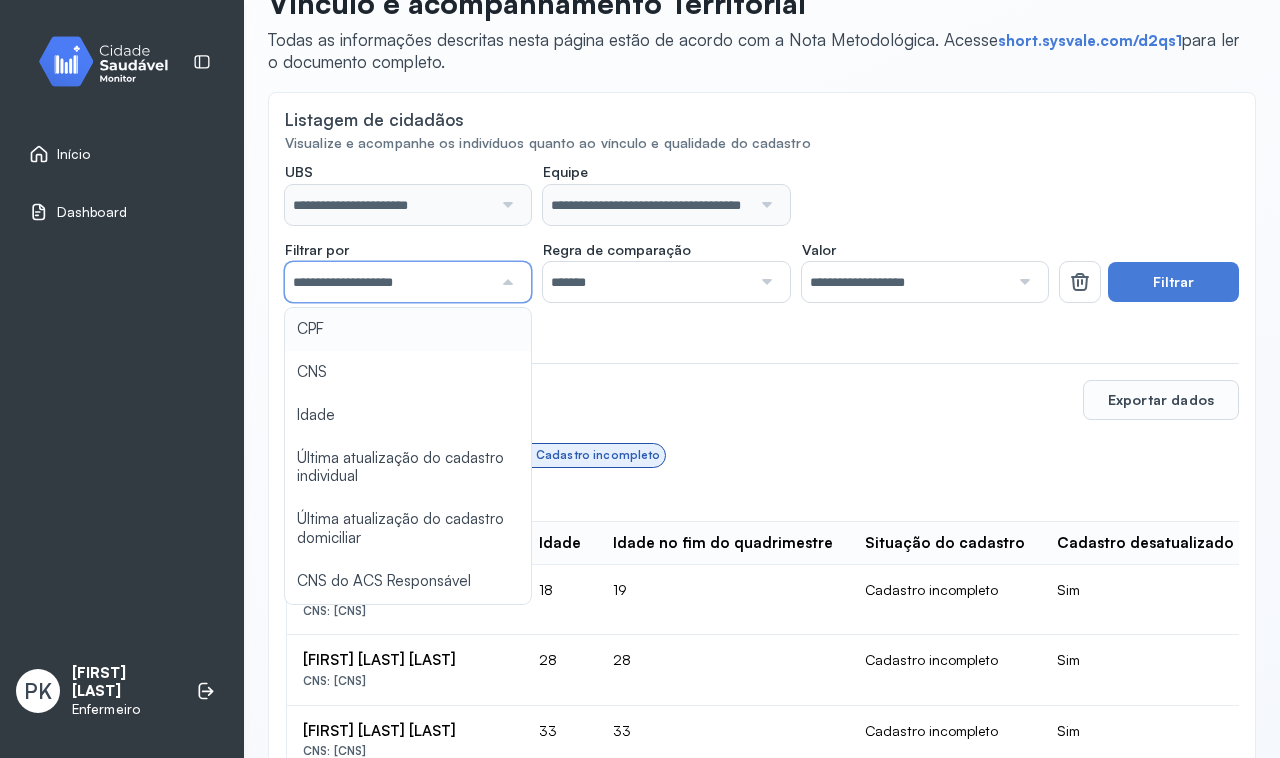 click on "**********" at bounding box center (388, 282) 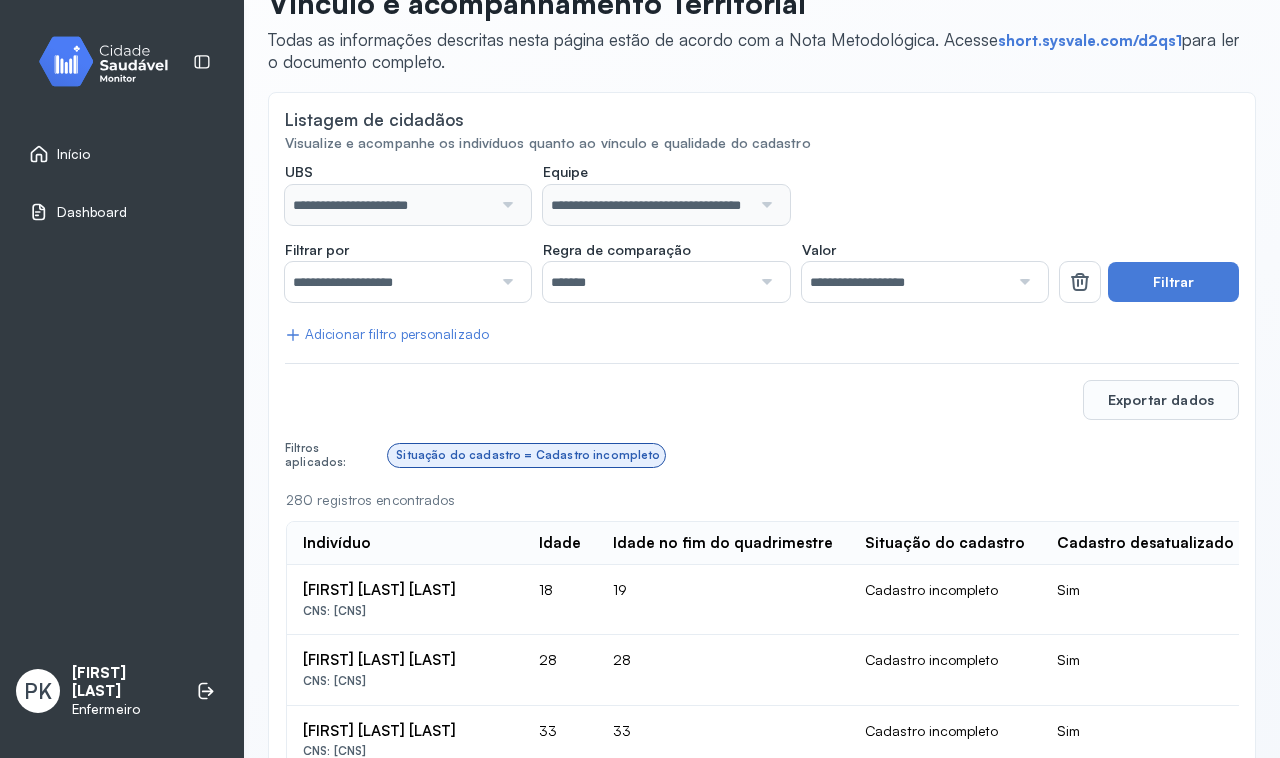 click on "**********" 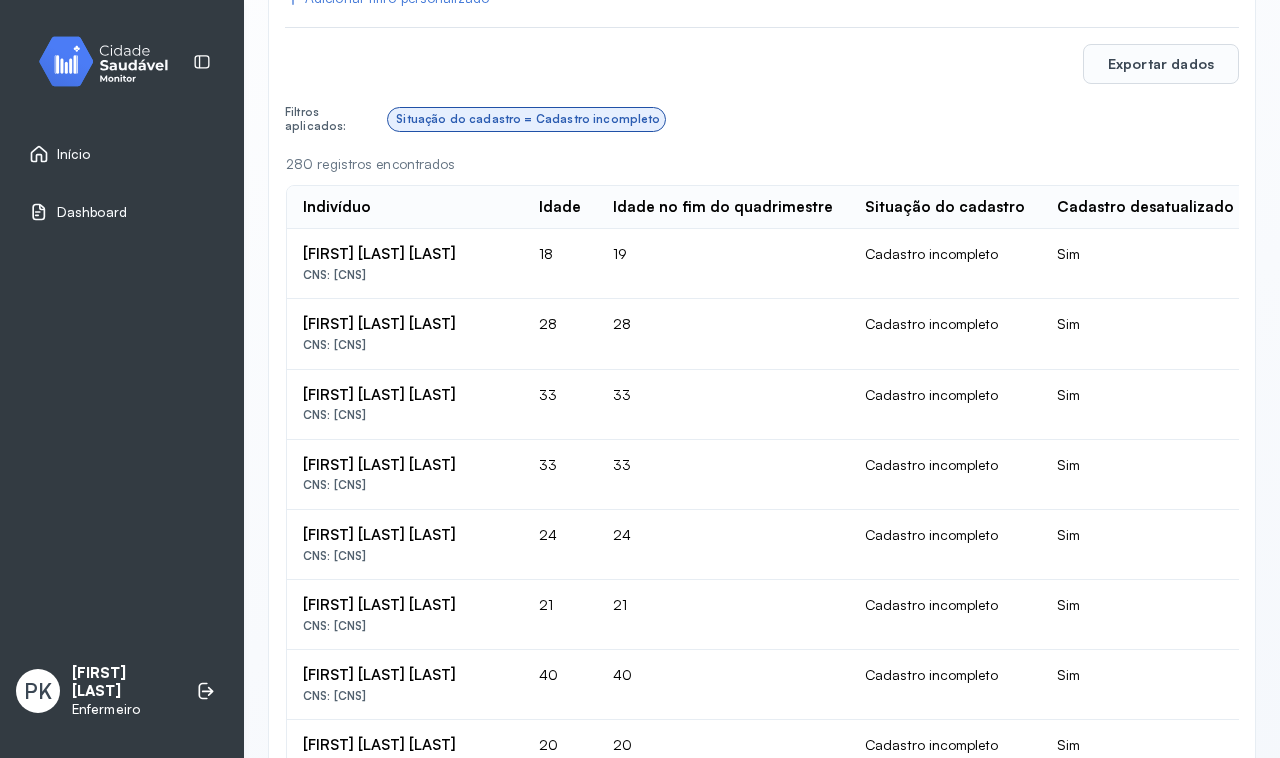scroll, scrollTop: 500, scrollLeft: 0, axis: vertical 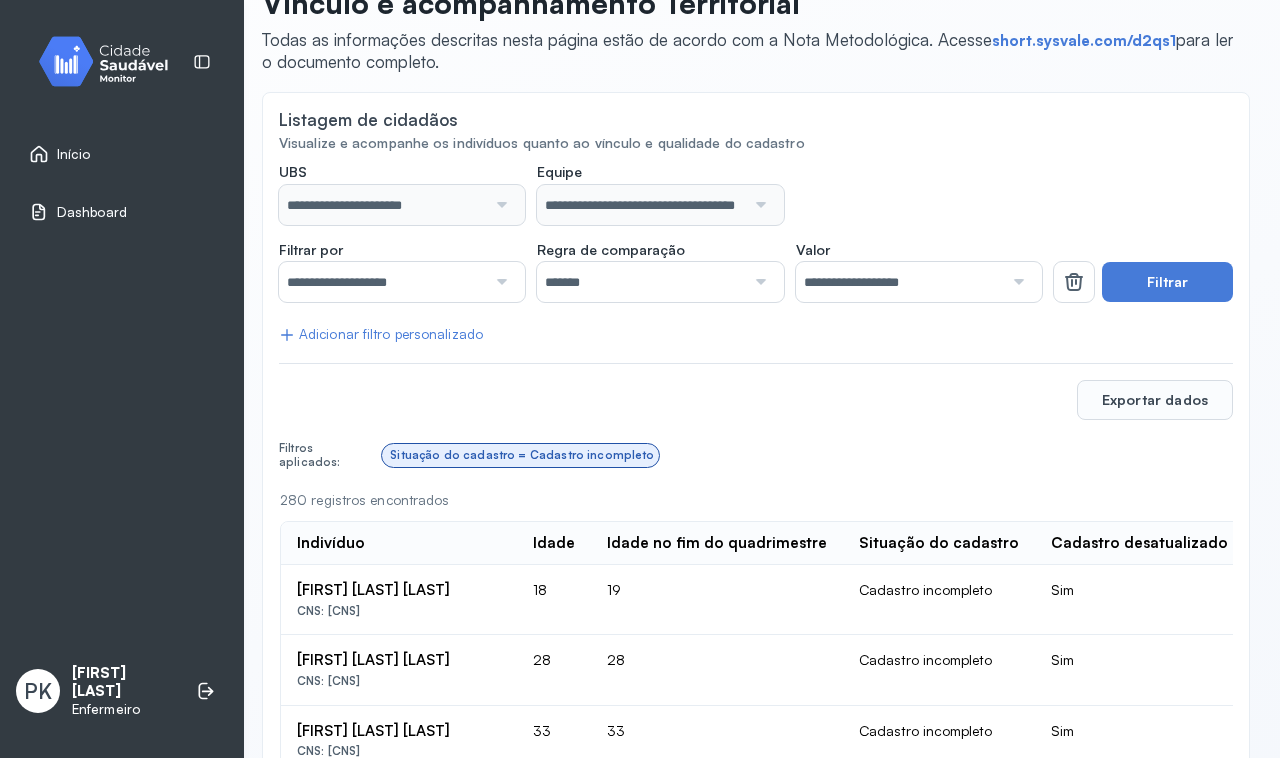 click on "**********" 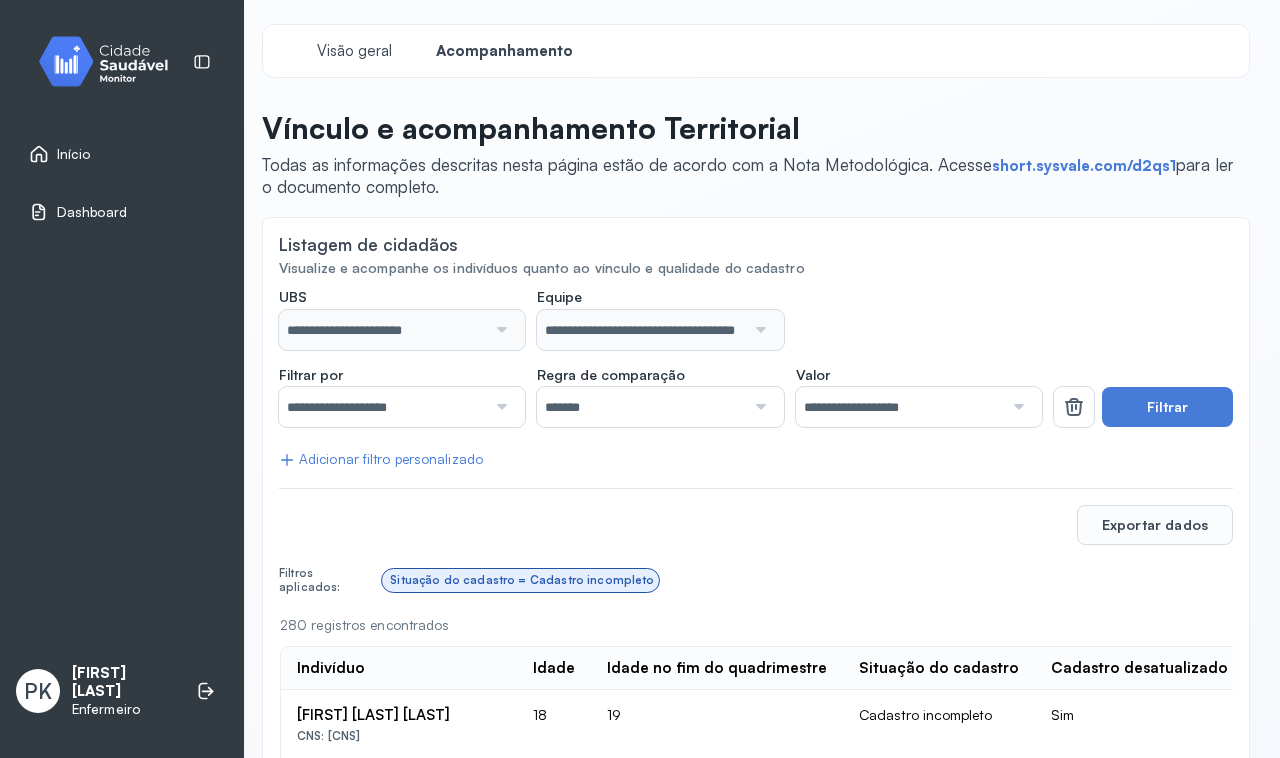click on "**********" 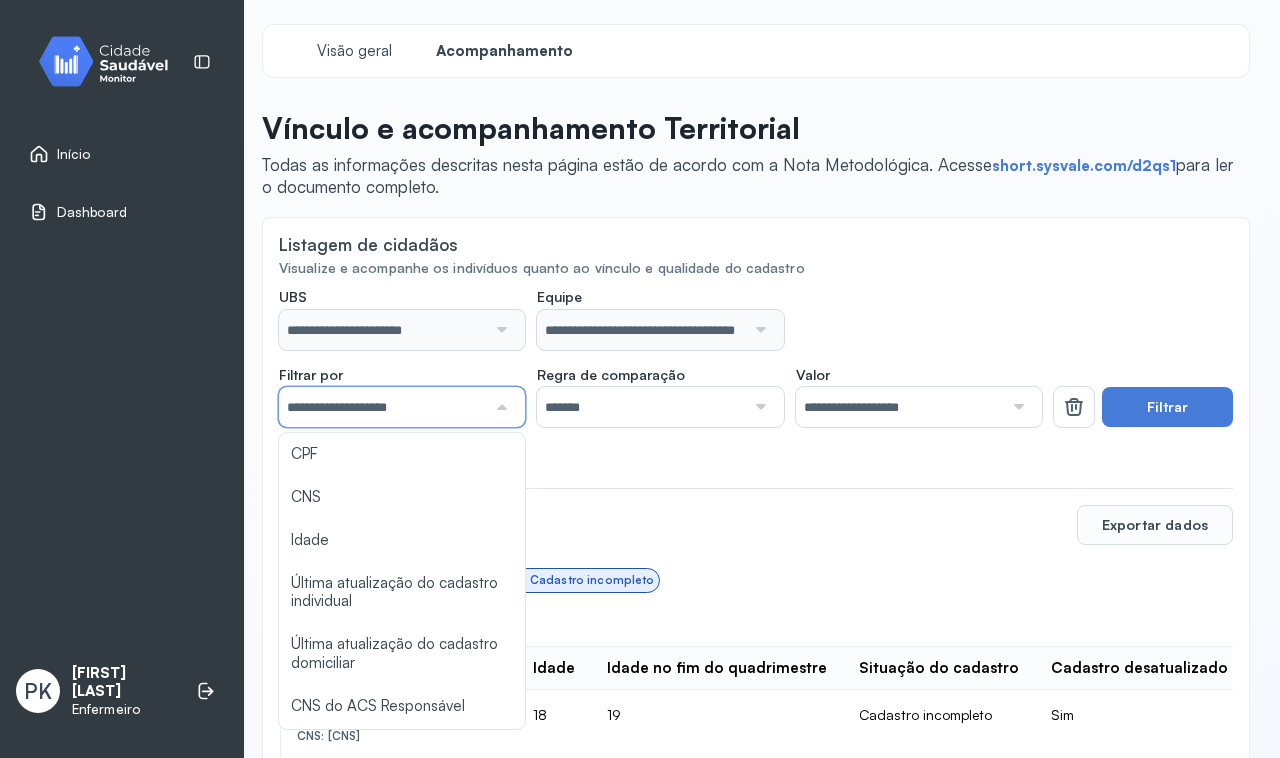scroll, scrollTop: 125, scrollLeft: 6, axis: both 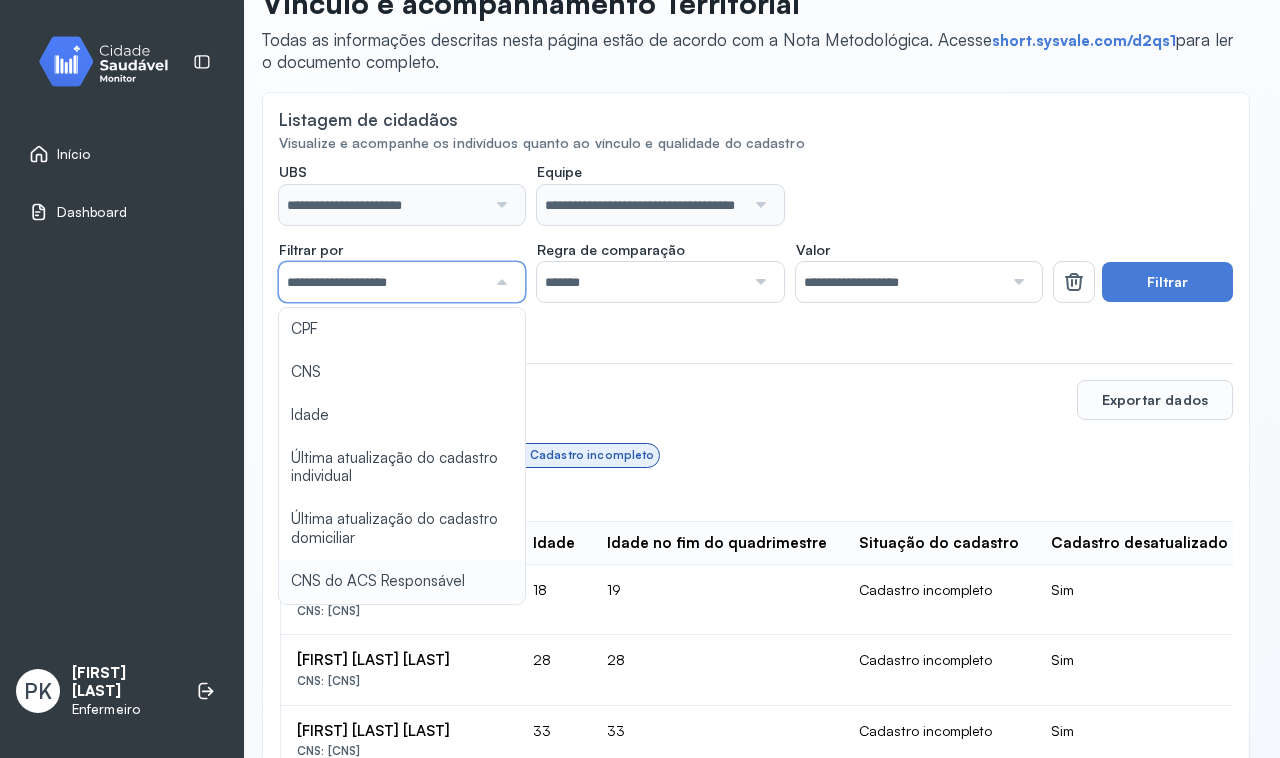 type on "**********" 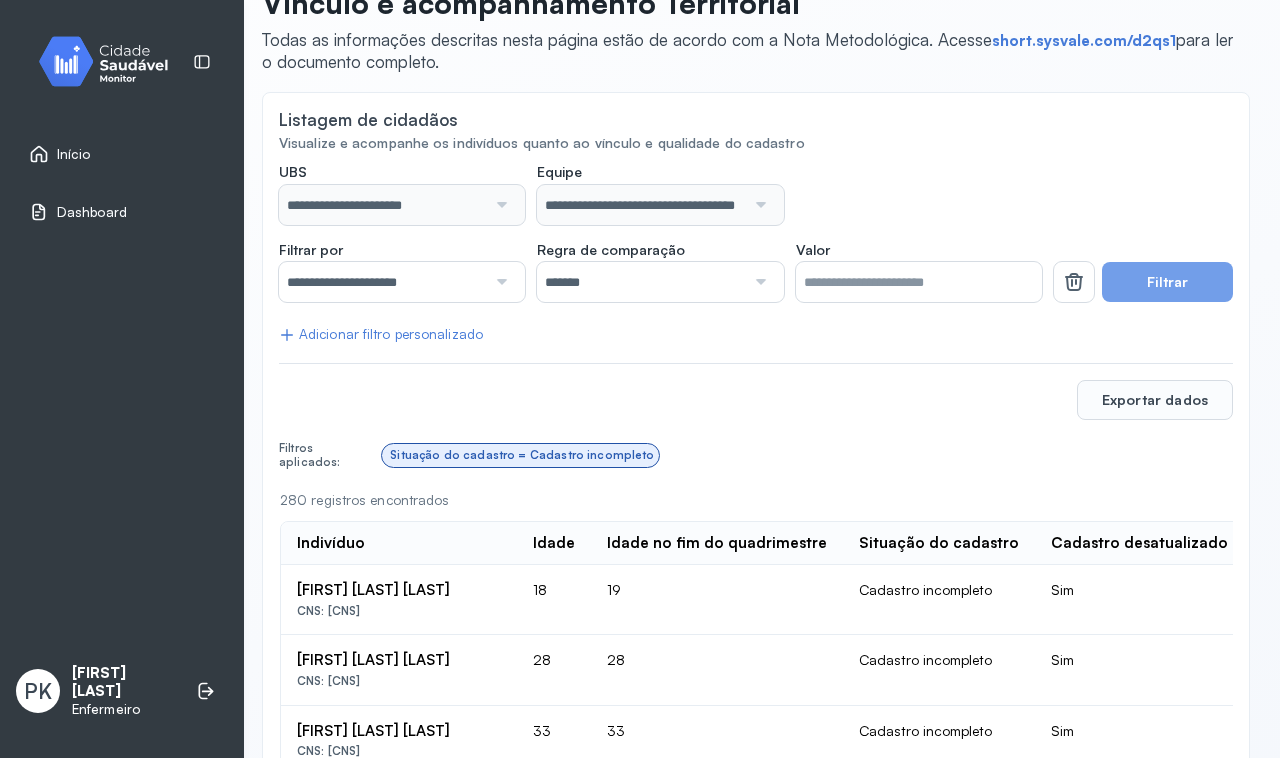 click on "**********" 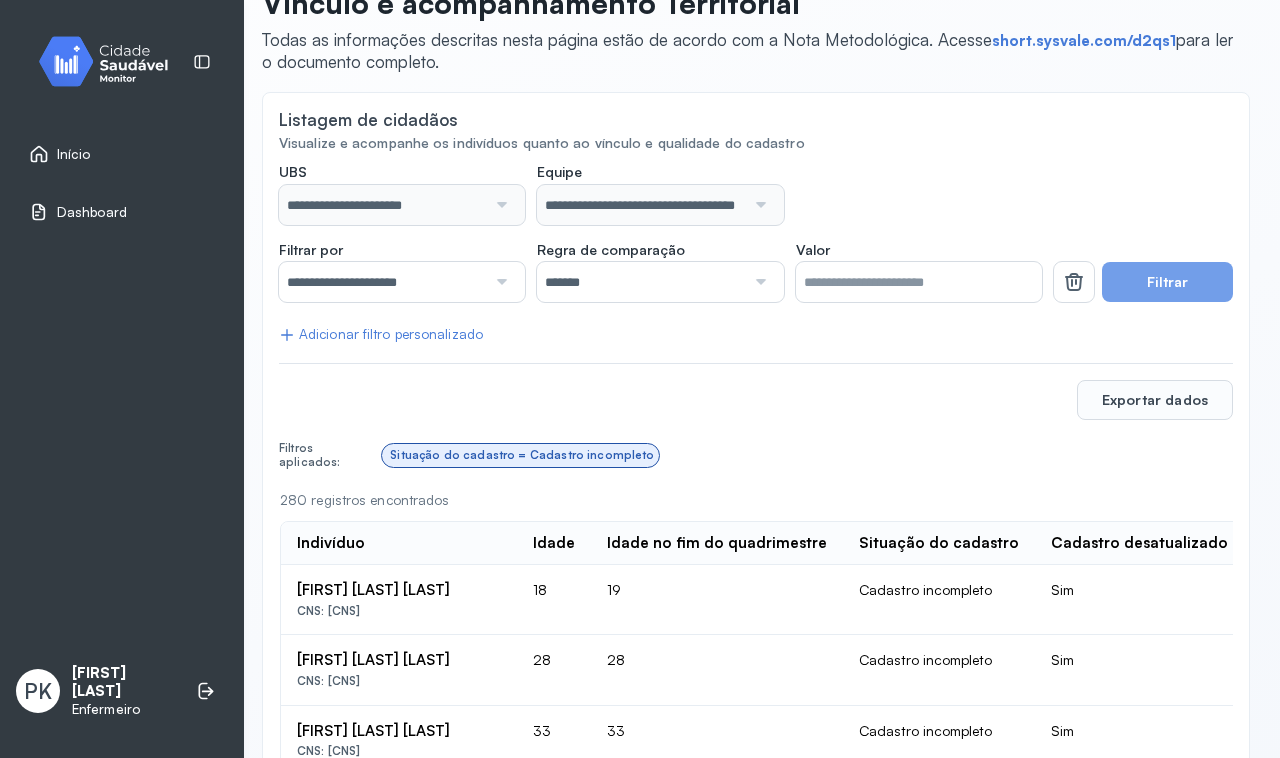 click on "Filtrar" at bounding box center (1167, 282) 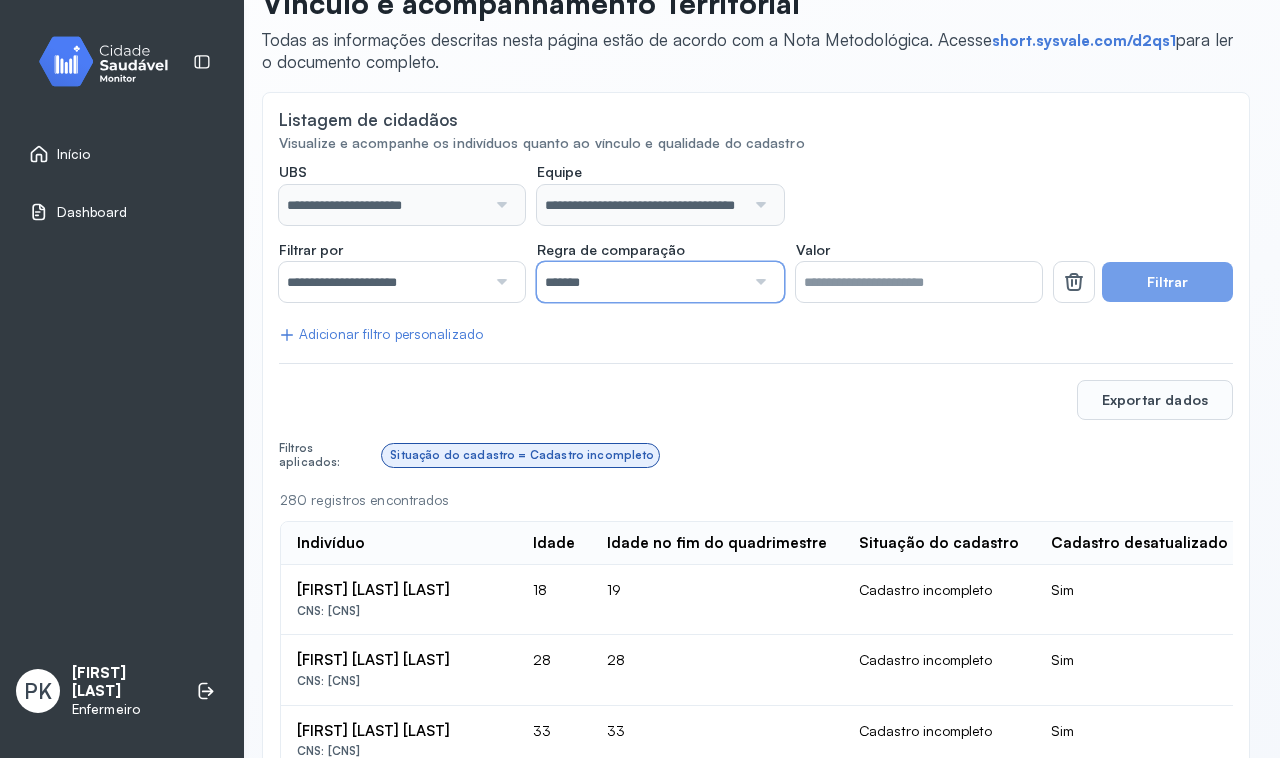 click on "*******" at bounding box center (640, 282) 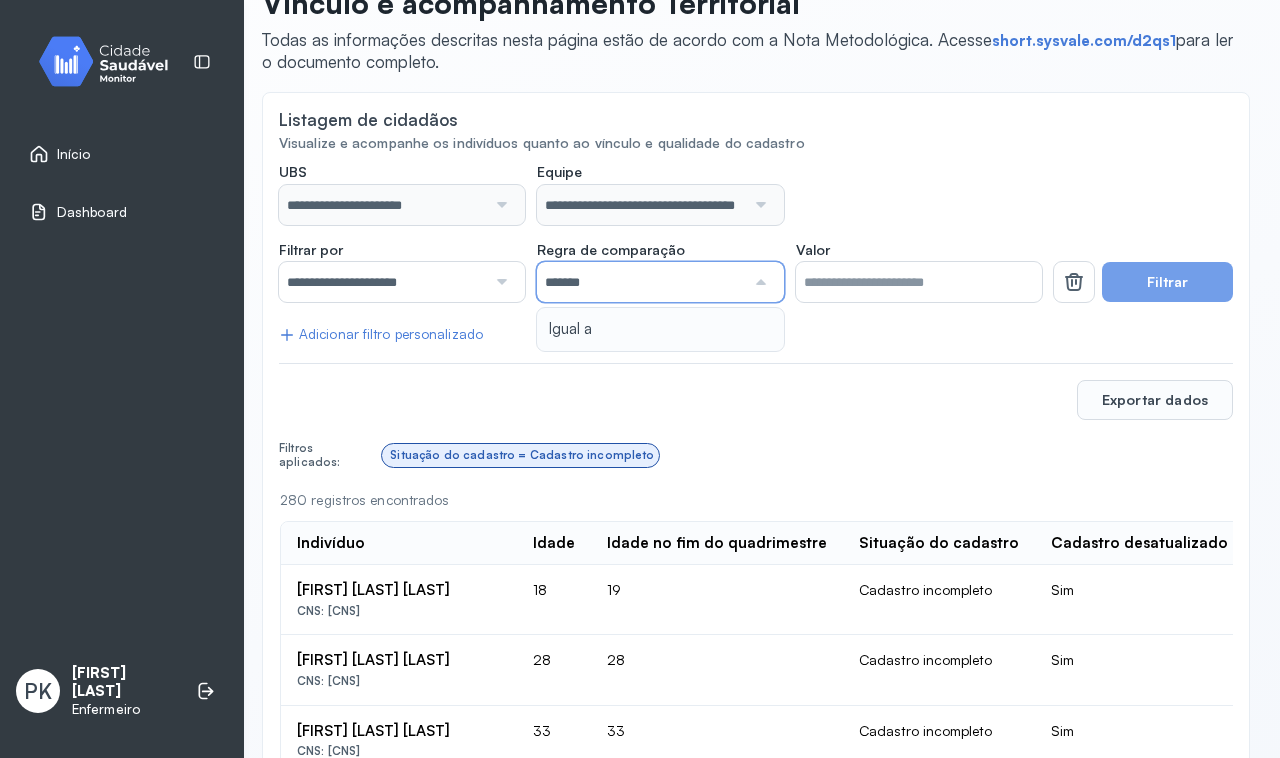click on "*******" at bounding box center [640, 282] 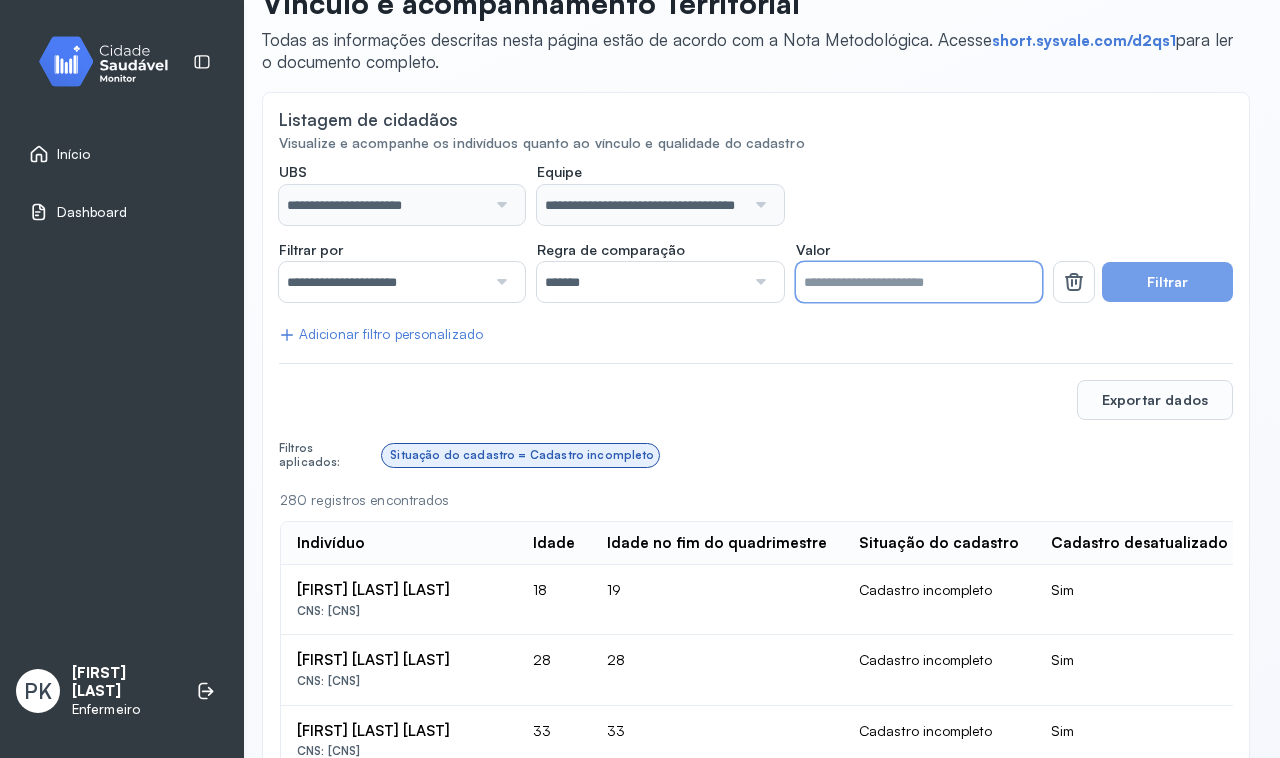 click on "Valor" at bounding box center [919, 282] 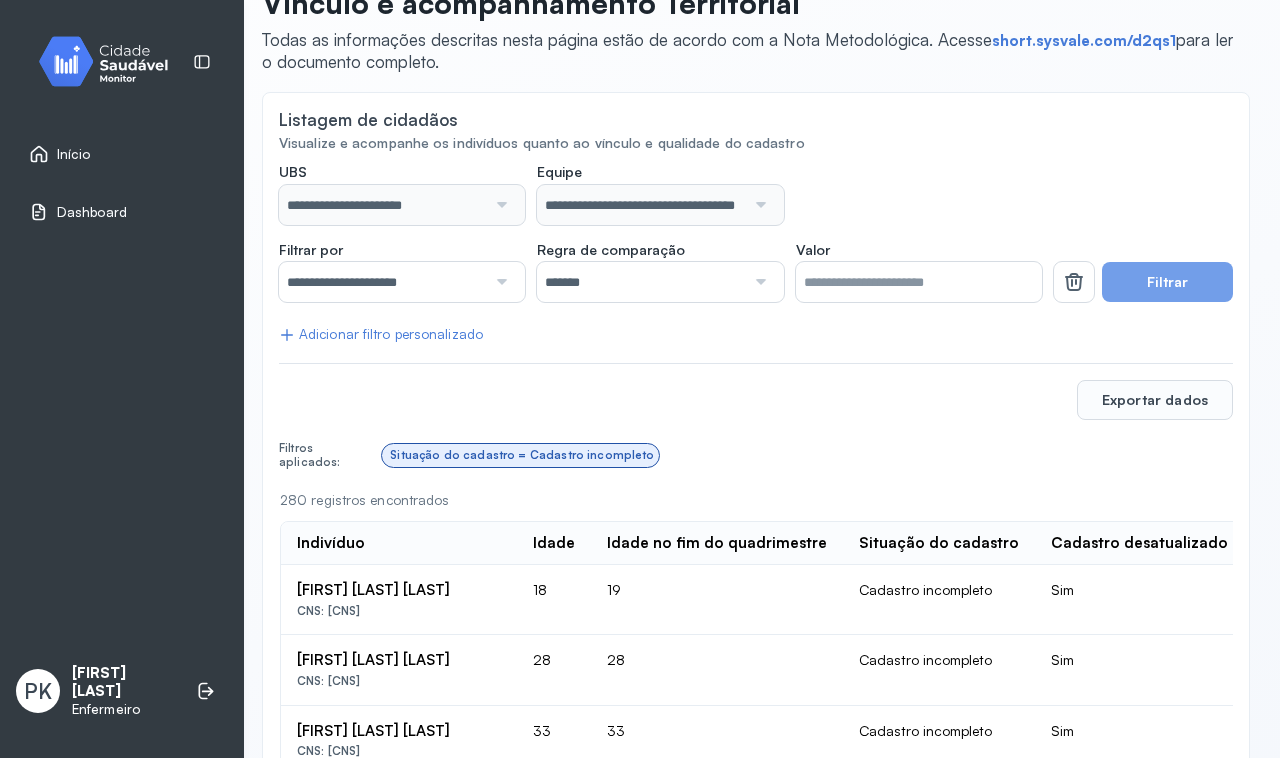 click on "**********" at bounding box center (660, 194) 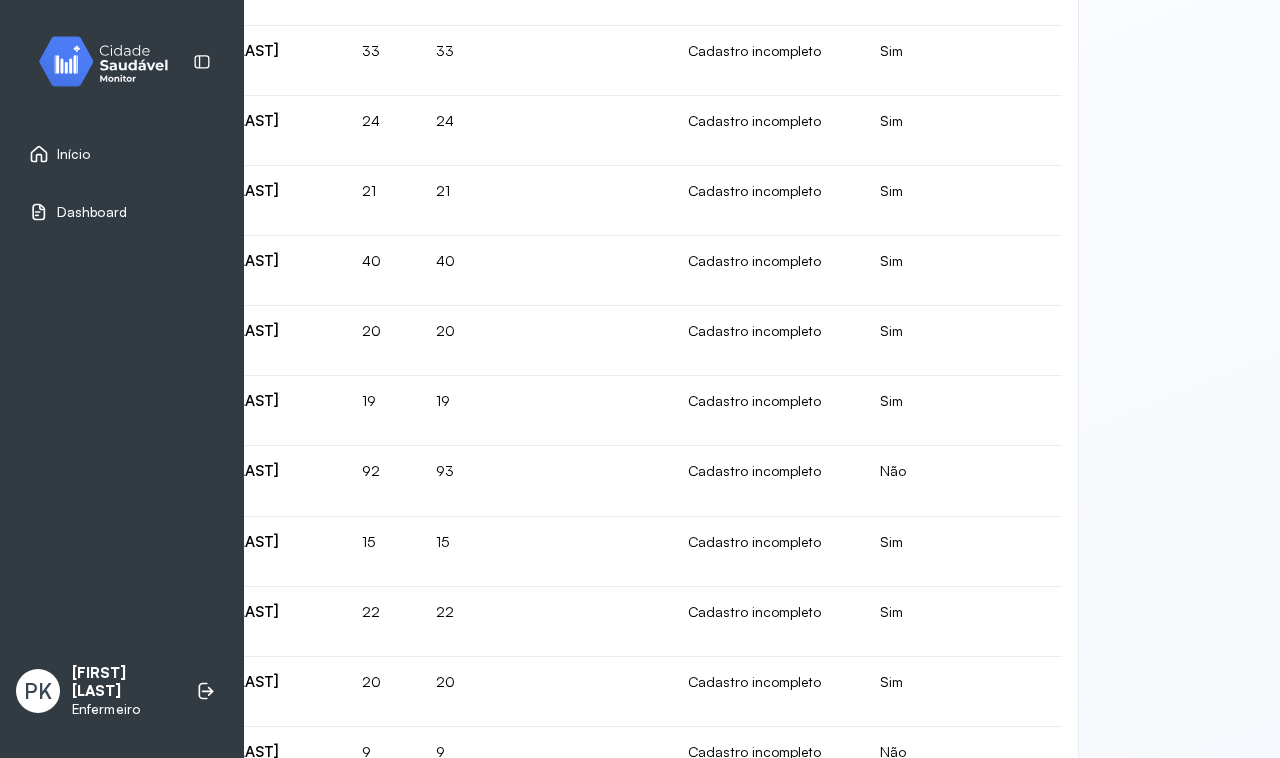 scroll, scrollTop: 875, scrollLeft: 257, axis: both 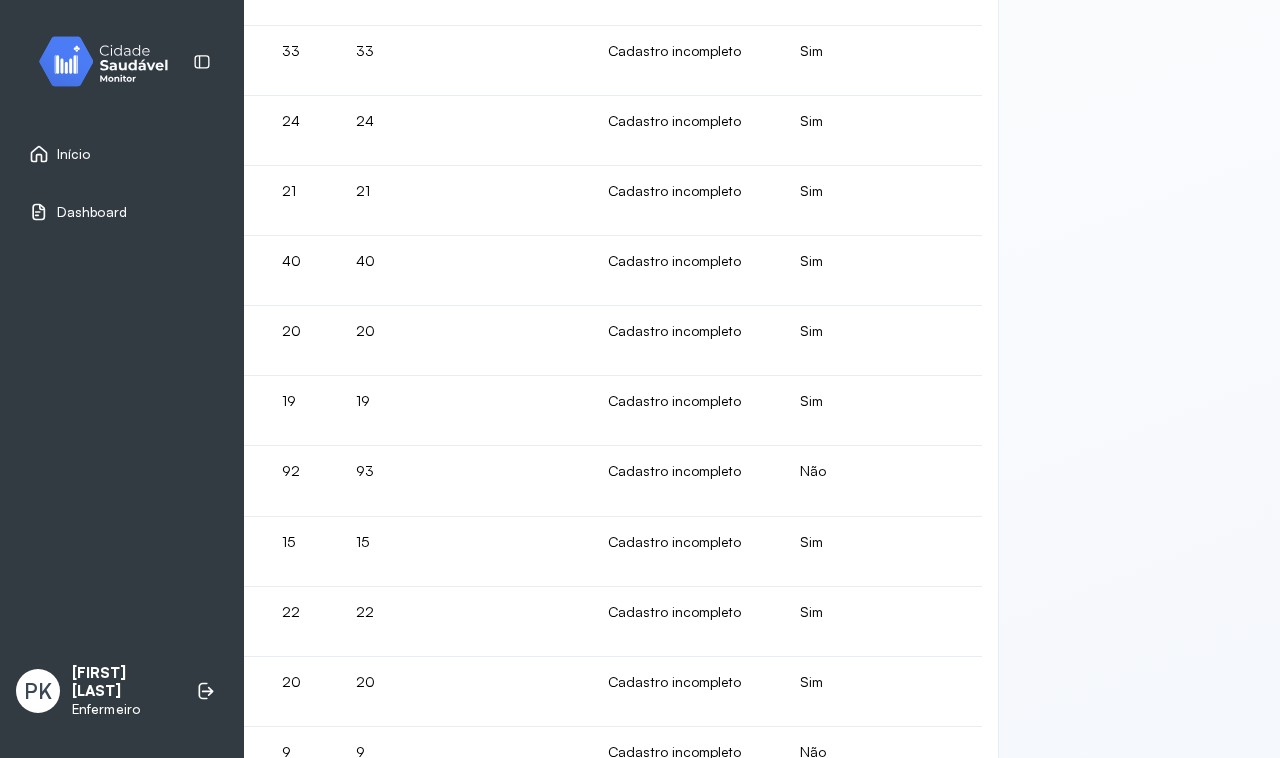 click on "**********" 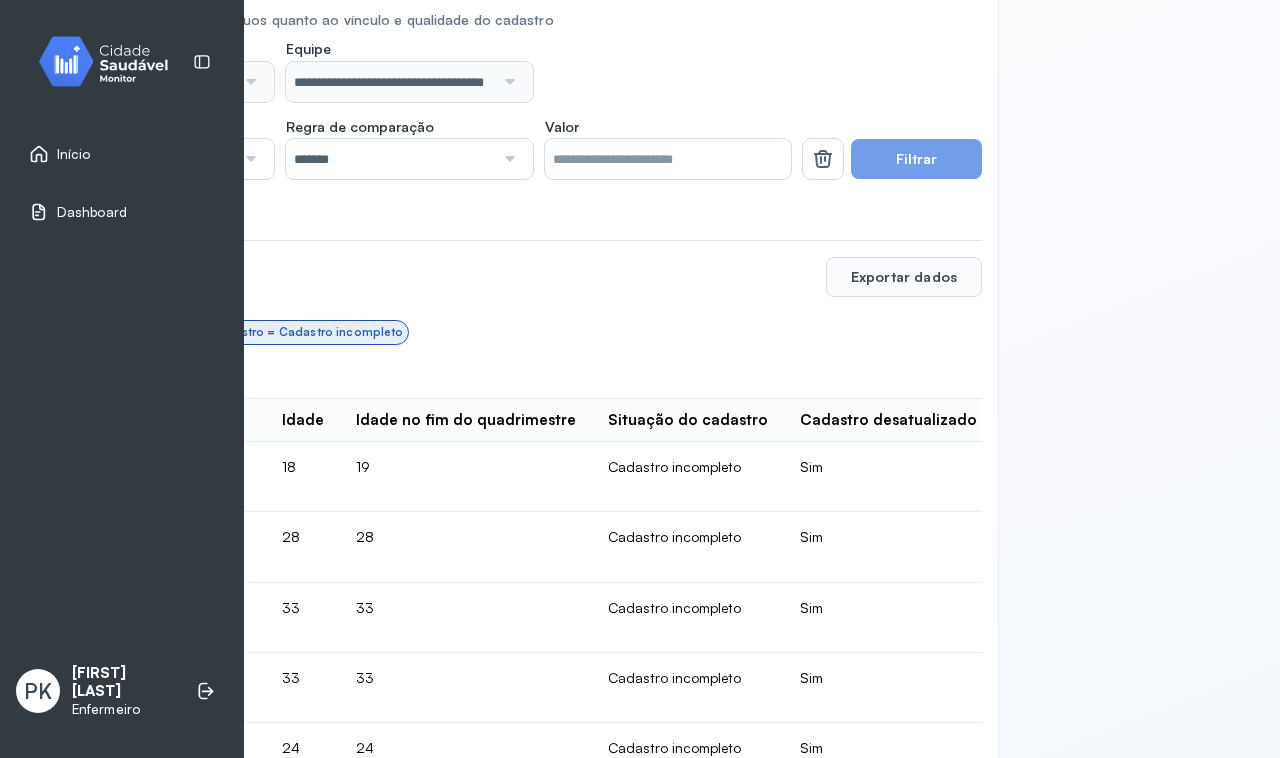 scroll, scrollTop: 250, scrollLeft: 257, axis: both 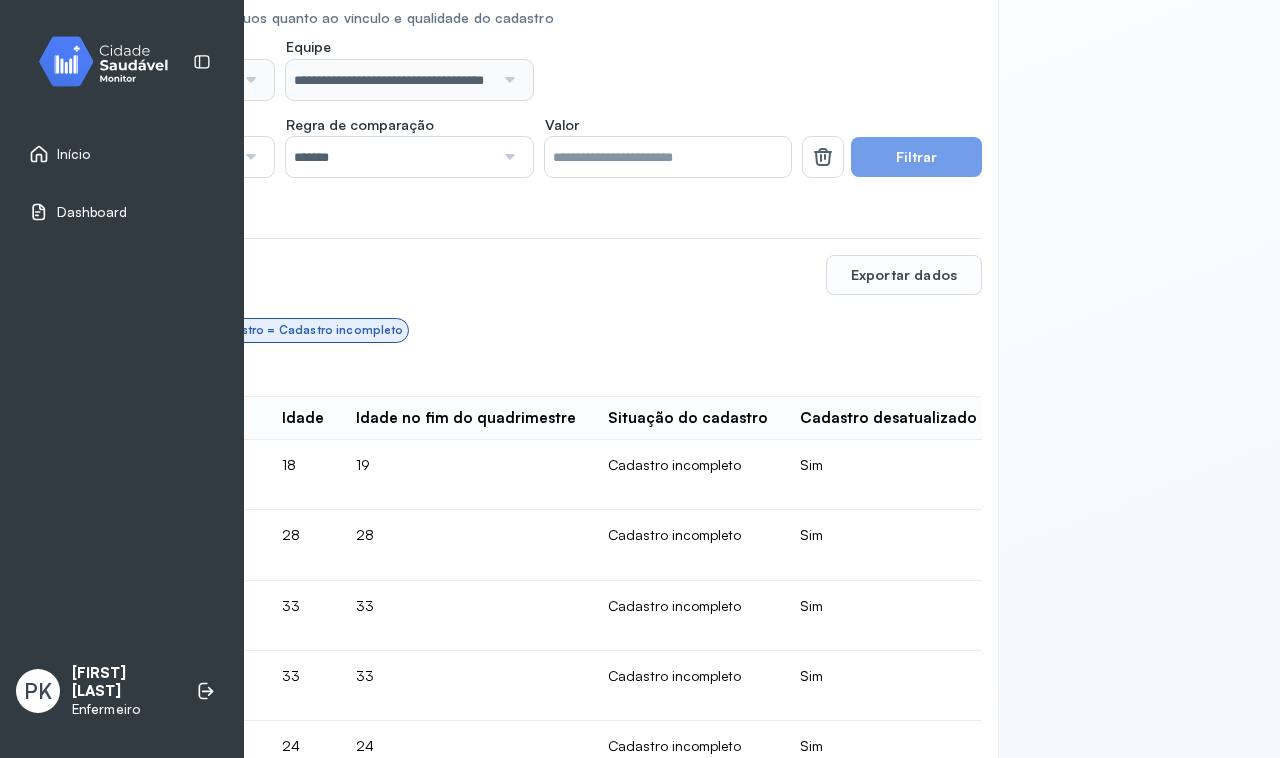 click on "Cadastro desatualizado" 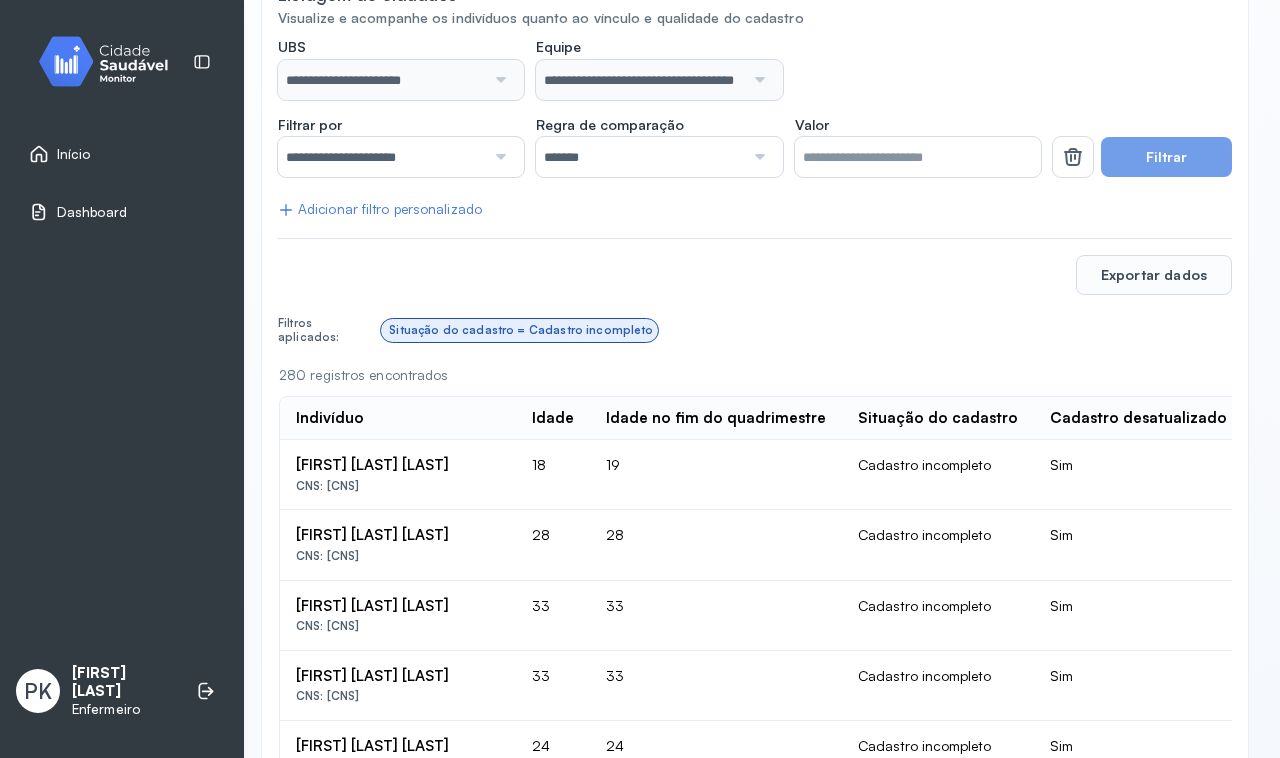 scroll, scrollTop: 250, scrollLeft: 0, axis: vertical 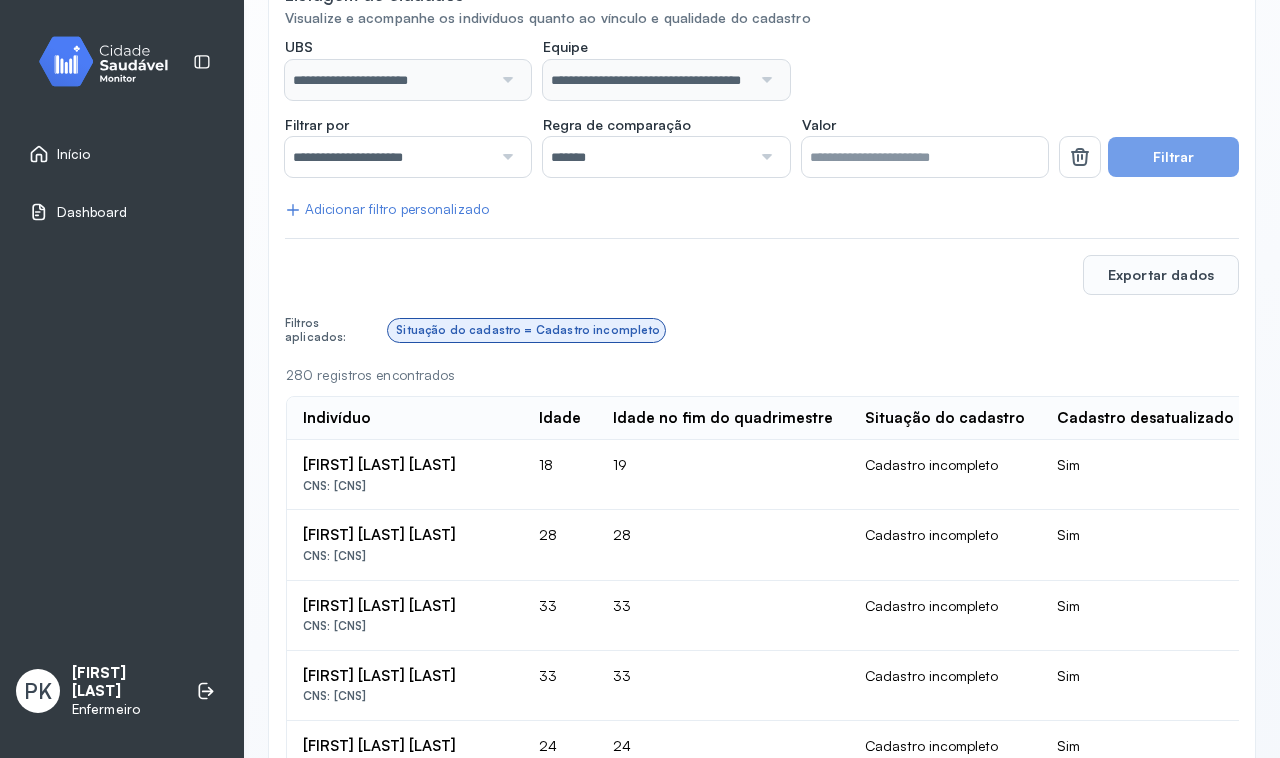 click on "Rafael De Oliveira Gomes" at bounding box center [405, 465] 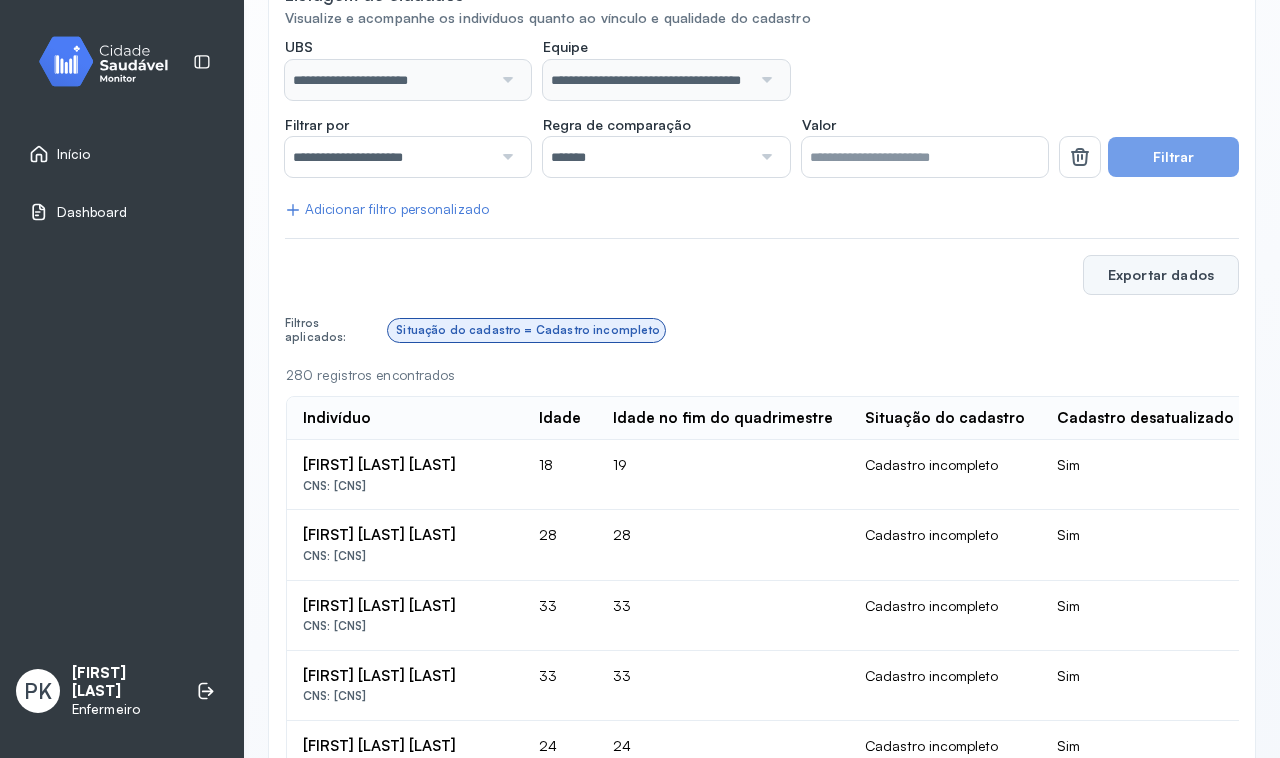 click on "Exportar dados" at bounding box center (1161, 275) 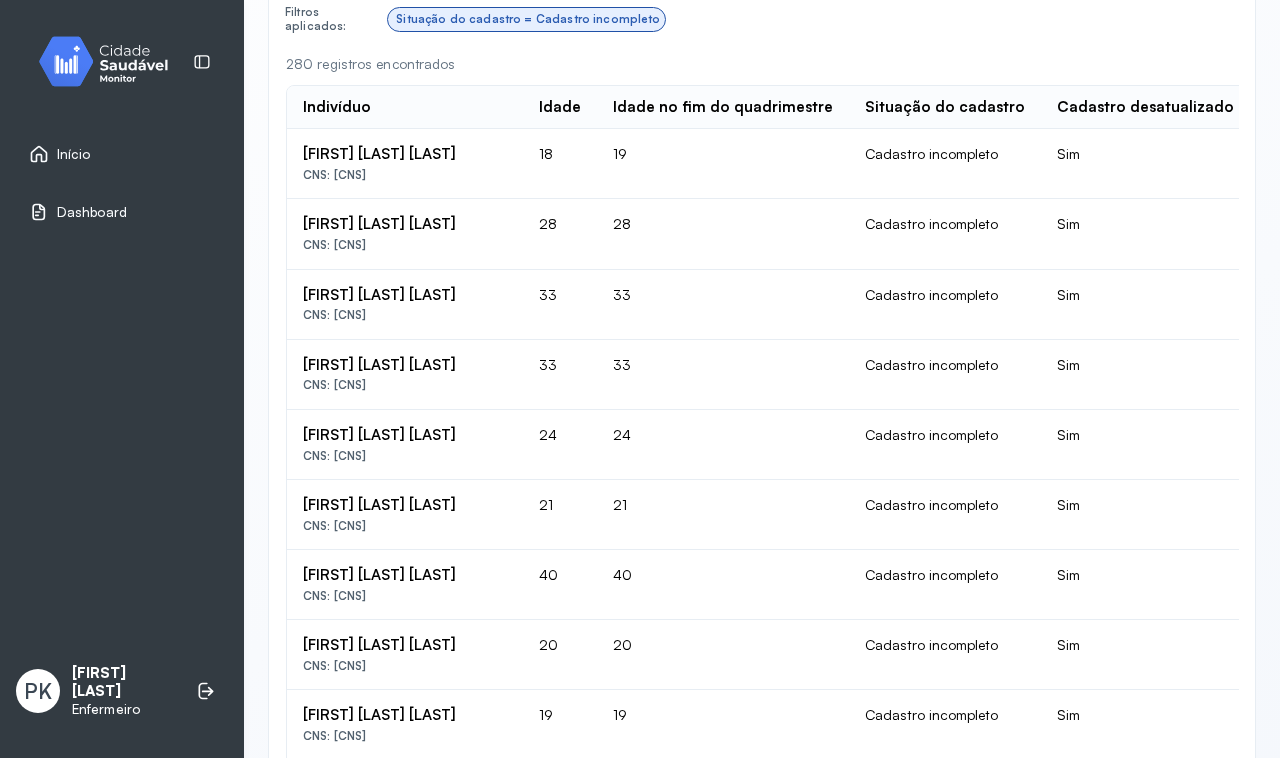 scroll, scrollTop: 625, scrollLeft: 0, axis: vertical 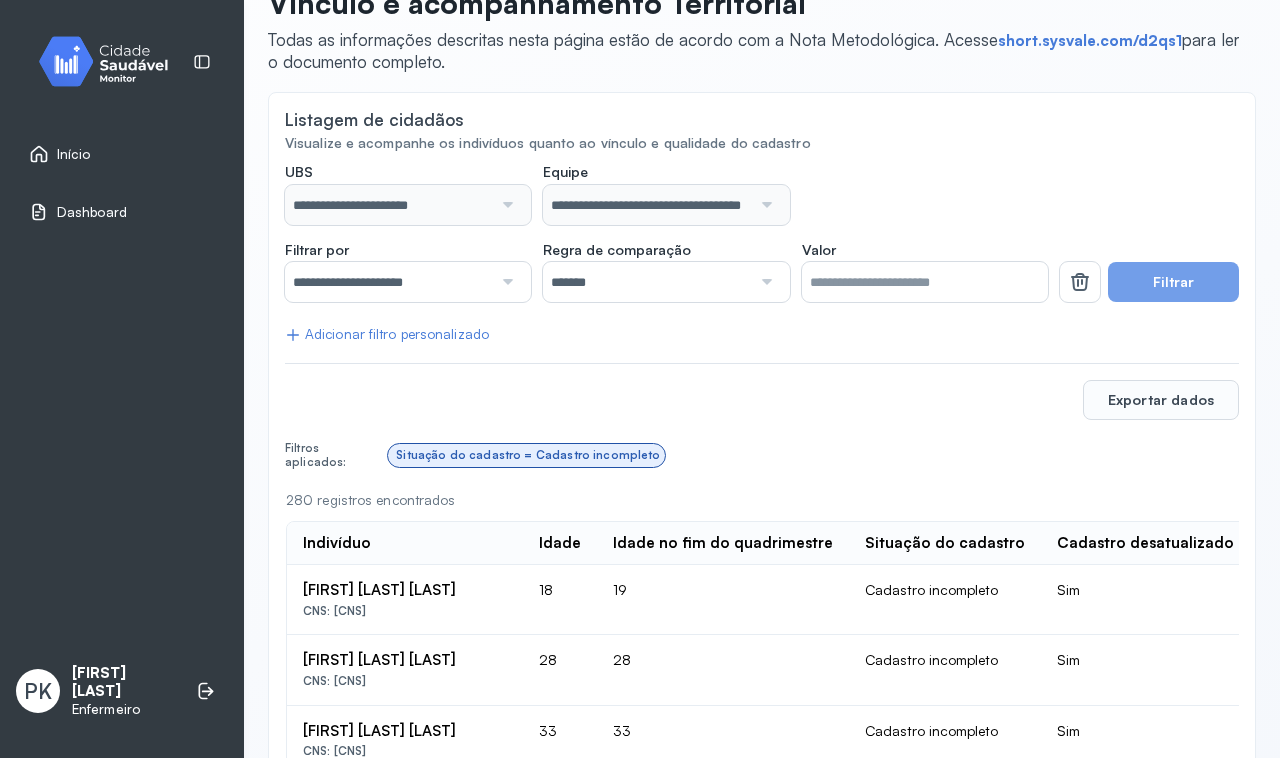 click on "Adicionar filtro personalizado" 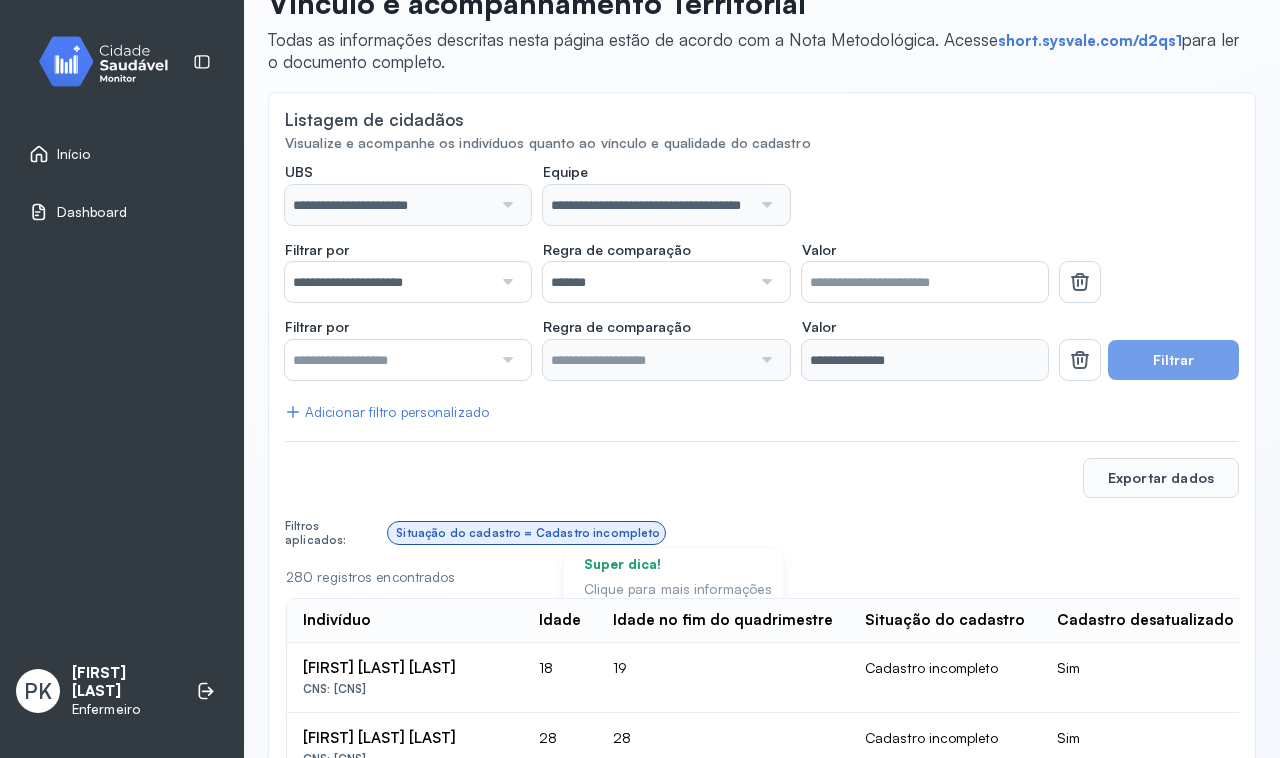 click at bounding box center [388, 360] 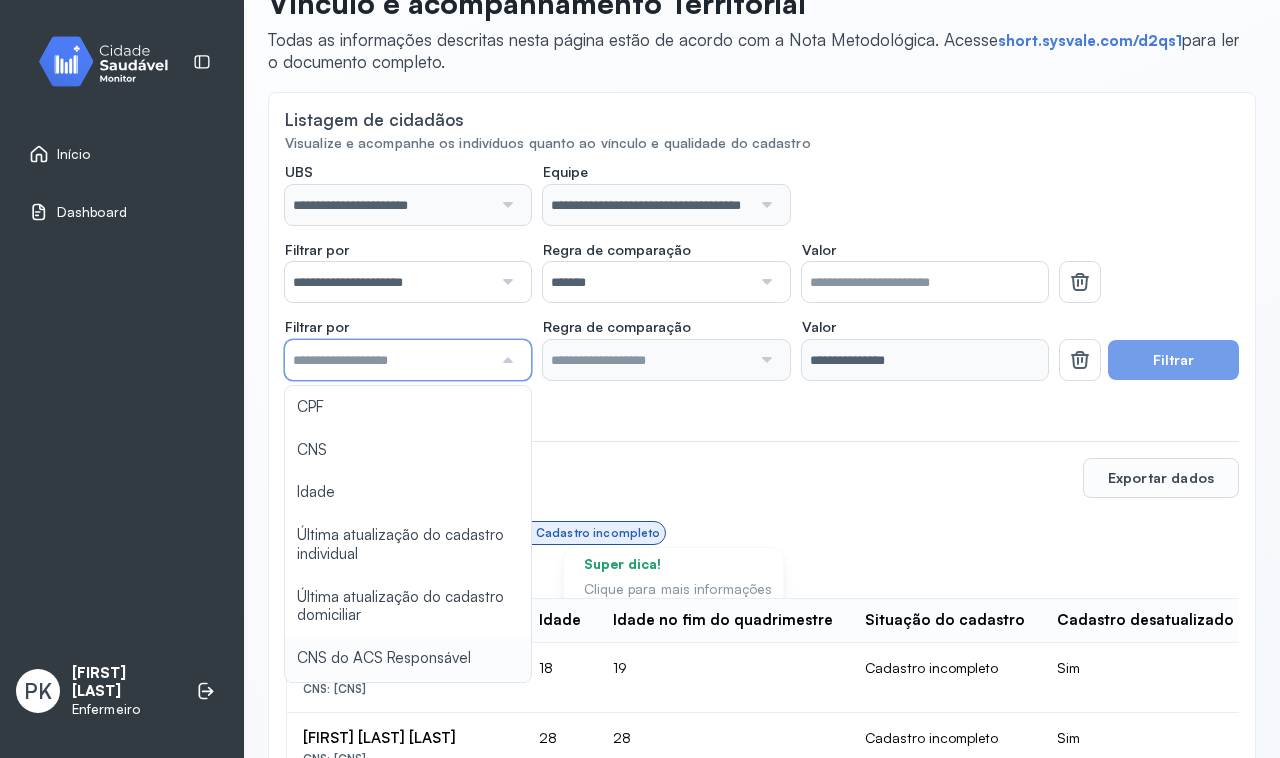 type on "**********" 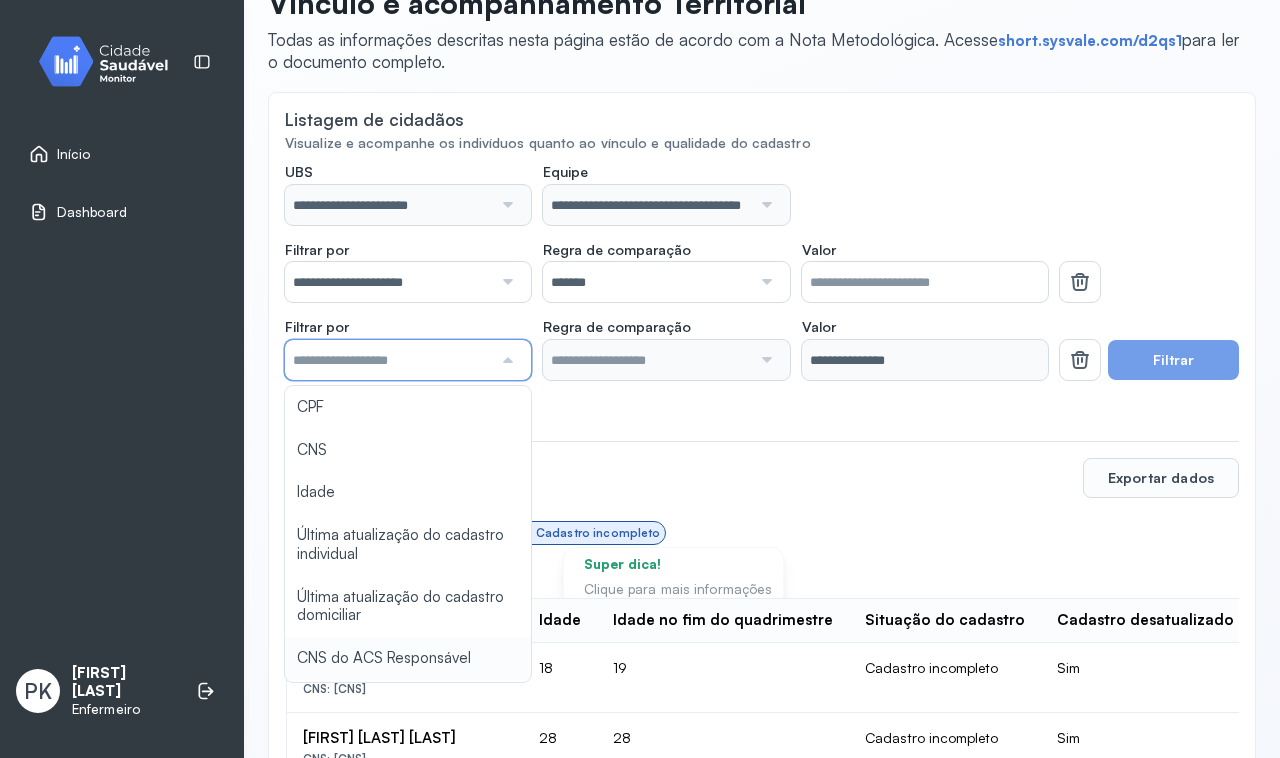 type 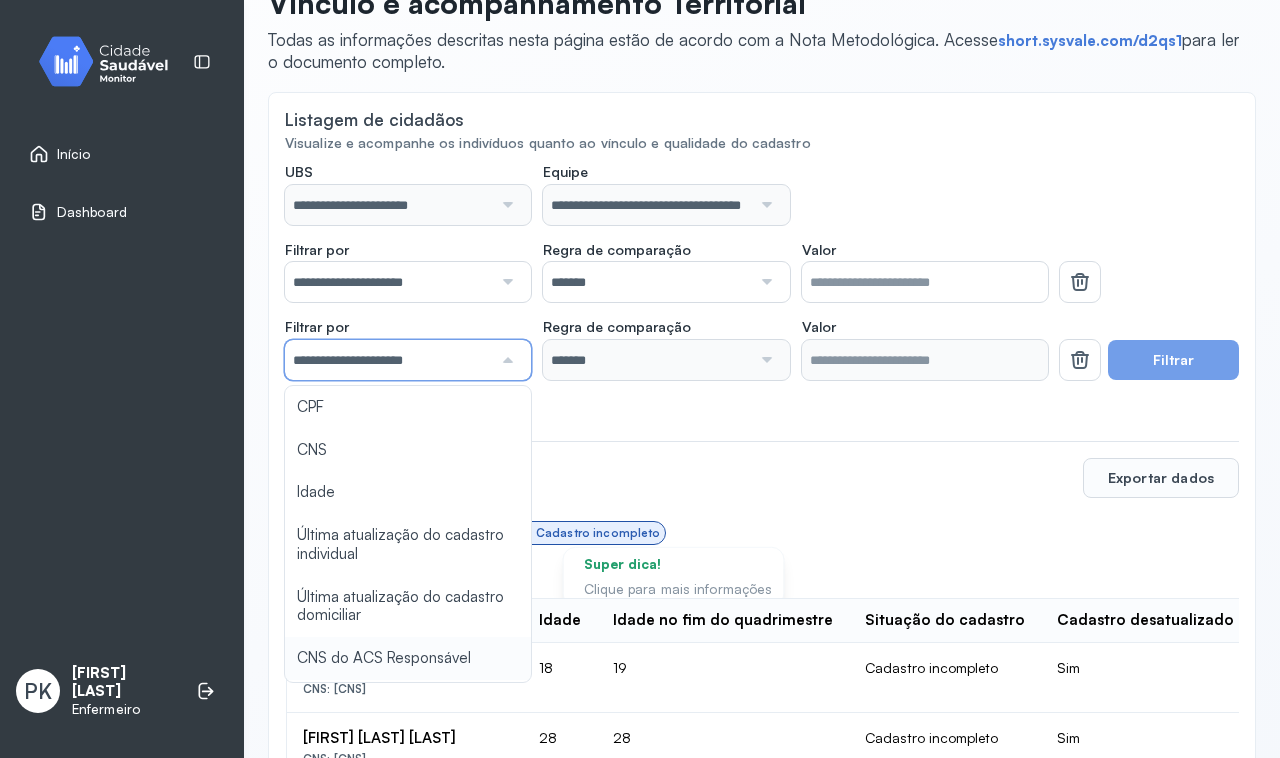 click on "**********" 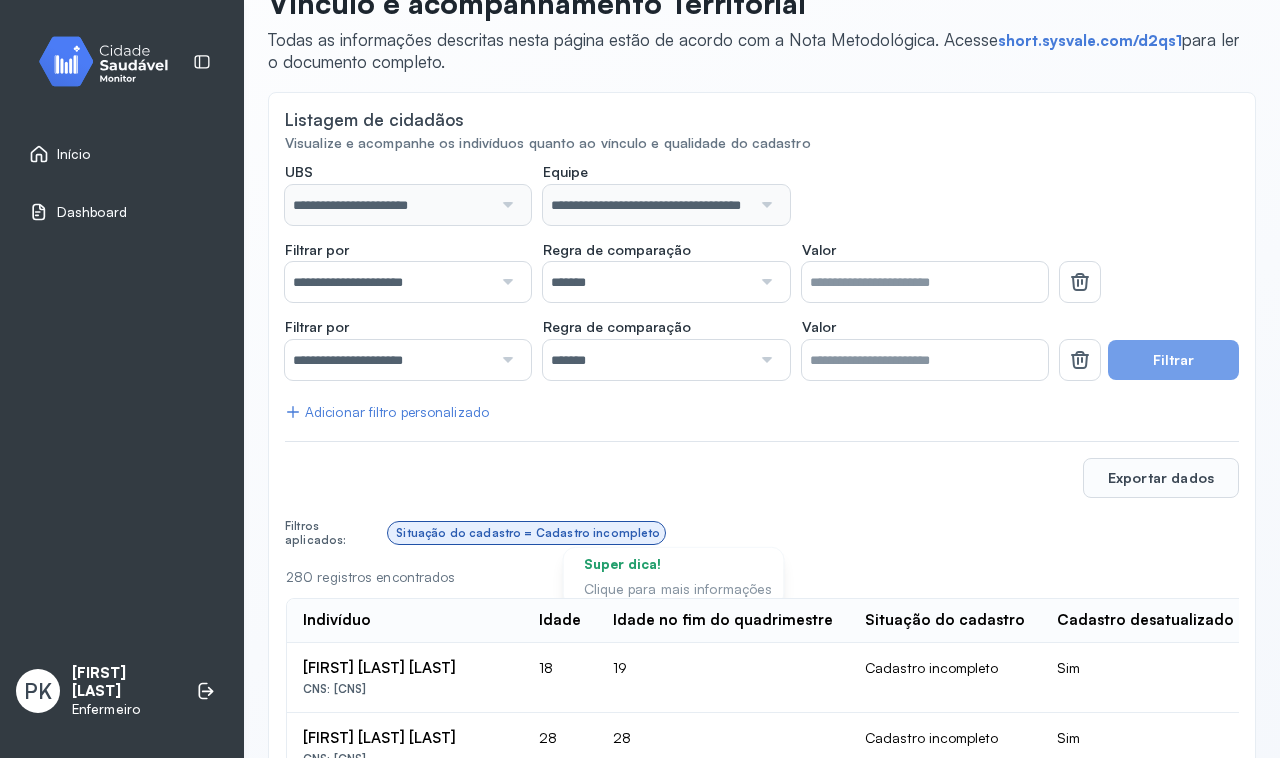 click on "Exportar dados" 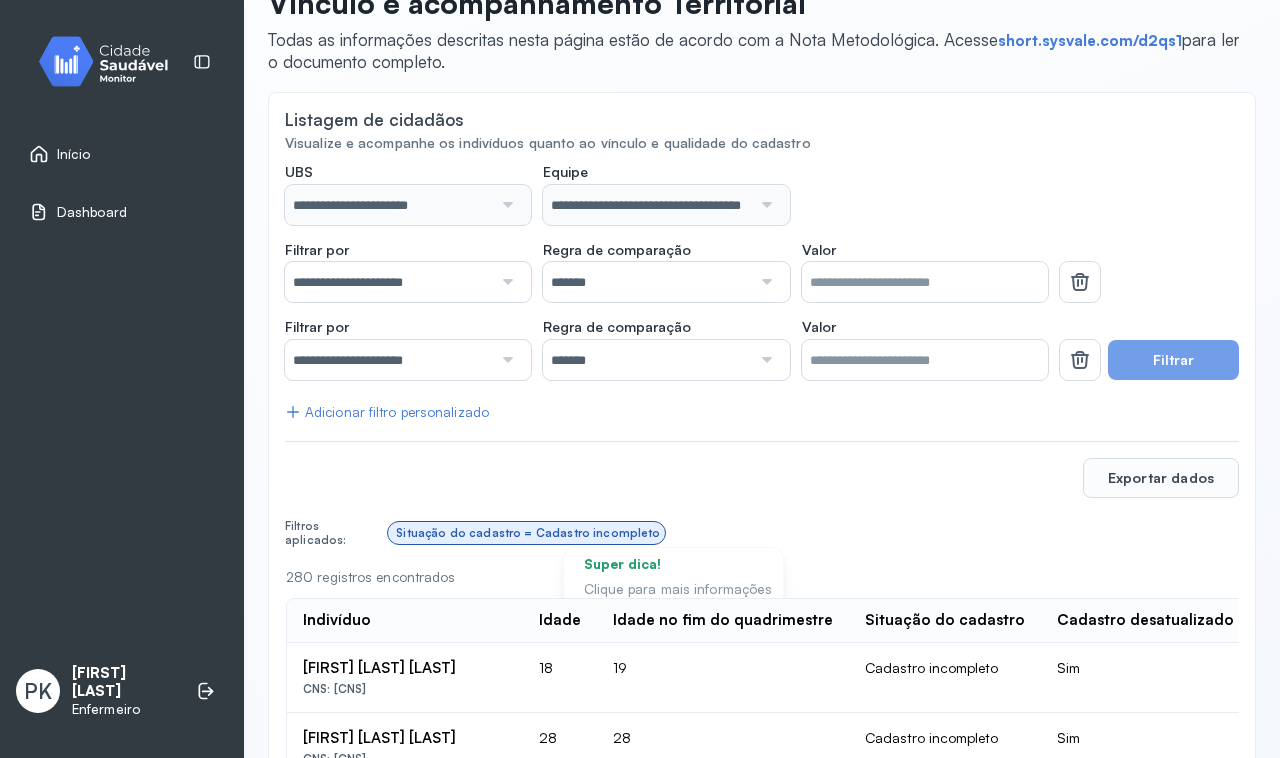 click on "**********" at bounding box center [666, 194] 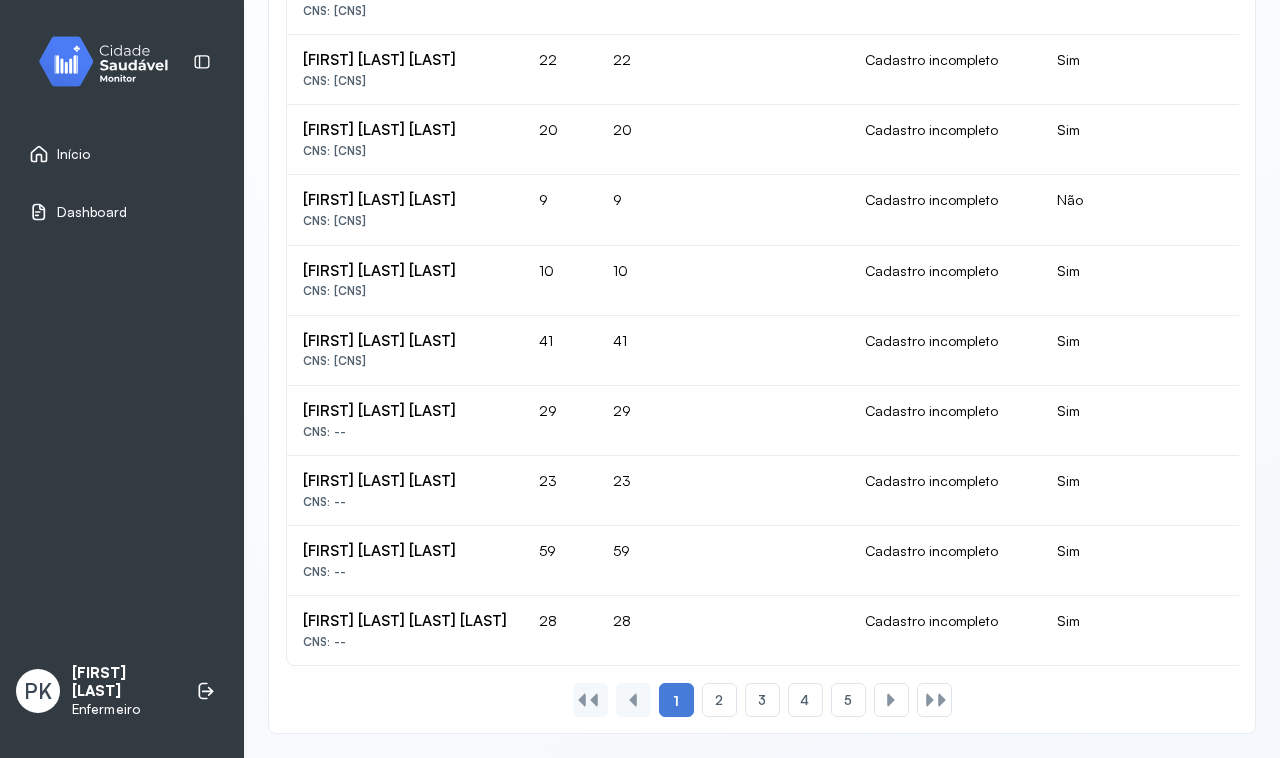 scroll, scrollTop: 1532, scrollLeft: 0, axis: vertical 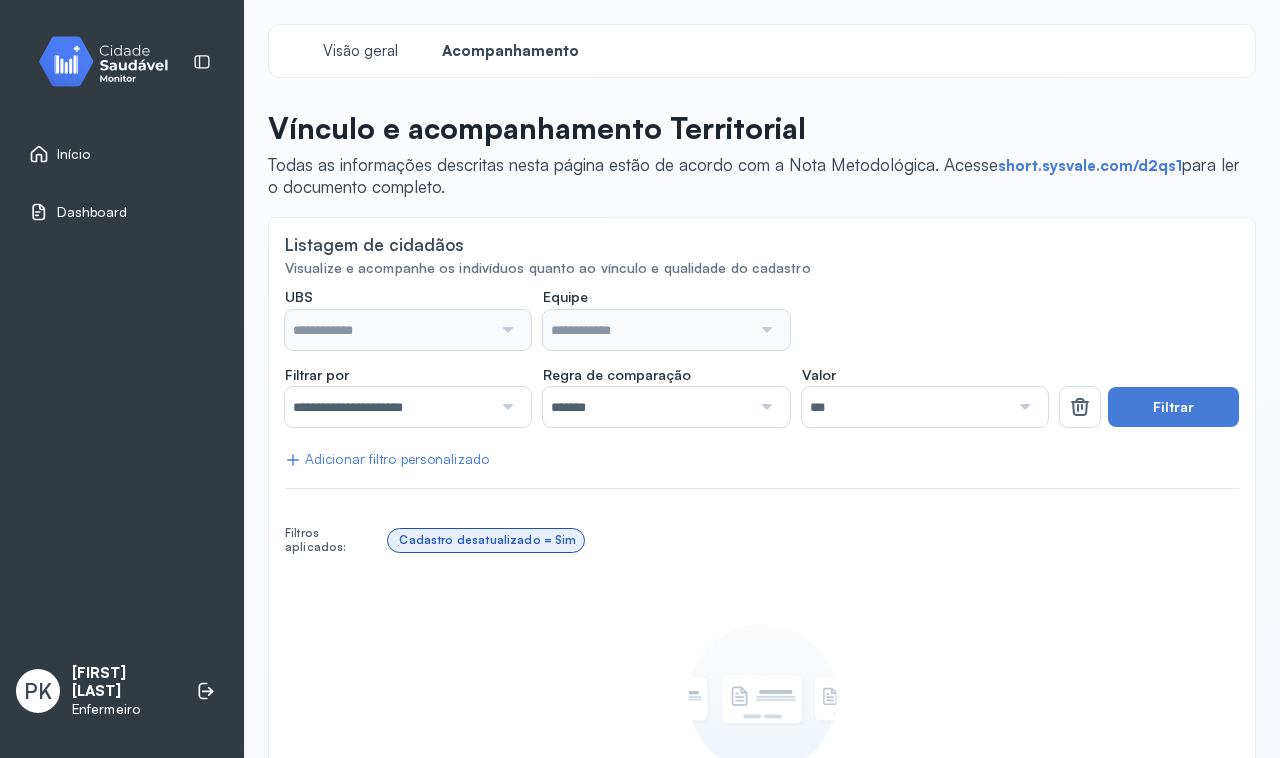 type on "**********" 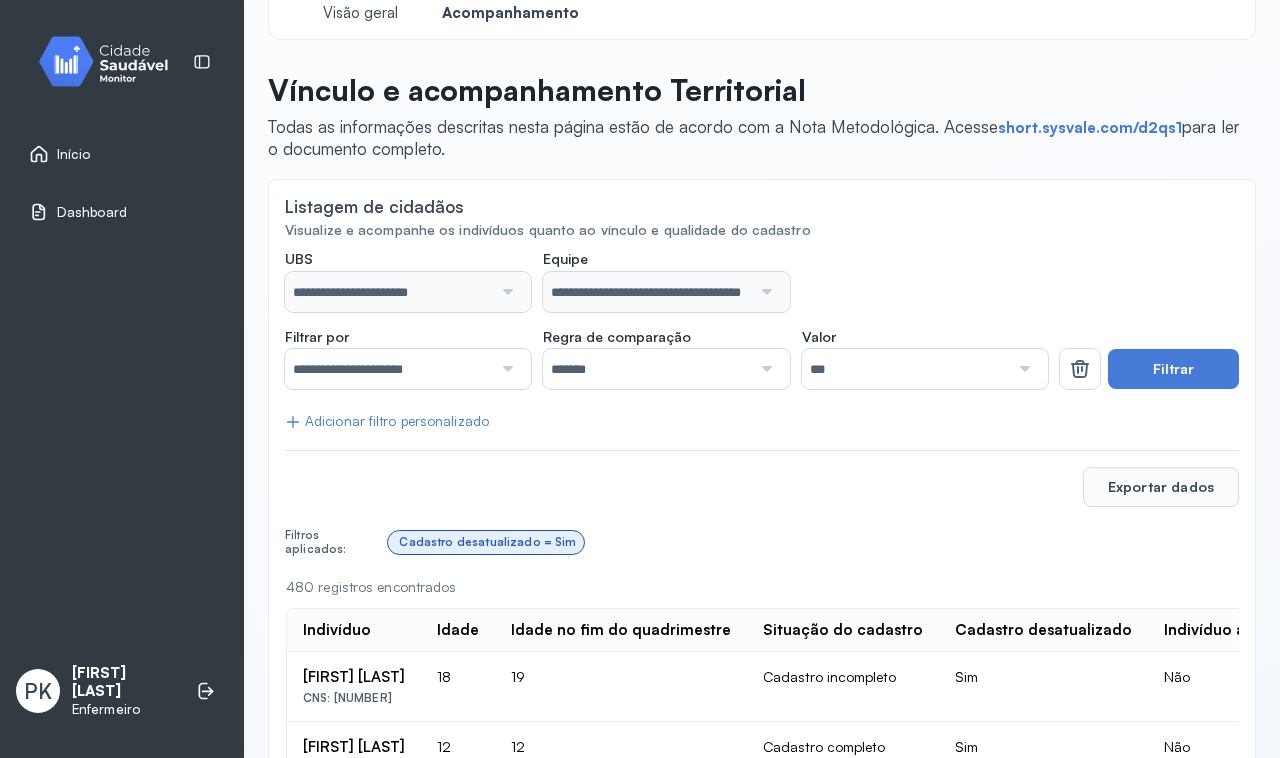 scroll, scrollTop: 0, scrollLeft: 0, axis: both 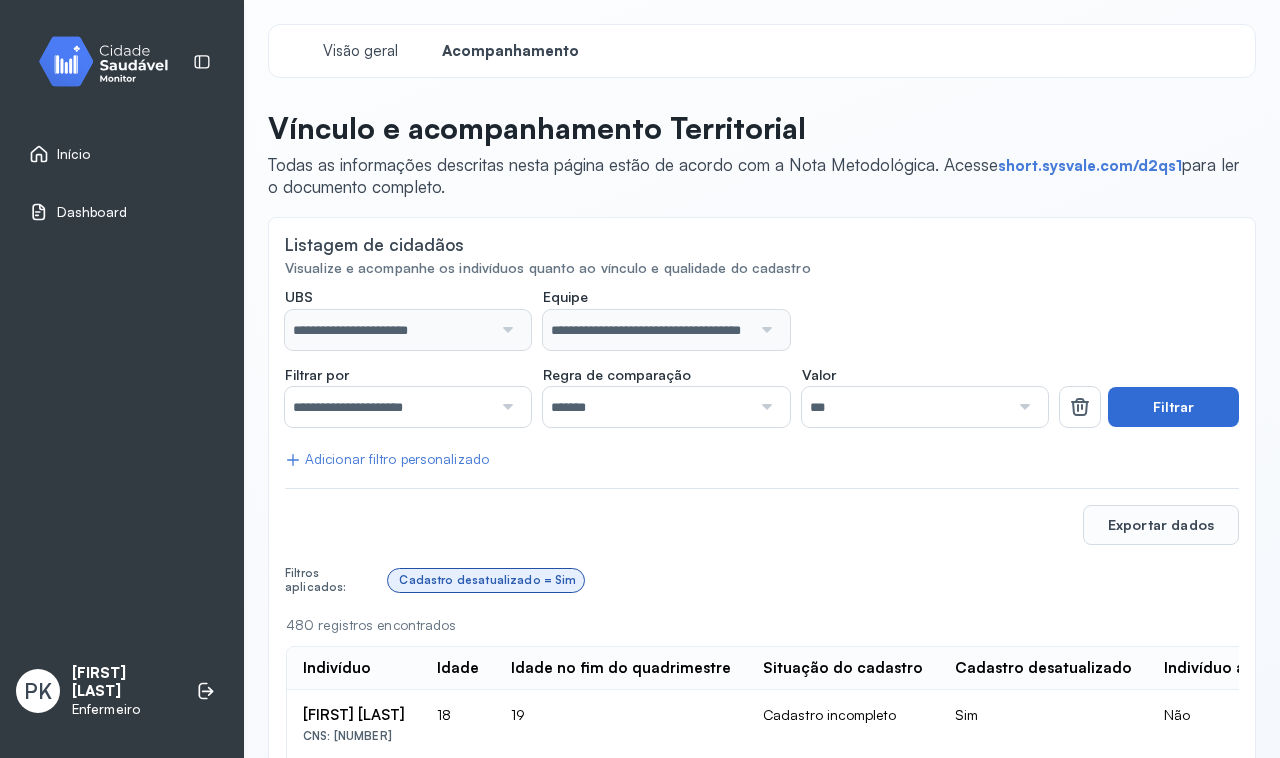 click on "Filtrar" at bounding box center [1173, 407] 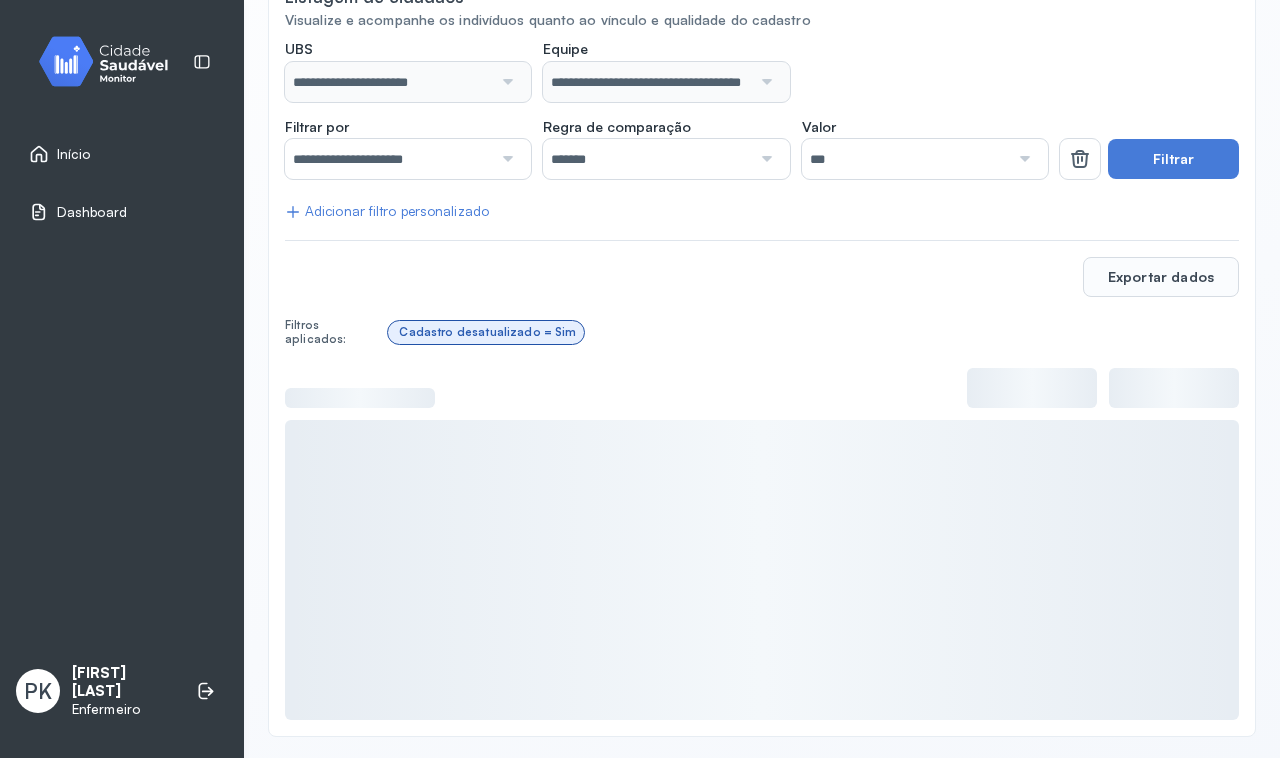 scroll, scrollTop: 250, scrollLeft: 0, axis: vertical 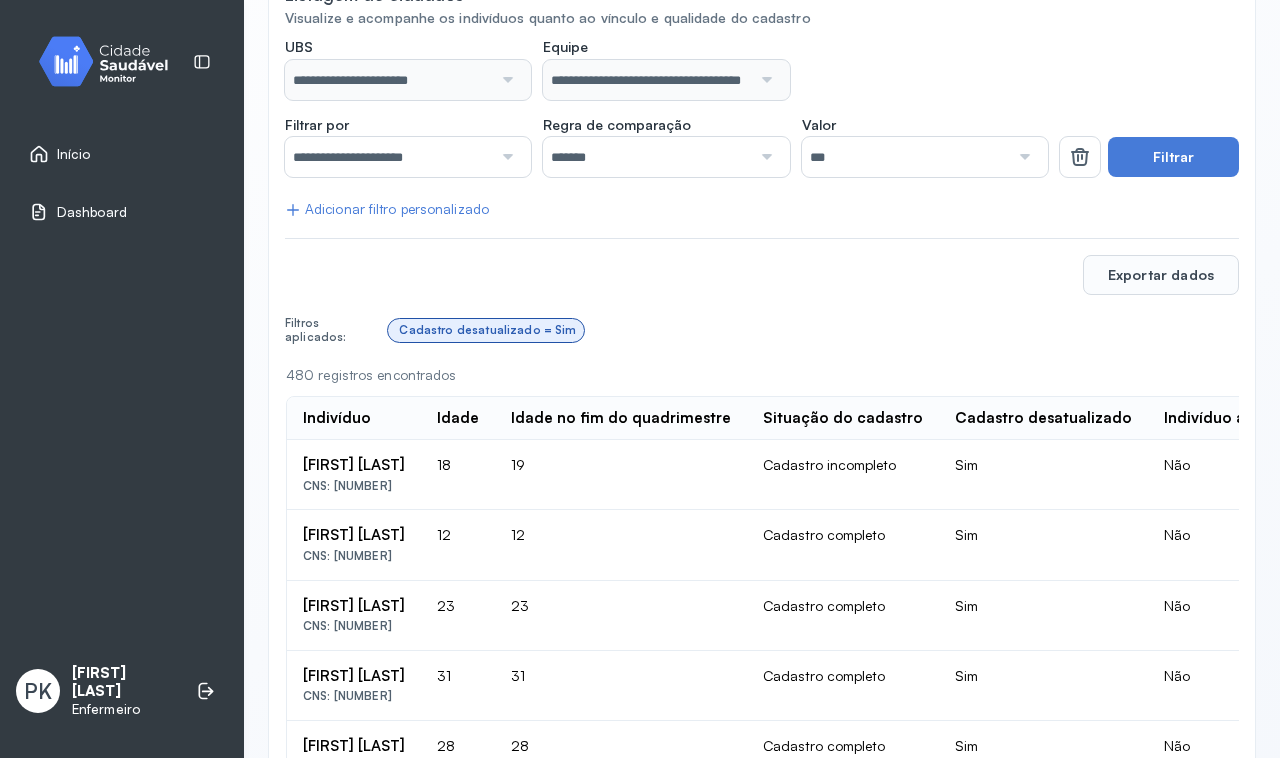 click on "**********" at bounding box center (388, 157) 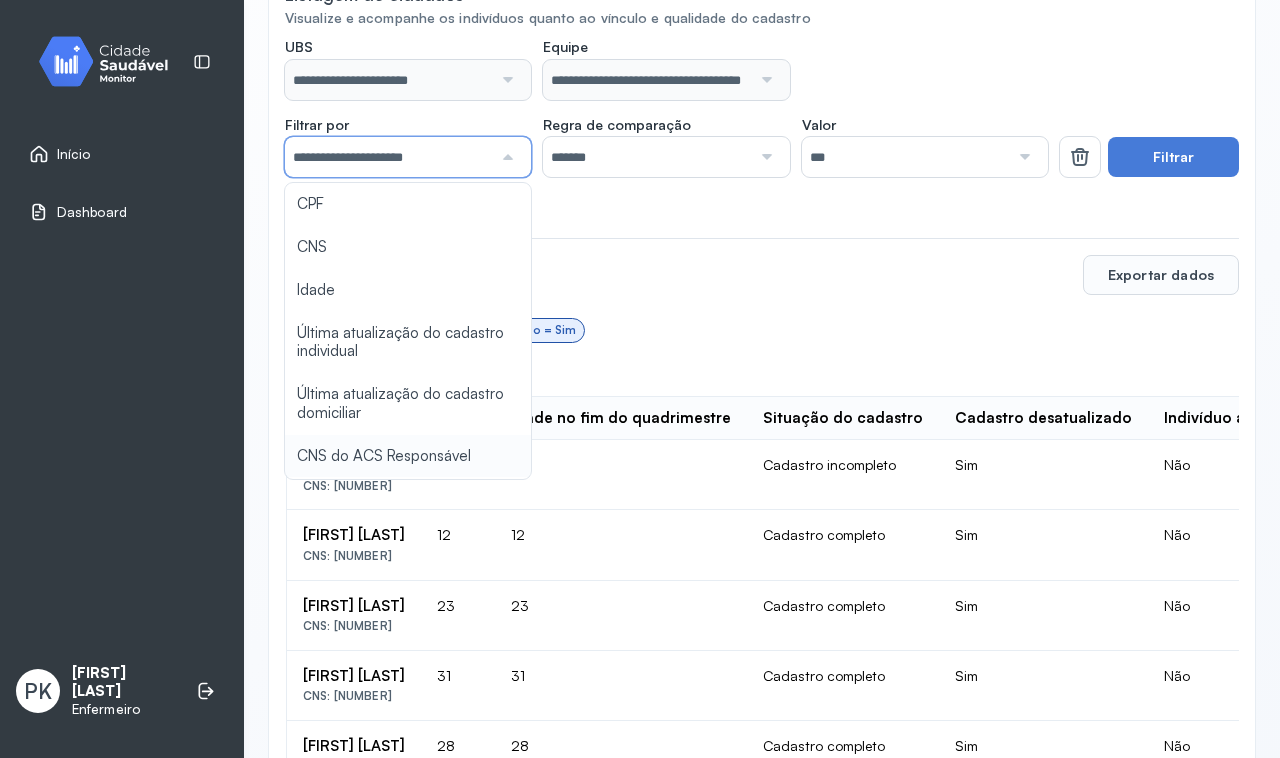 type on "**********" 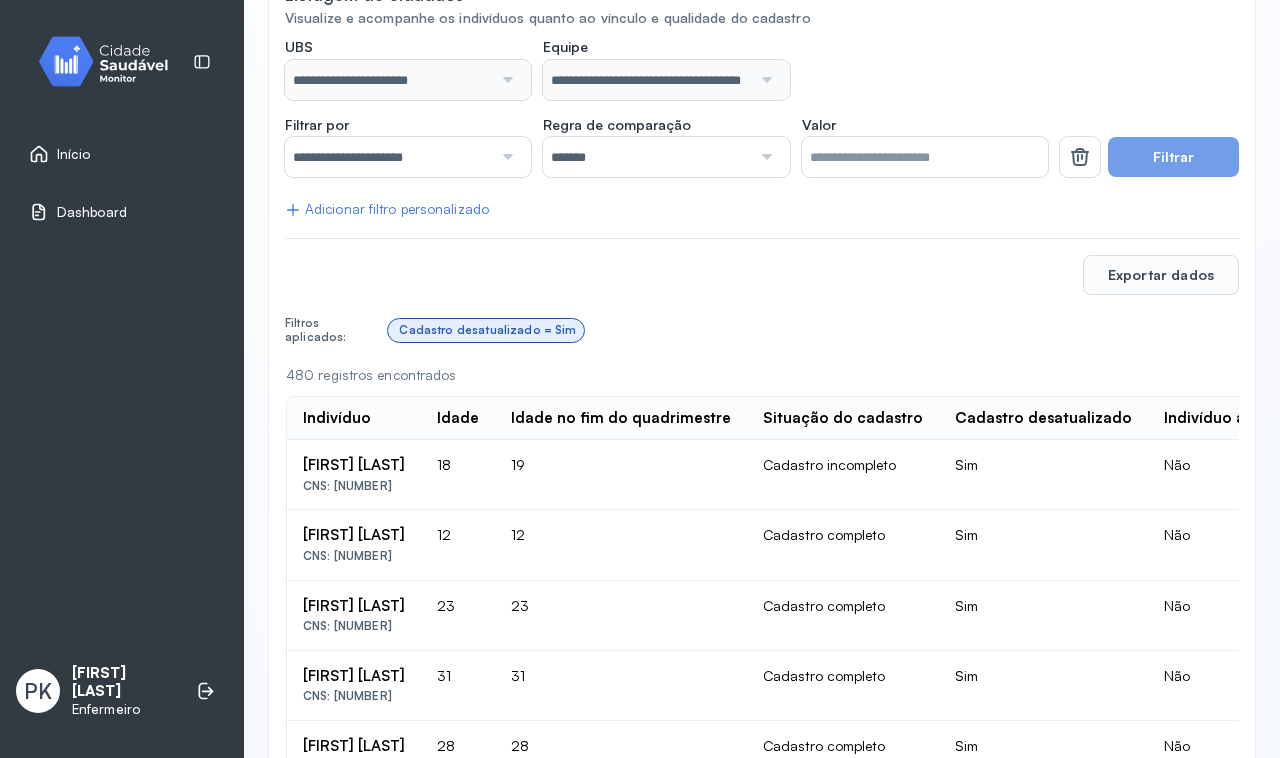 click on "Filtrar" at bounding box center [1173, 157] 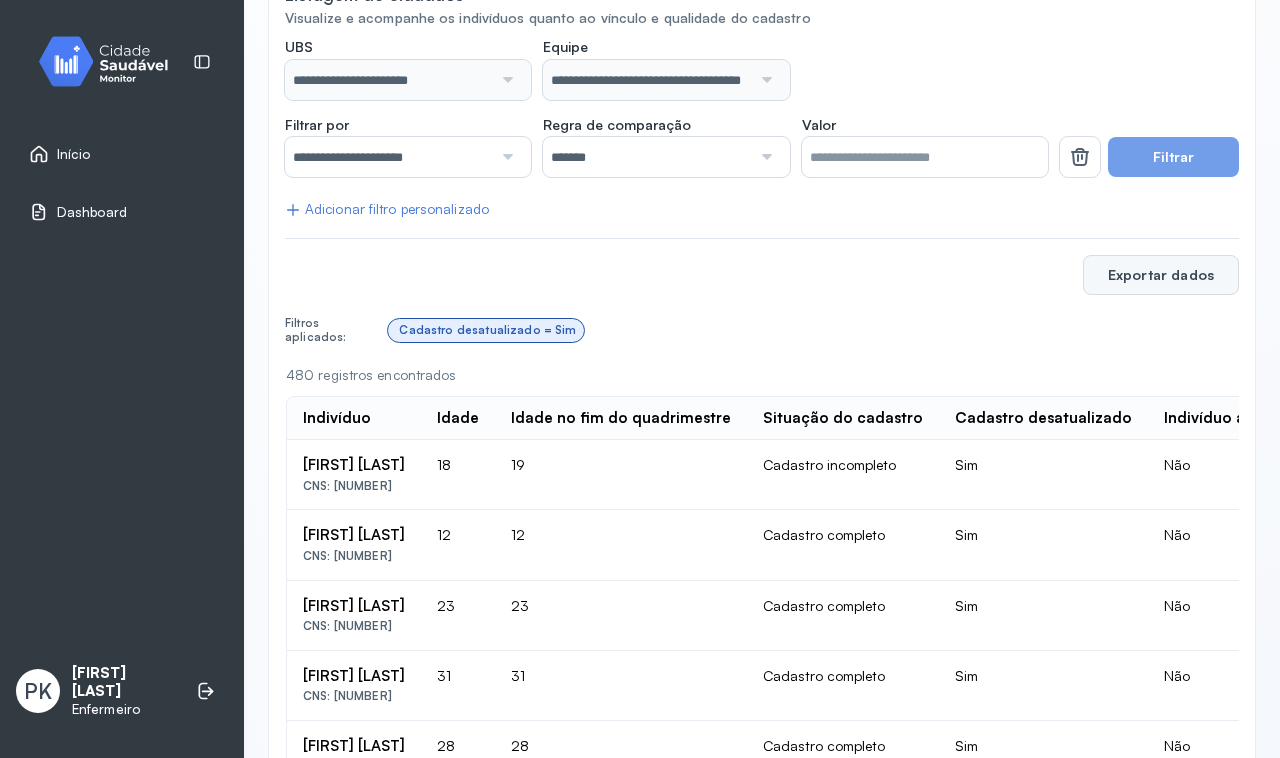 click on "Exportar dados" at bounding box center [1161, 275] 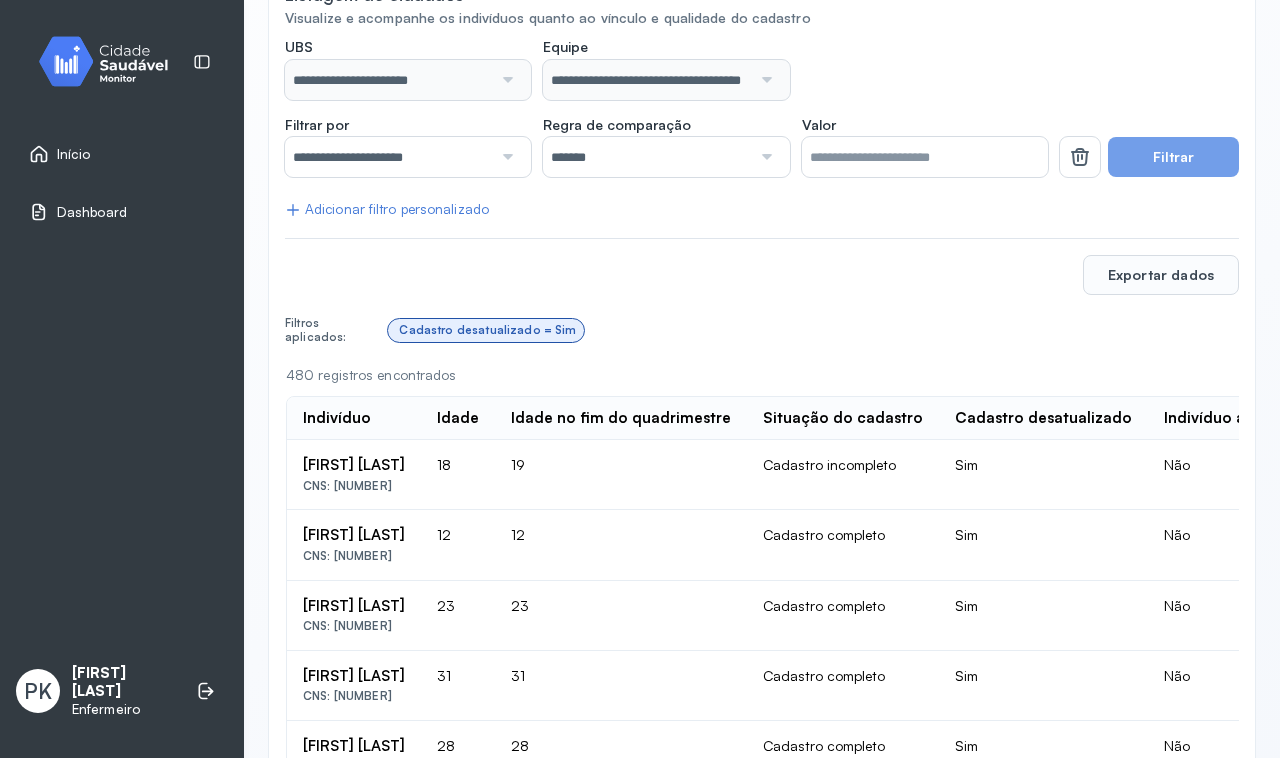 scroll, scrollTop: 0, scrollLeft: 0, axis: both 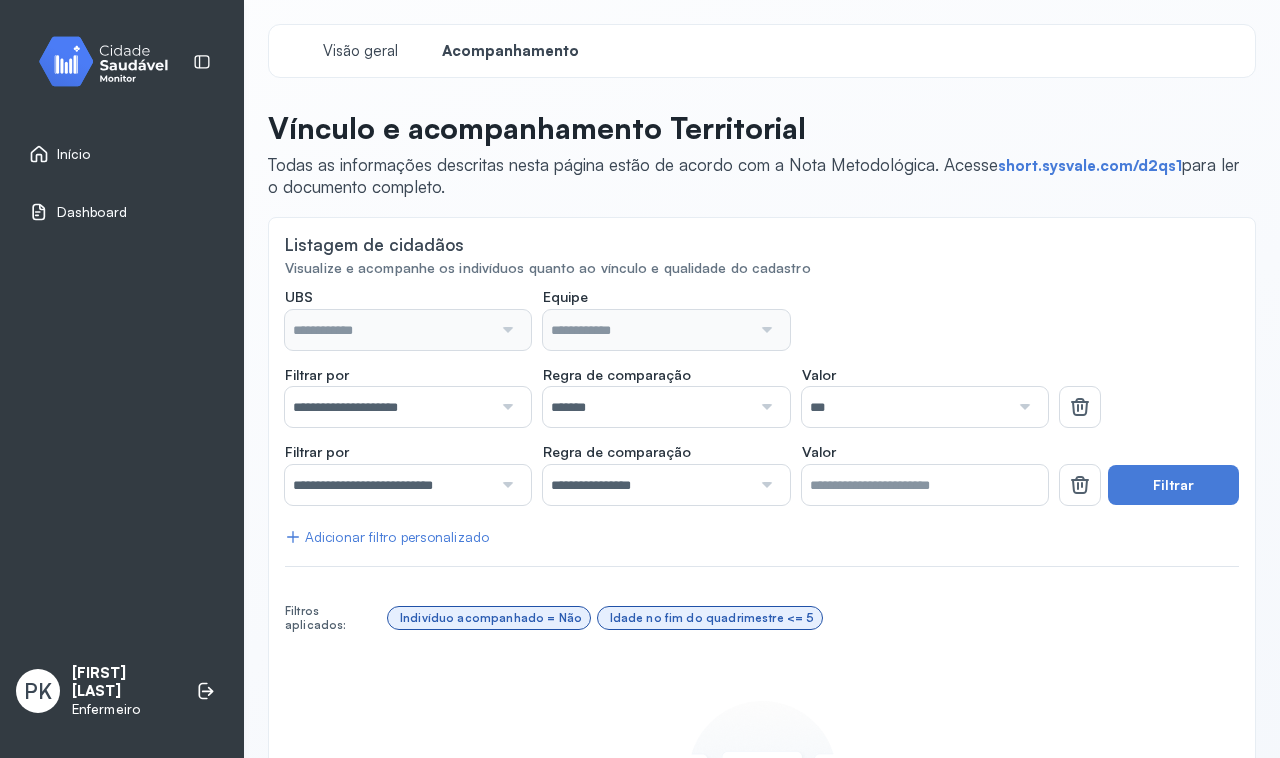 type on "**********" 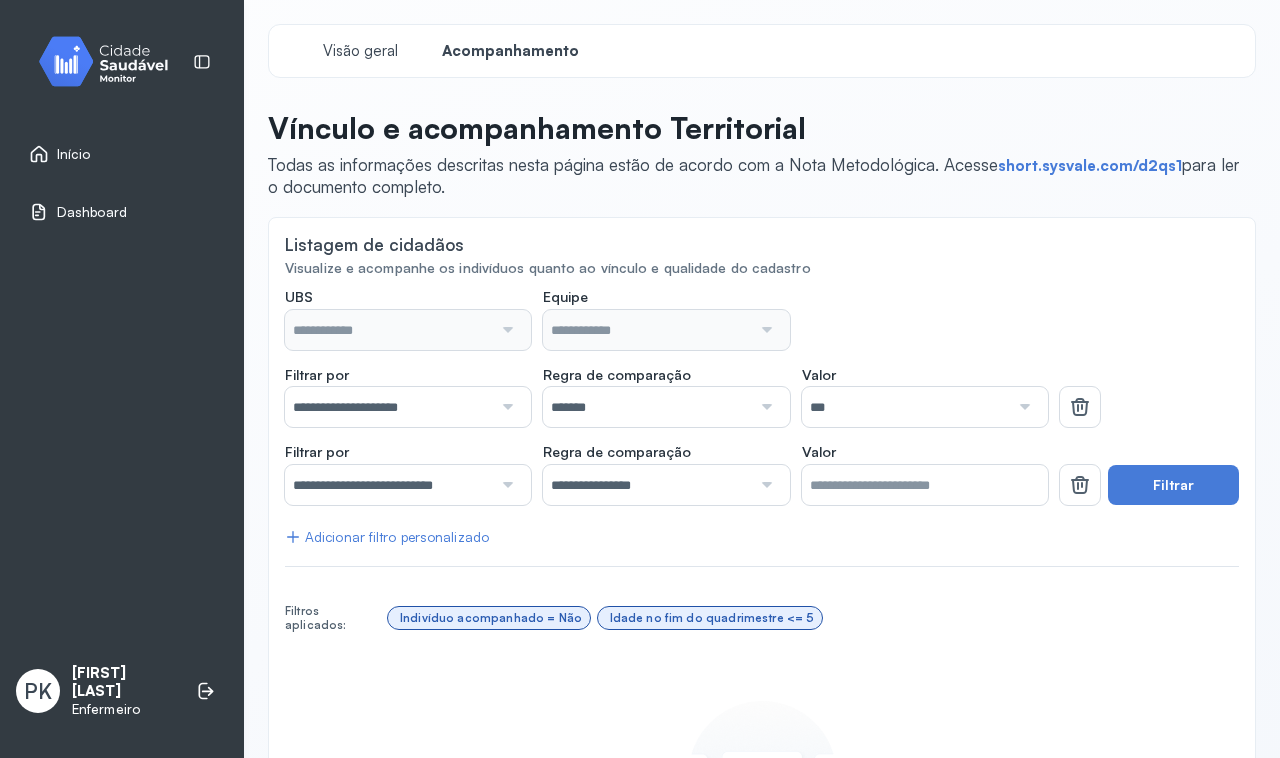 type on "**********" 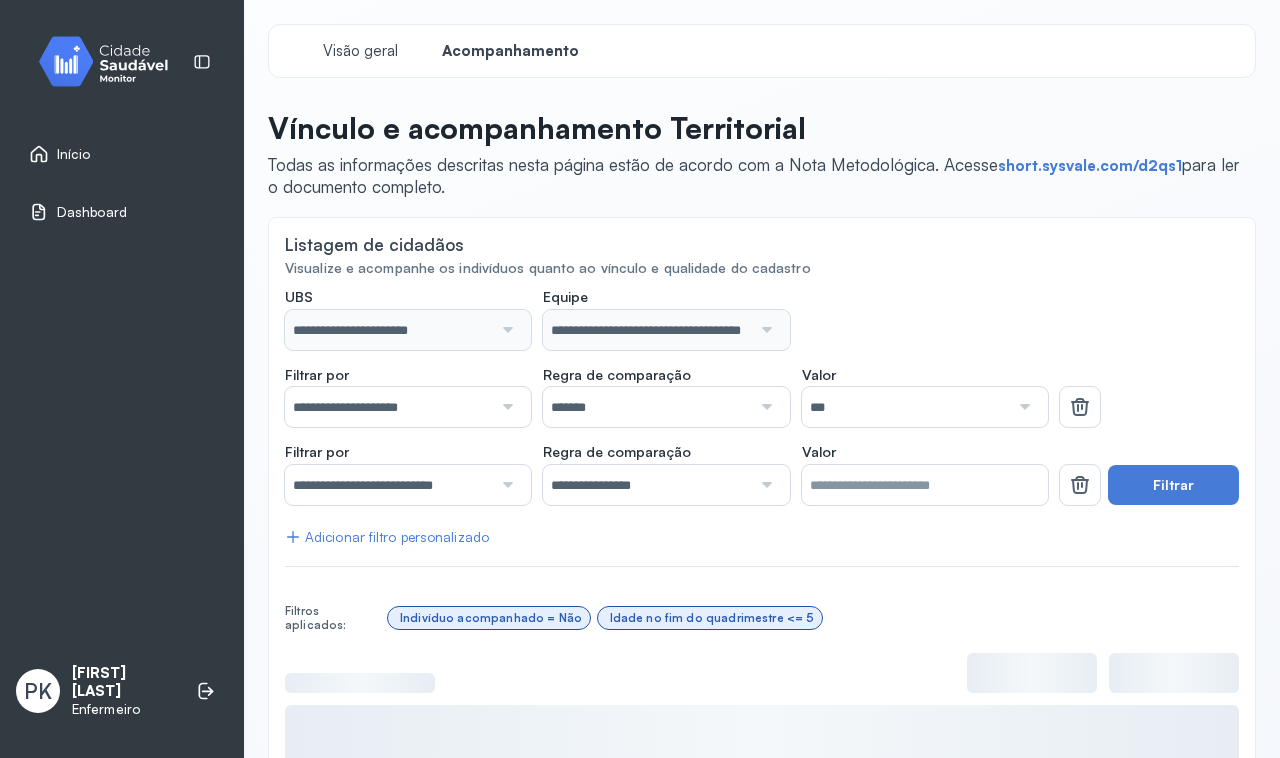 click on "**********" at bounding box center (666, 319) 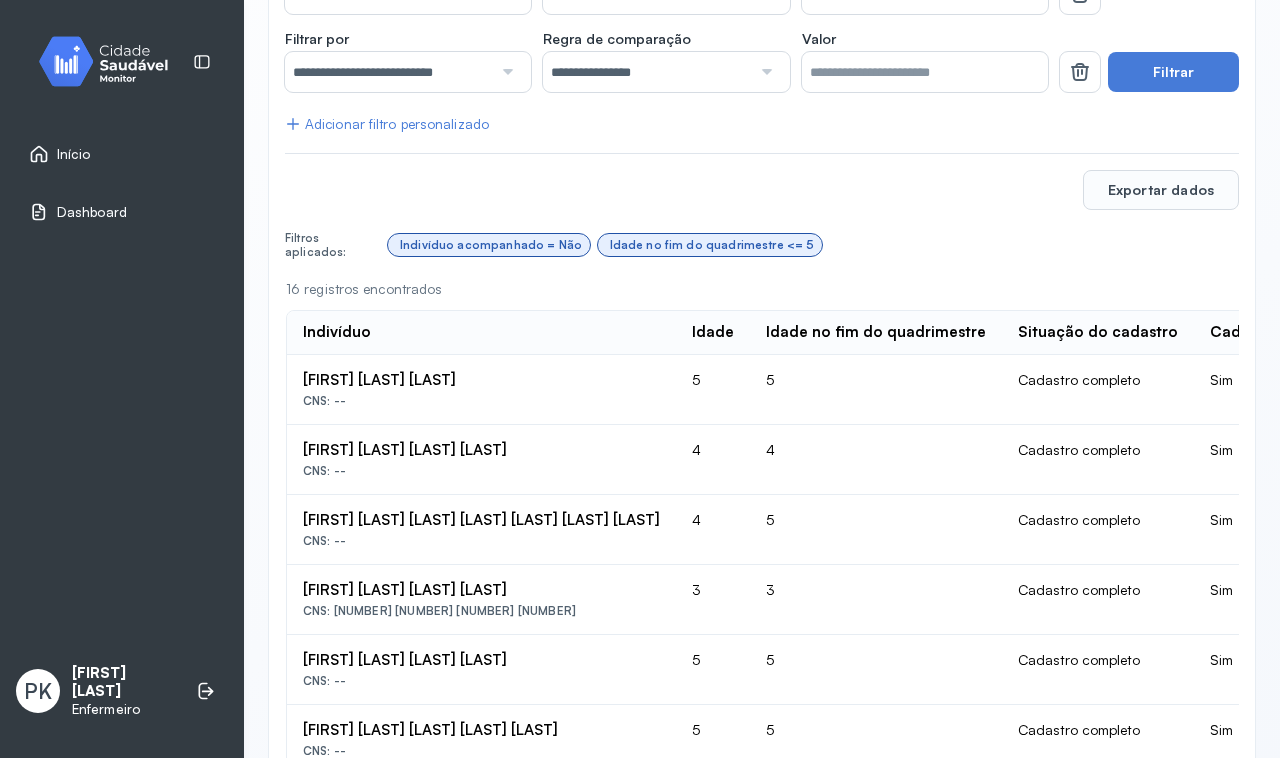 scroll, scrollTop: 412, scrollLeft: 0, axis: vertical 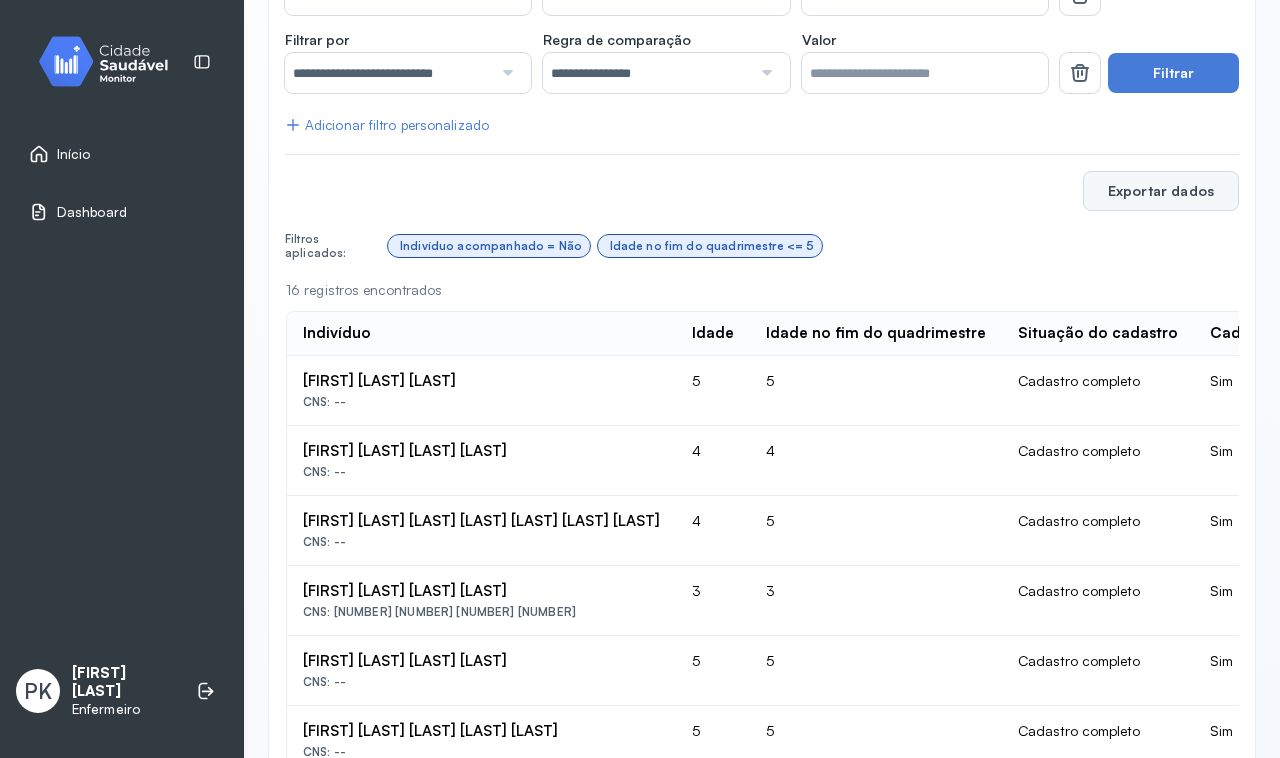 click on "Exportar dados" at bounding box center (1161, 191) 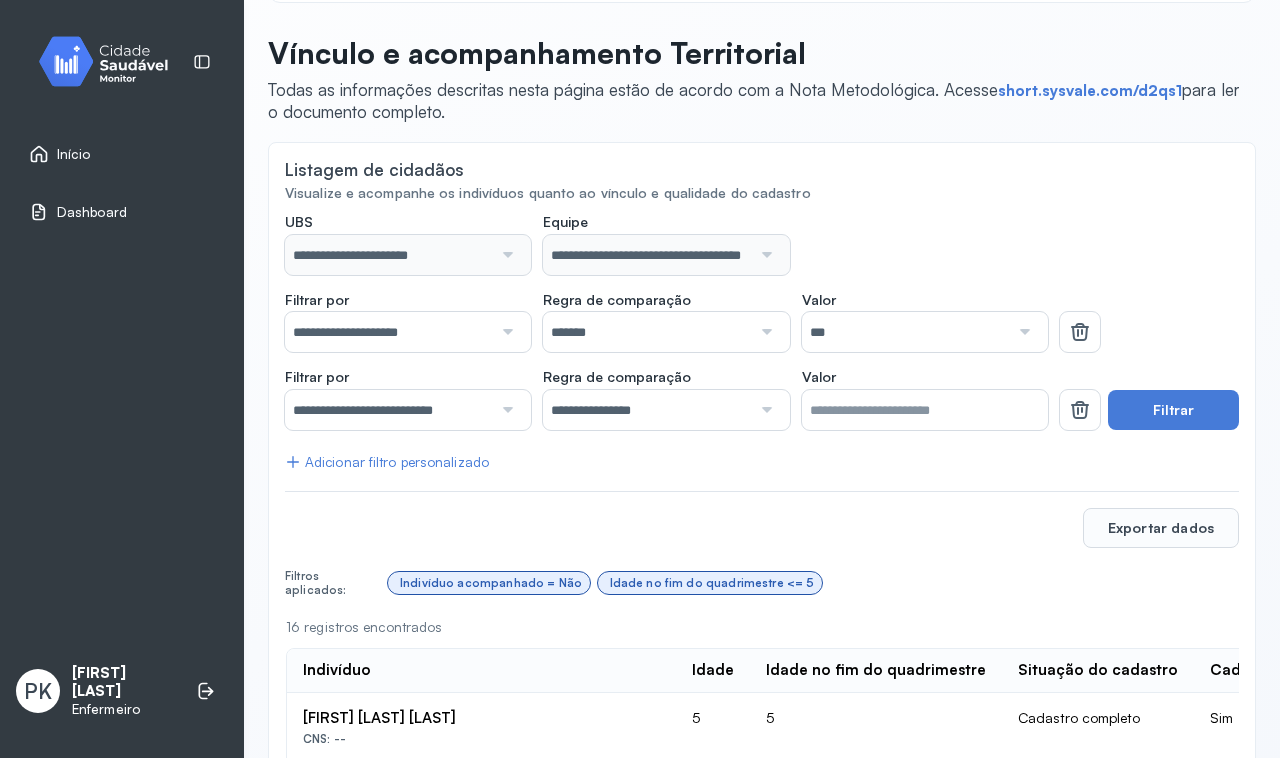 scroll, scrollTop: 0, scrollLeft: 0, axis: both 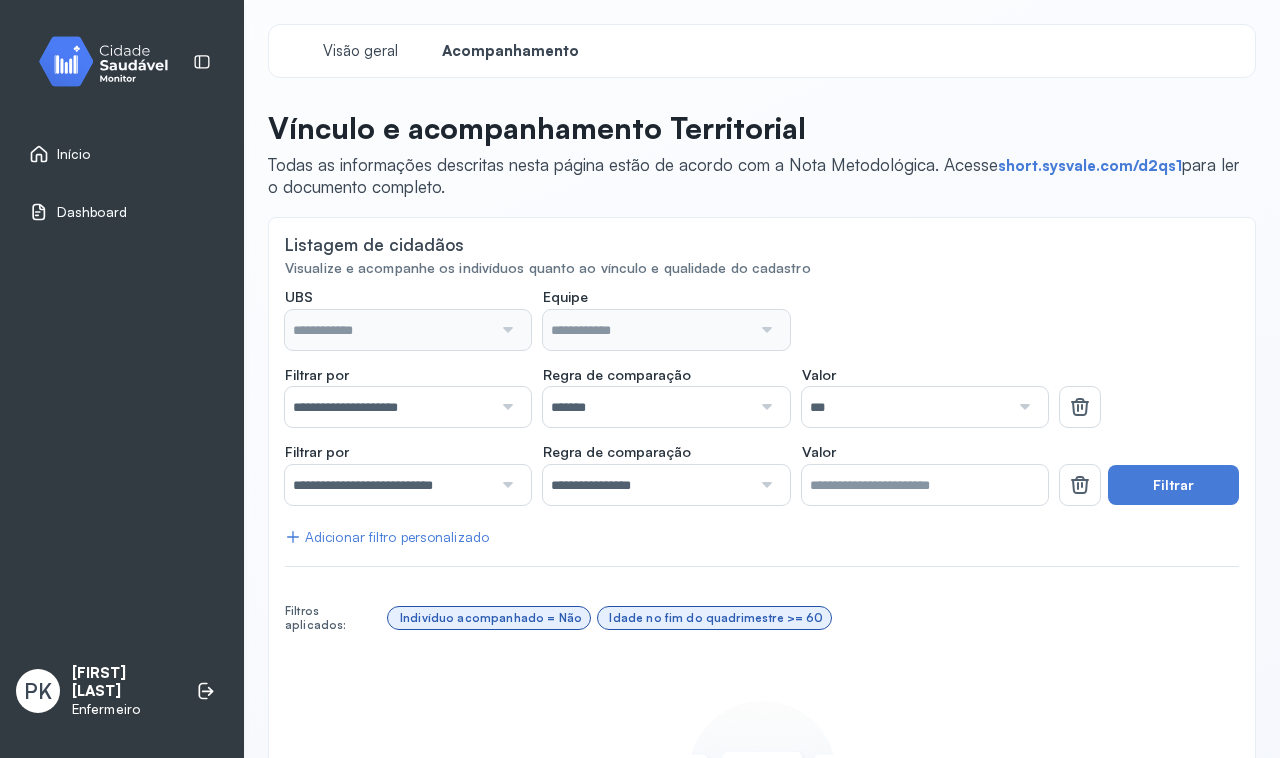 type on "**********" 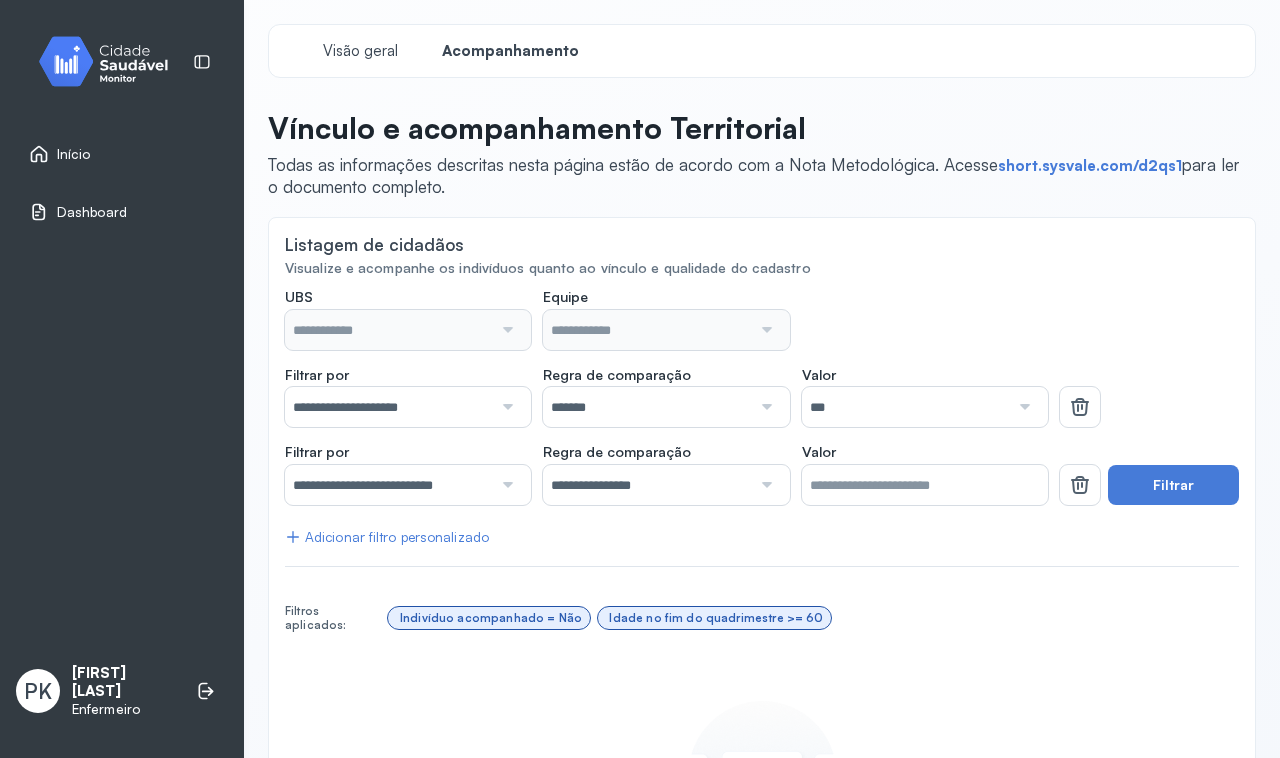 type on "**********" 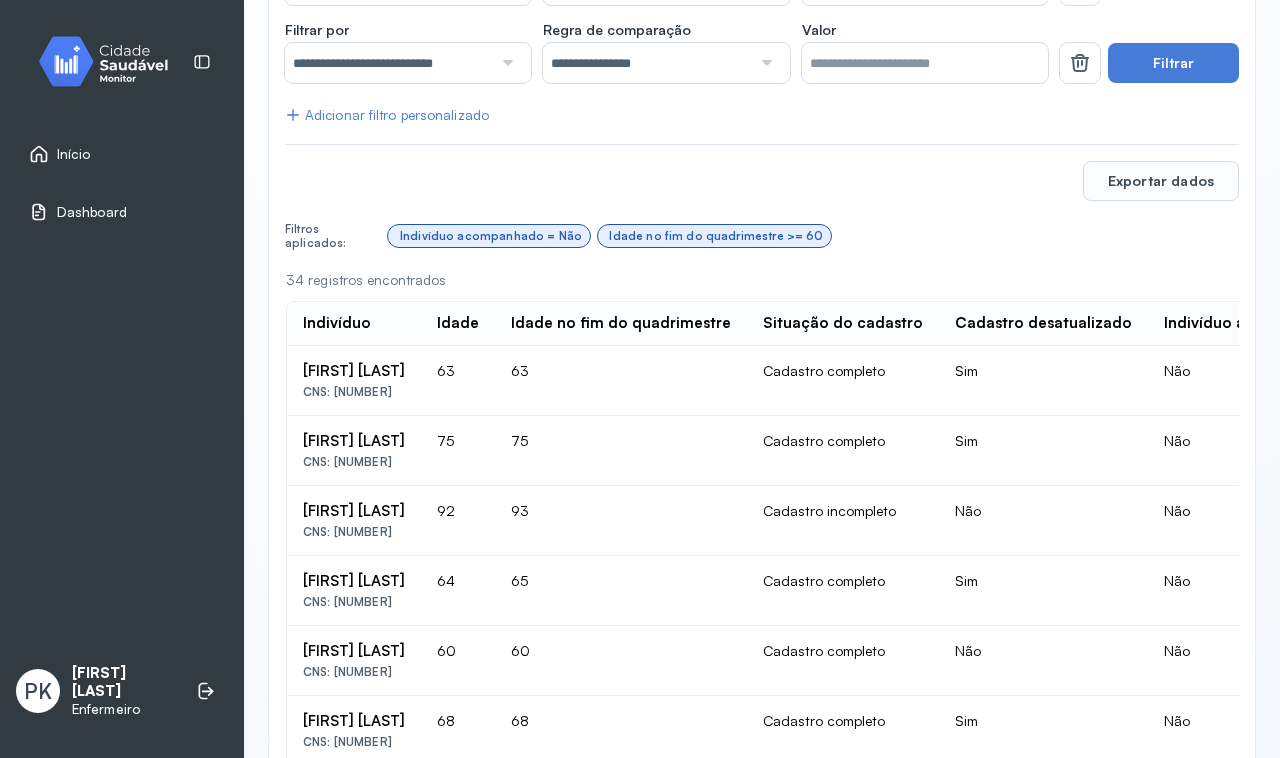scroll, scrollTop: 412, scrollLeft: 0, axis: vertical 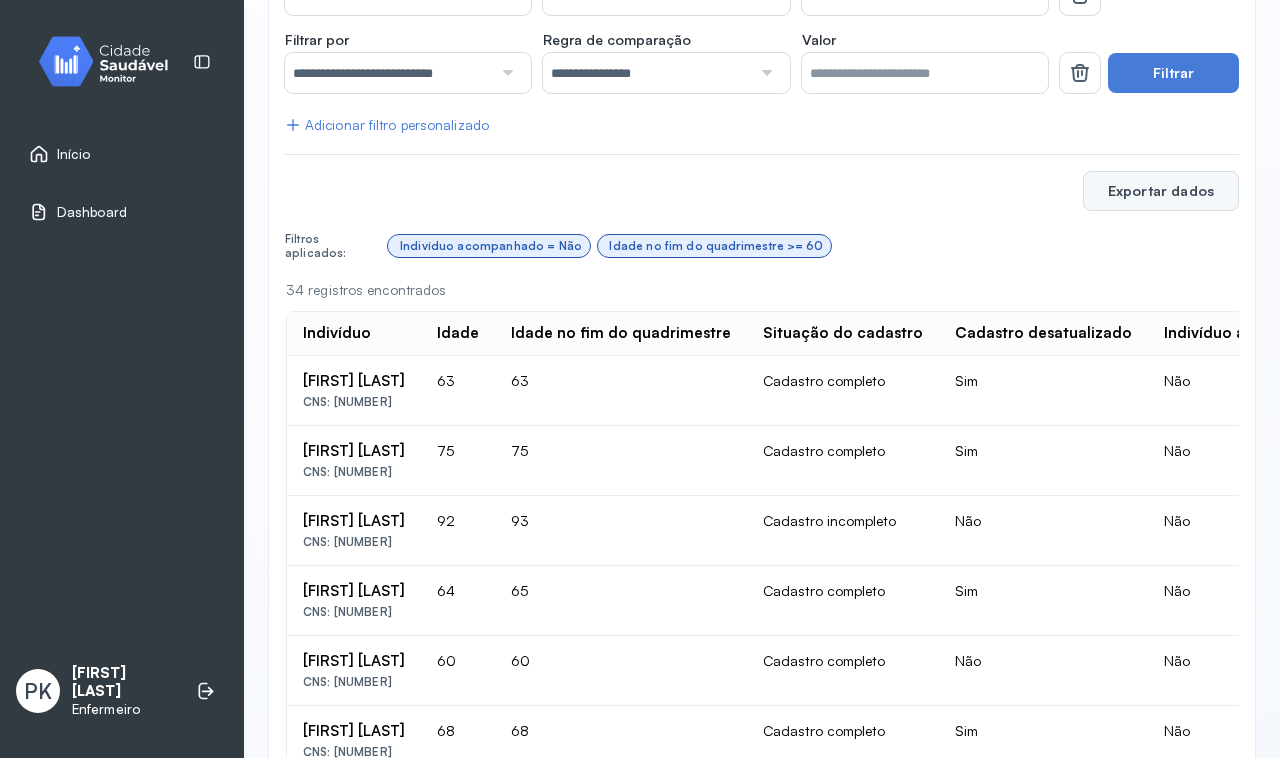click on "Exportar dados" at bounding box center [1161, 191] 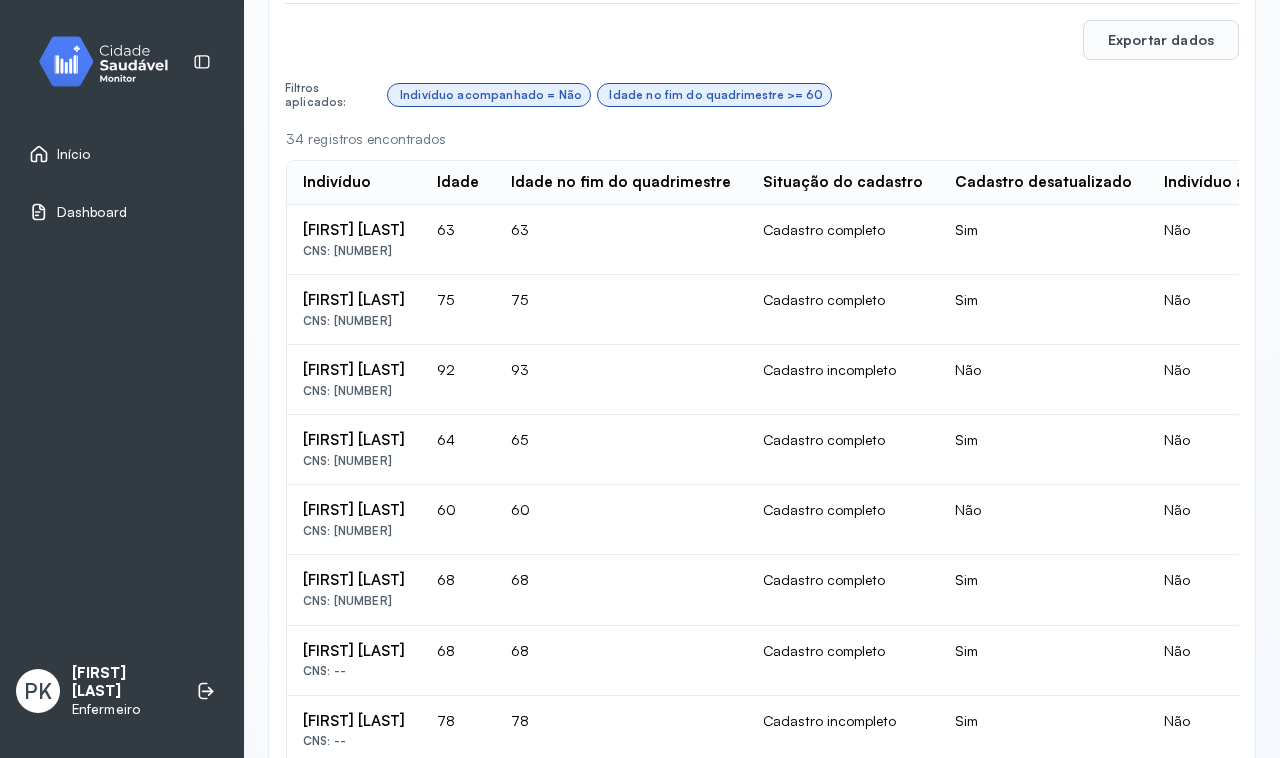 scroll, scrollTop: 412, scrollLeft: 0, axis: vertical 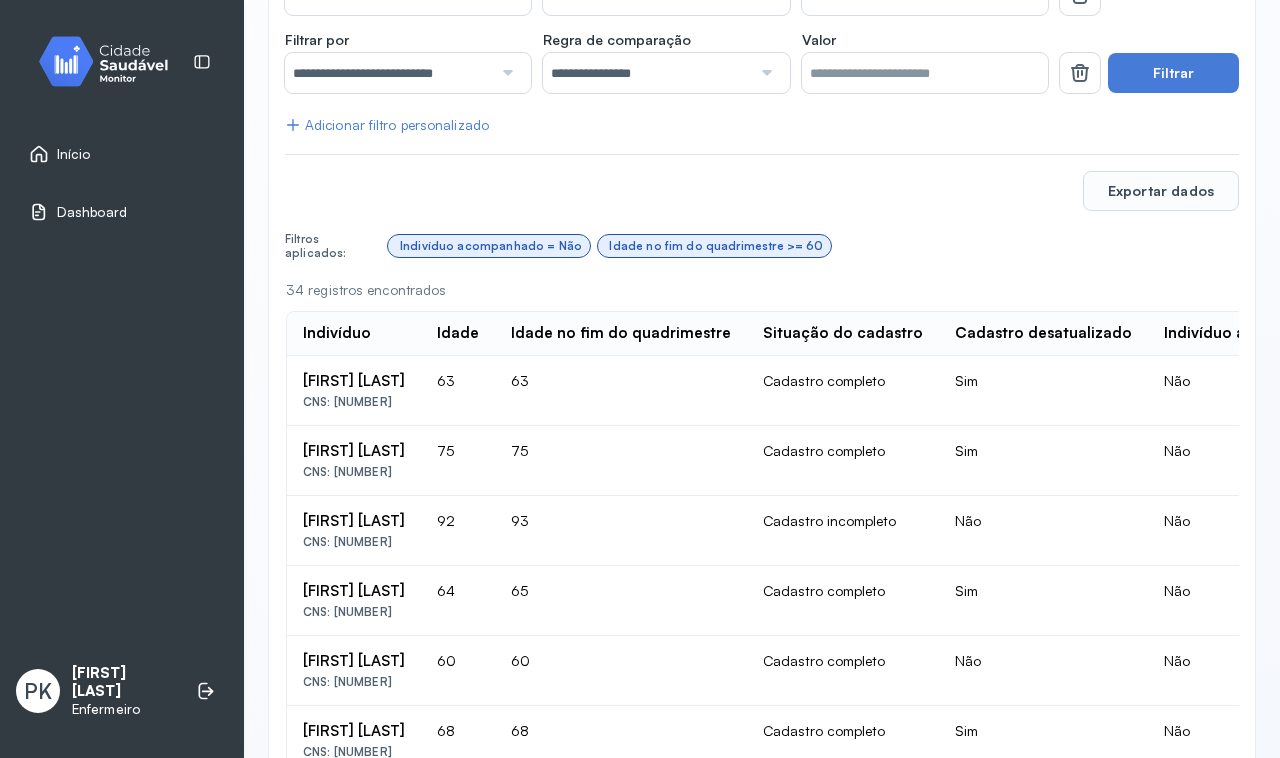 click on "**********" 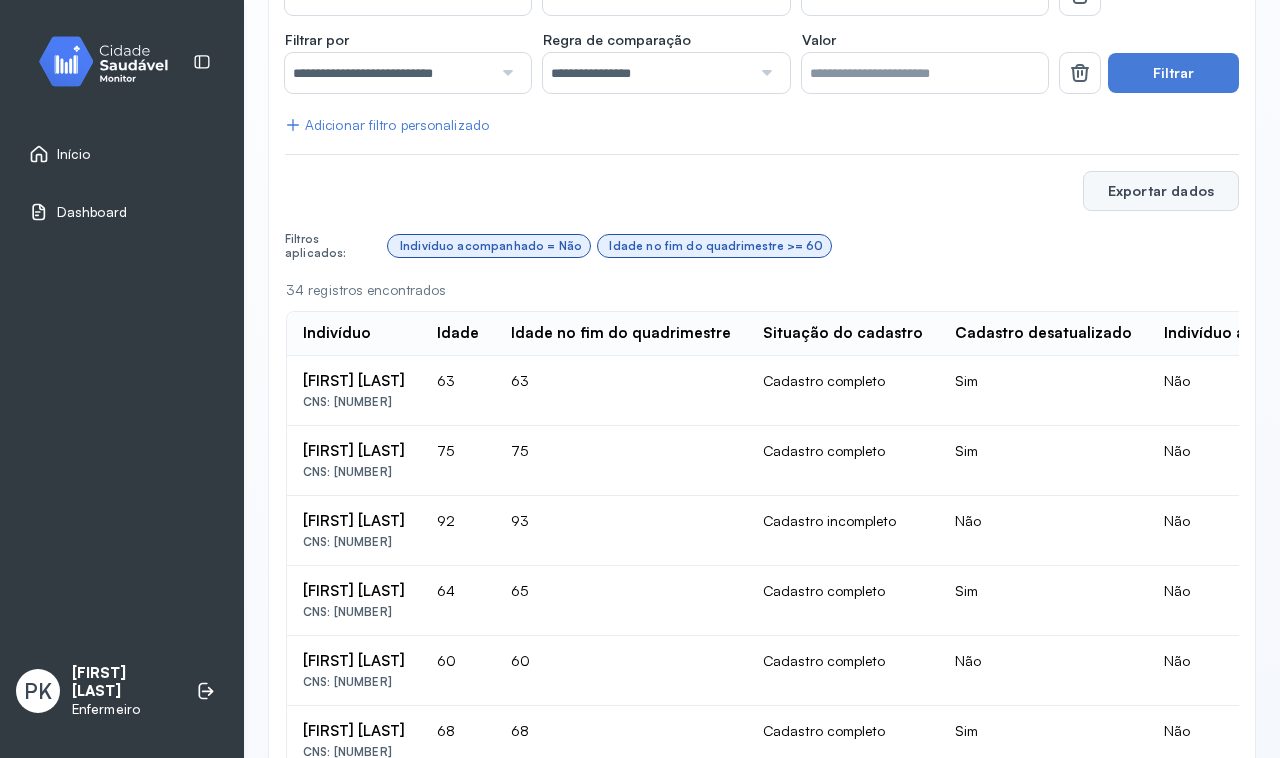 click on "Exportar dados" at bounding box center (1161, 191) 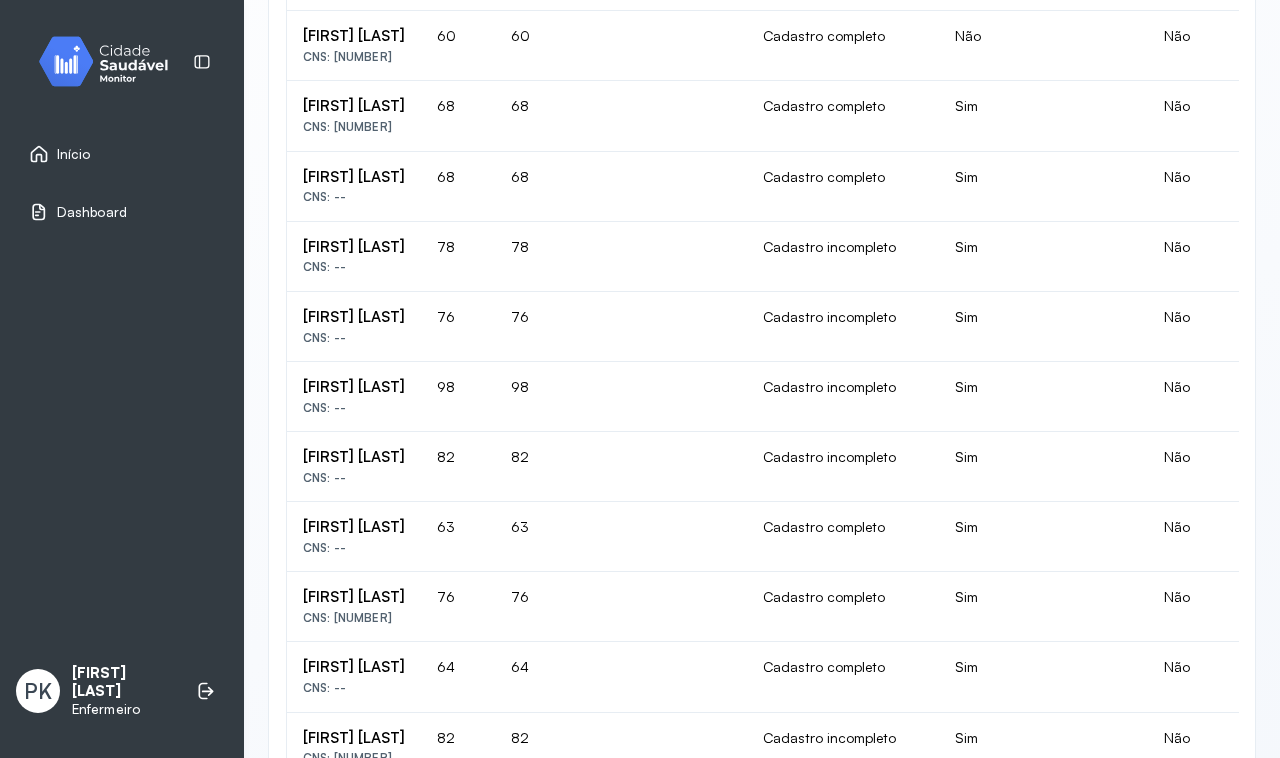 scroll, scrollTop: 1532, scrollLeft: 0, axis: vertical 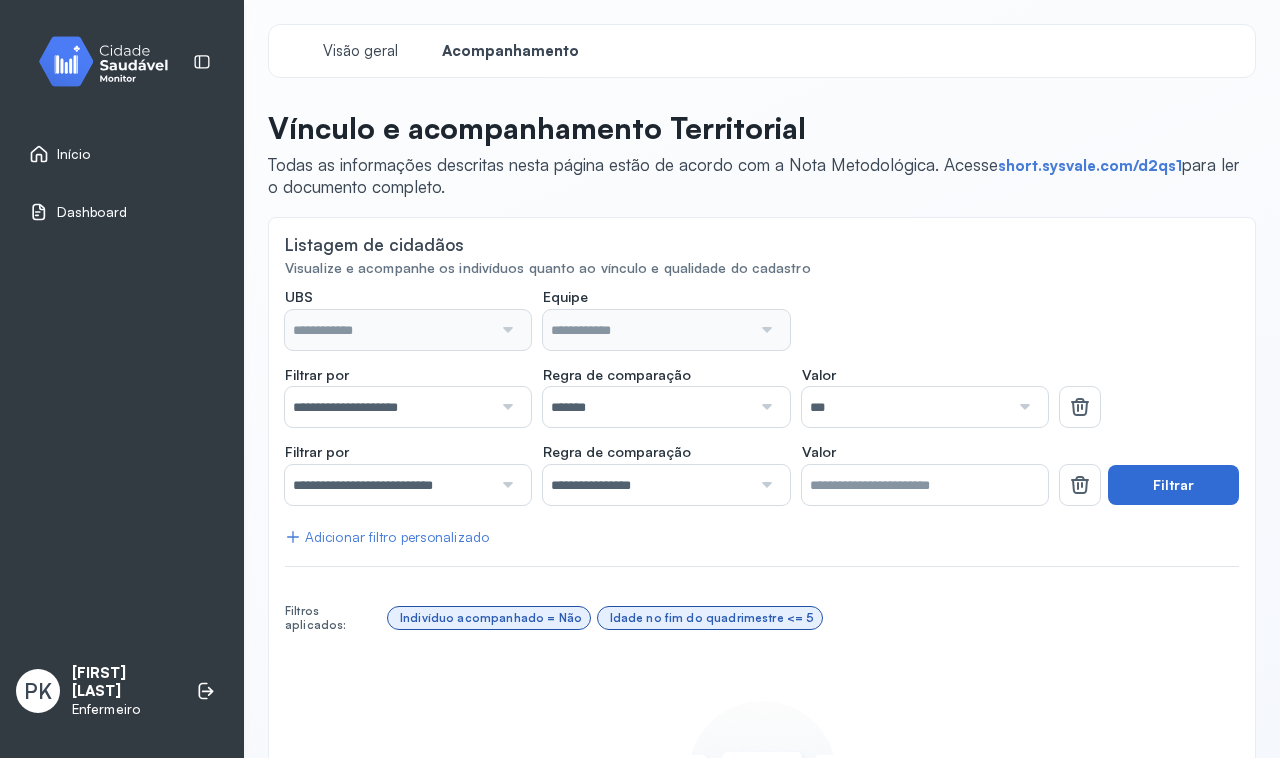 type on "**********" 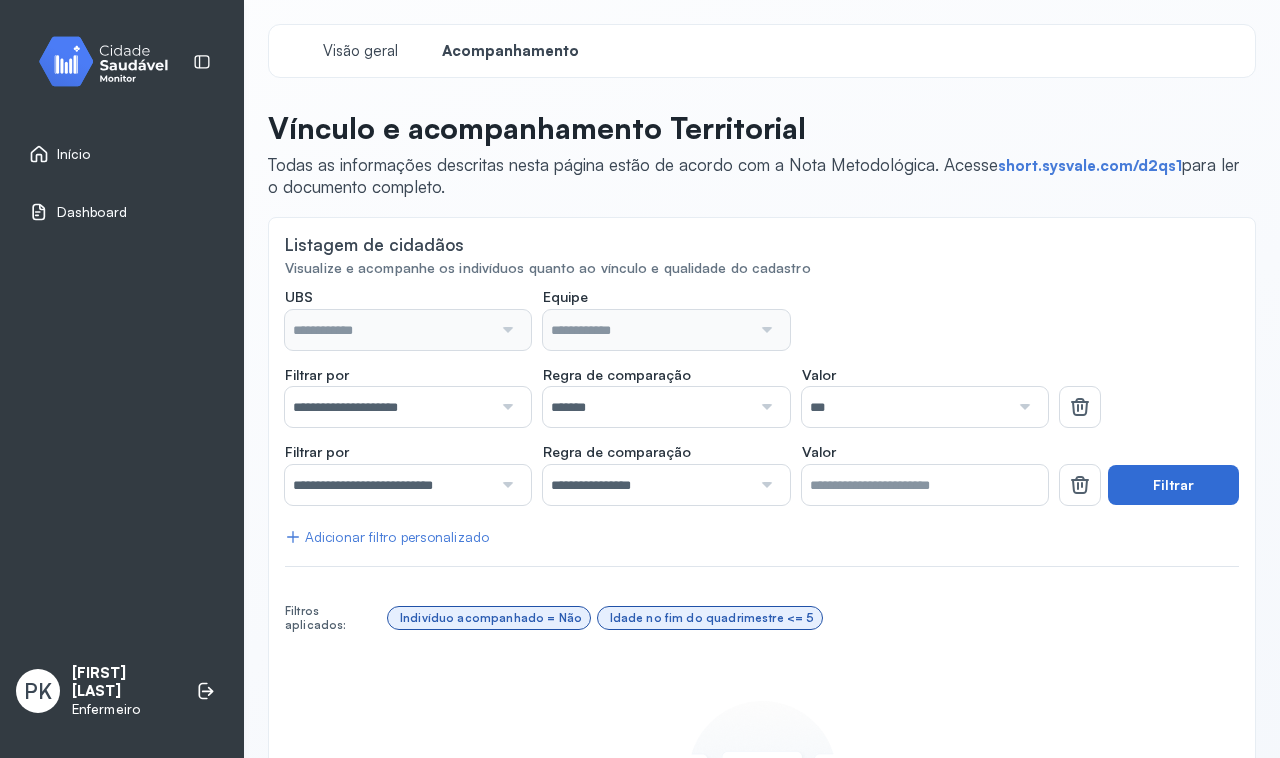 type on "**********" 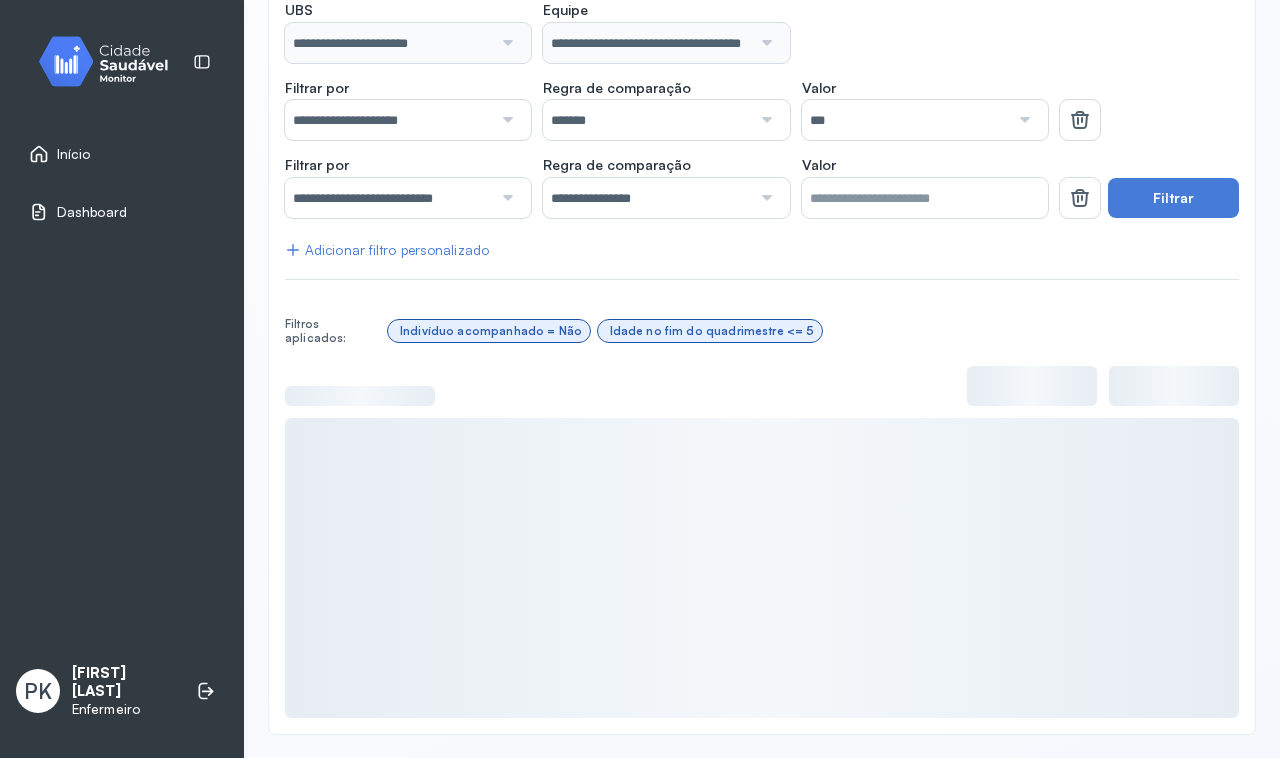 scroll, scrollTop: 0, scrollLeft: 0, axis: both 